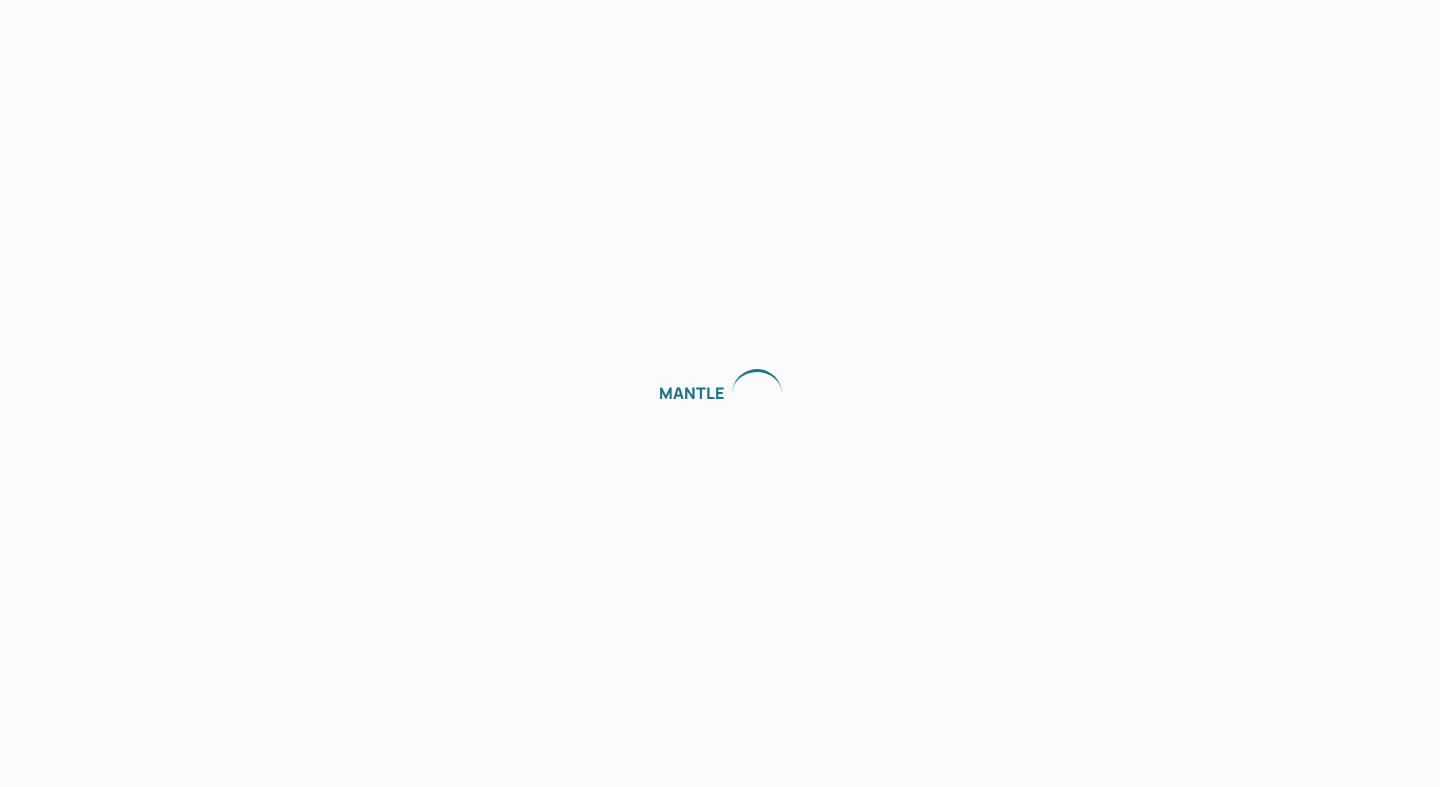 scroll, scrollTop: 0, scrollLeft: 0, axis: both 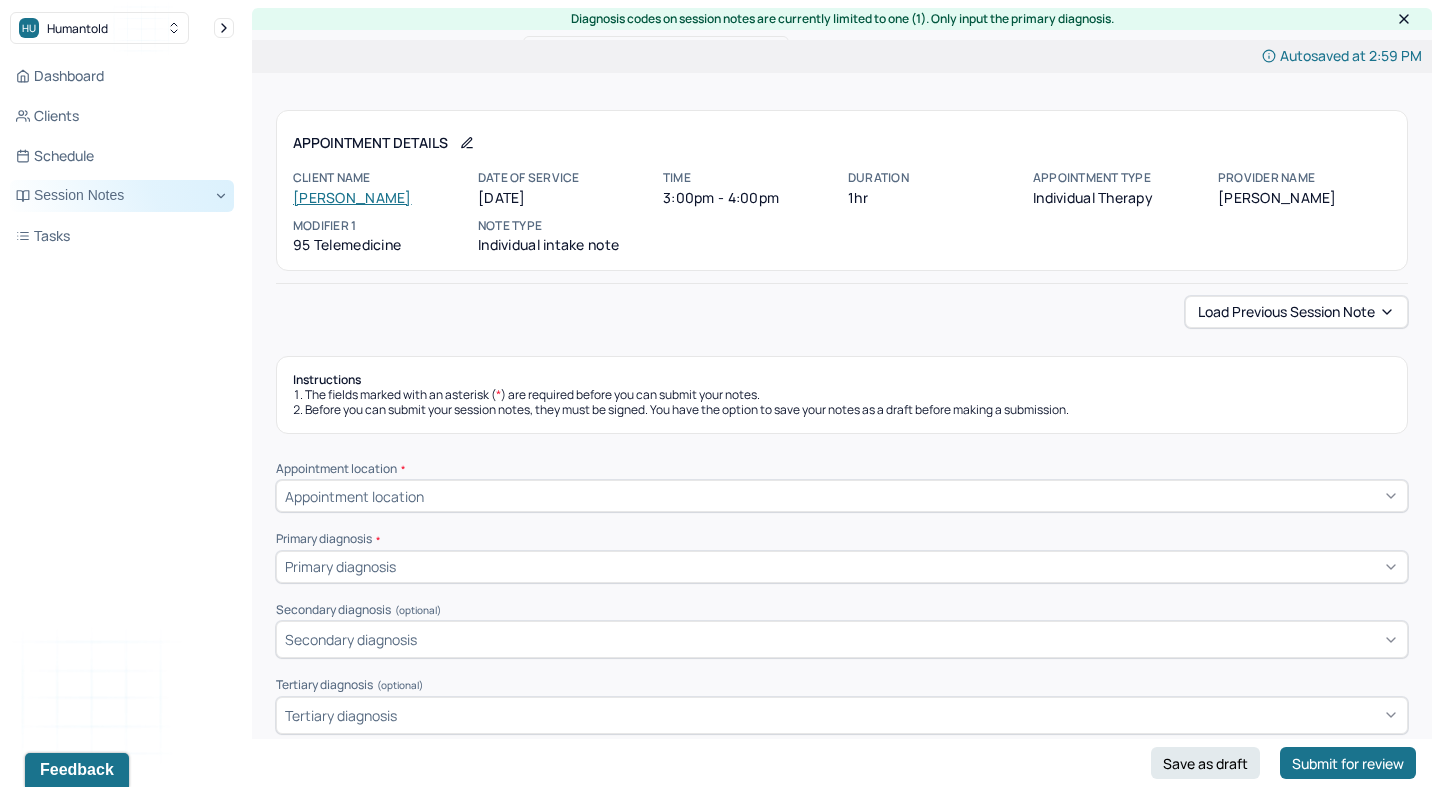 click on "Session Notes" at bounding box center [122, 196] 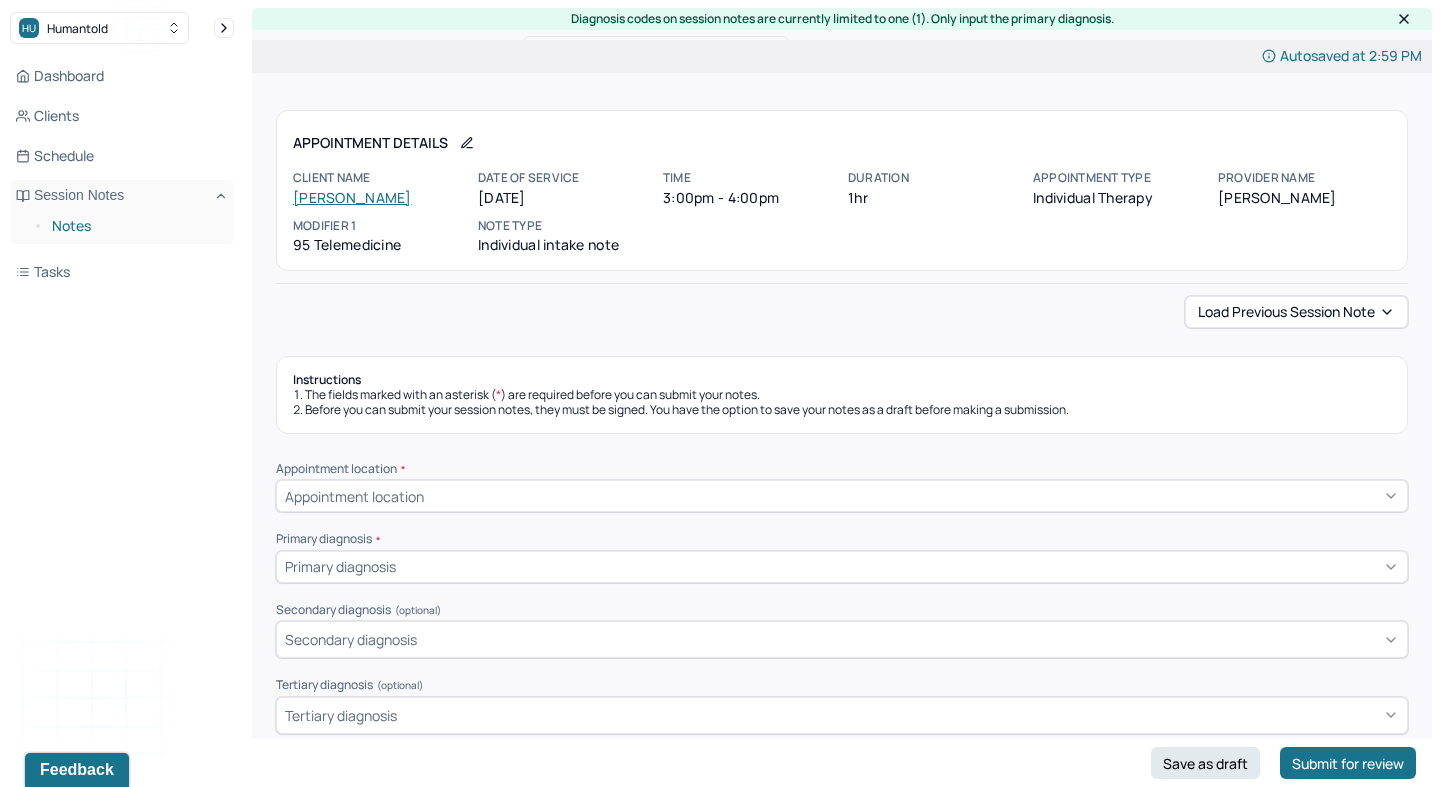 click on "Notes" at bounding box center [135, 226] 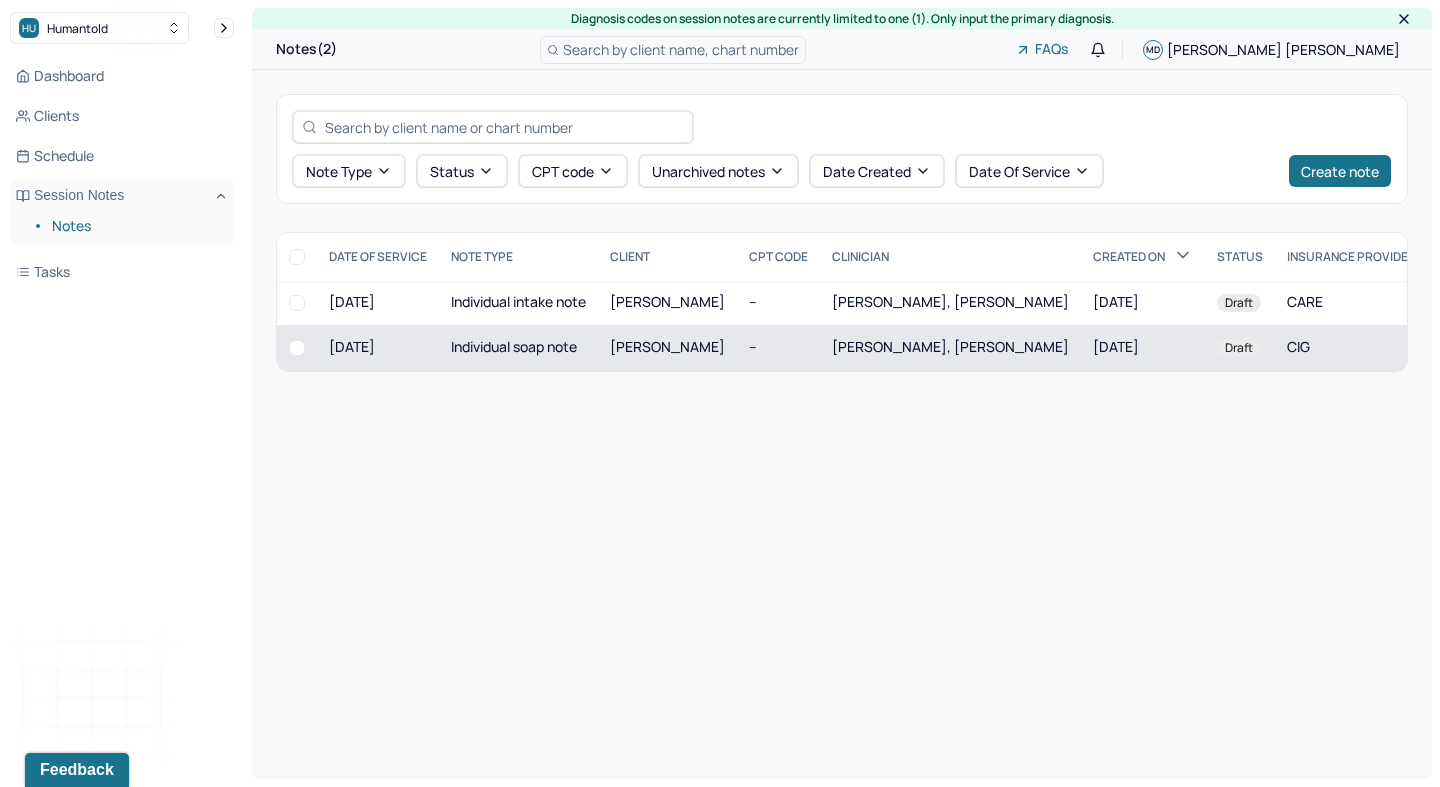 click at bounding box center (297, 348) 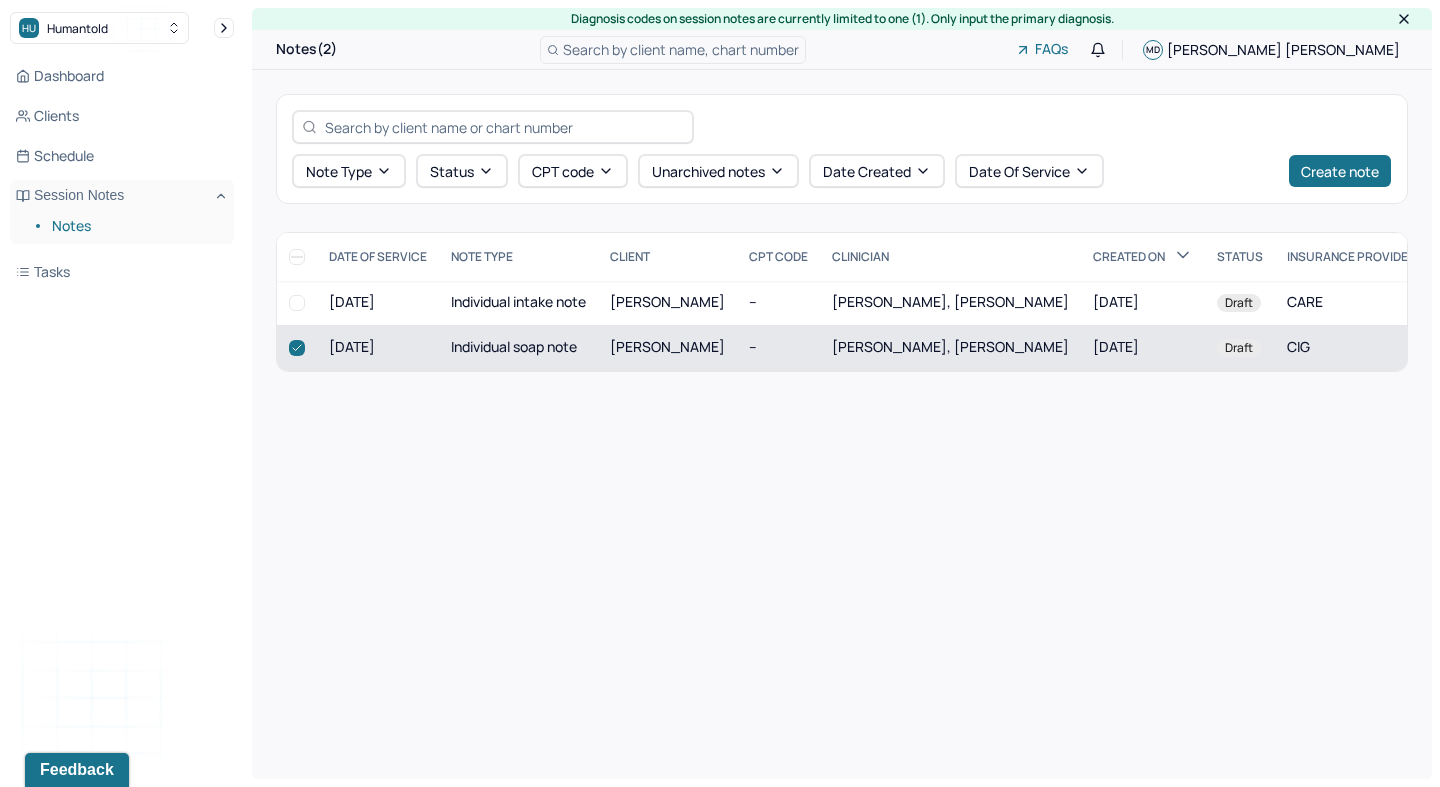 checkbox on "true" 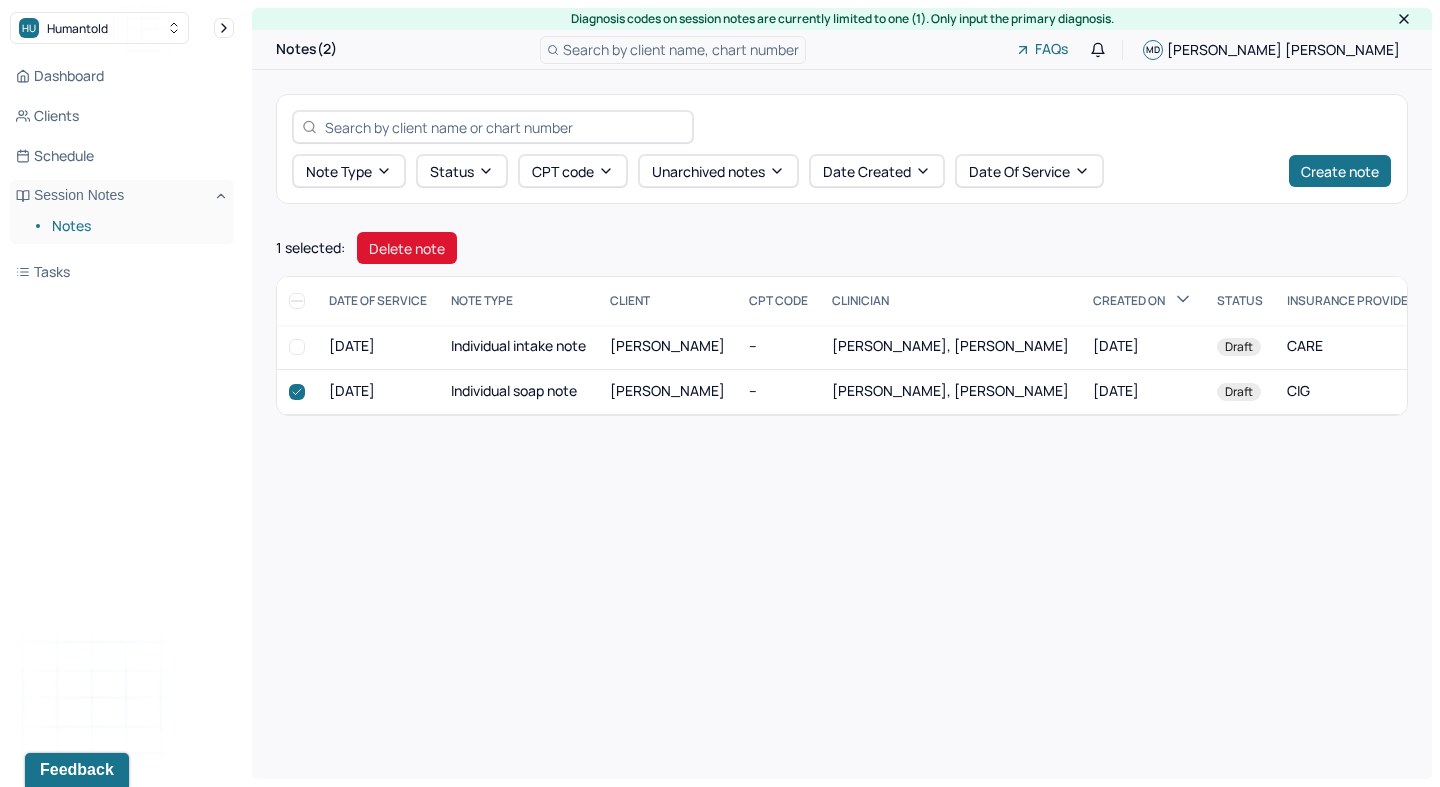 click on "Delete note" at bounding box center [407, 248] 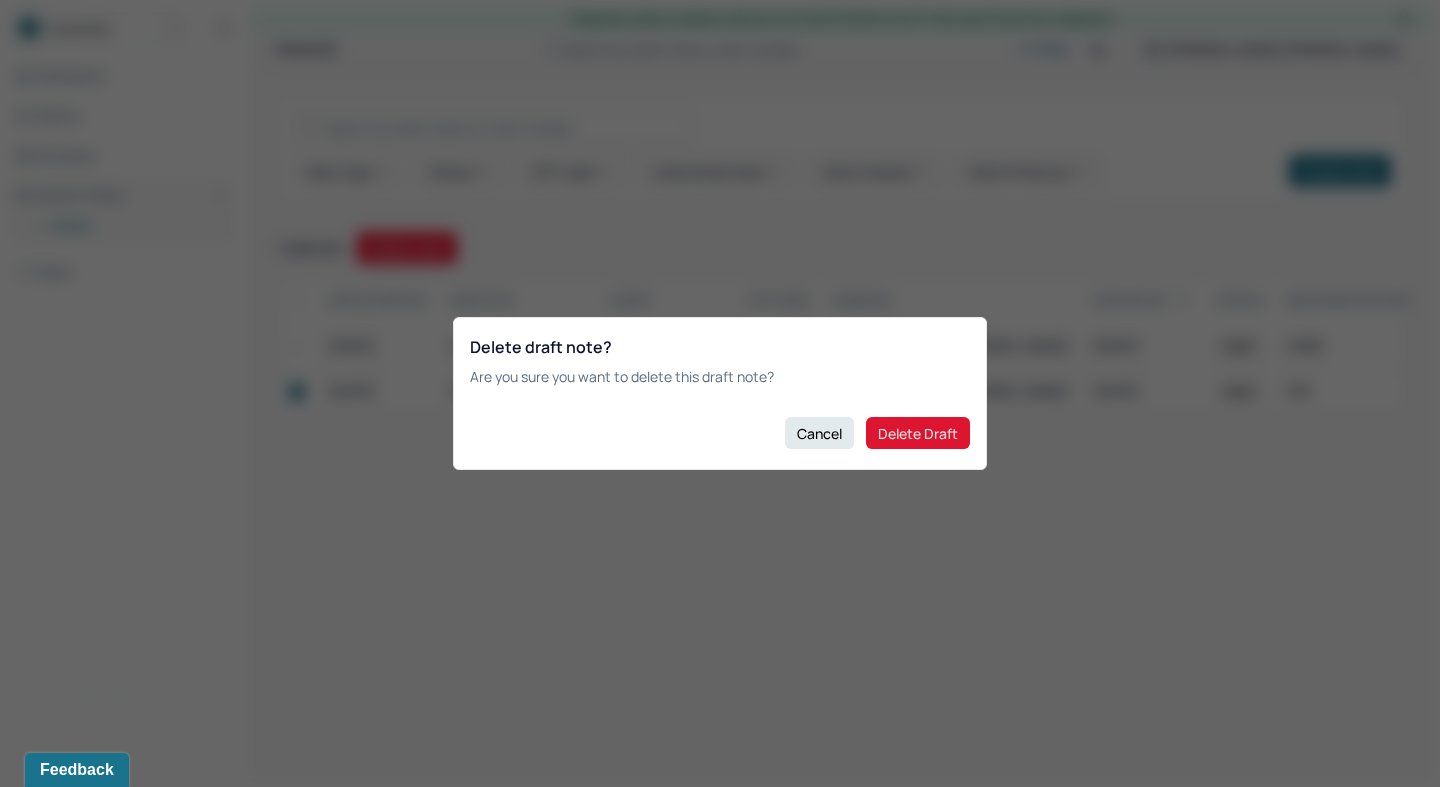 click on "Delete Draft" at bounding box center [918, 433] 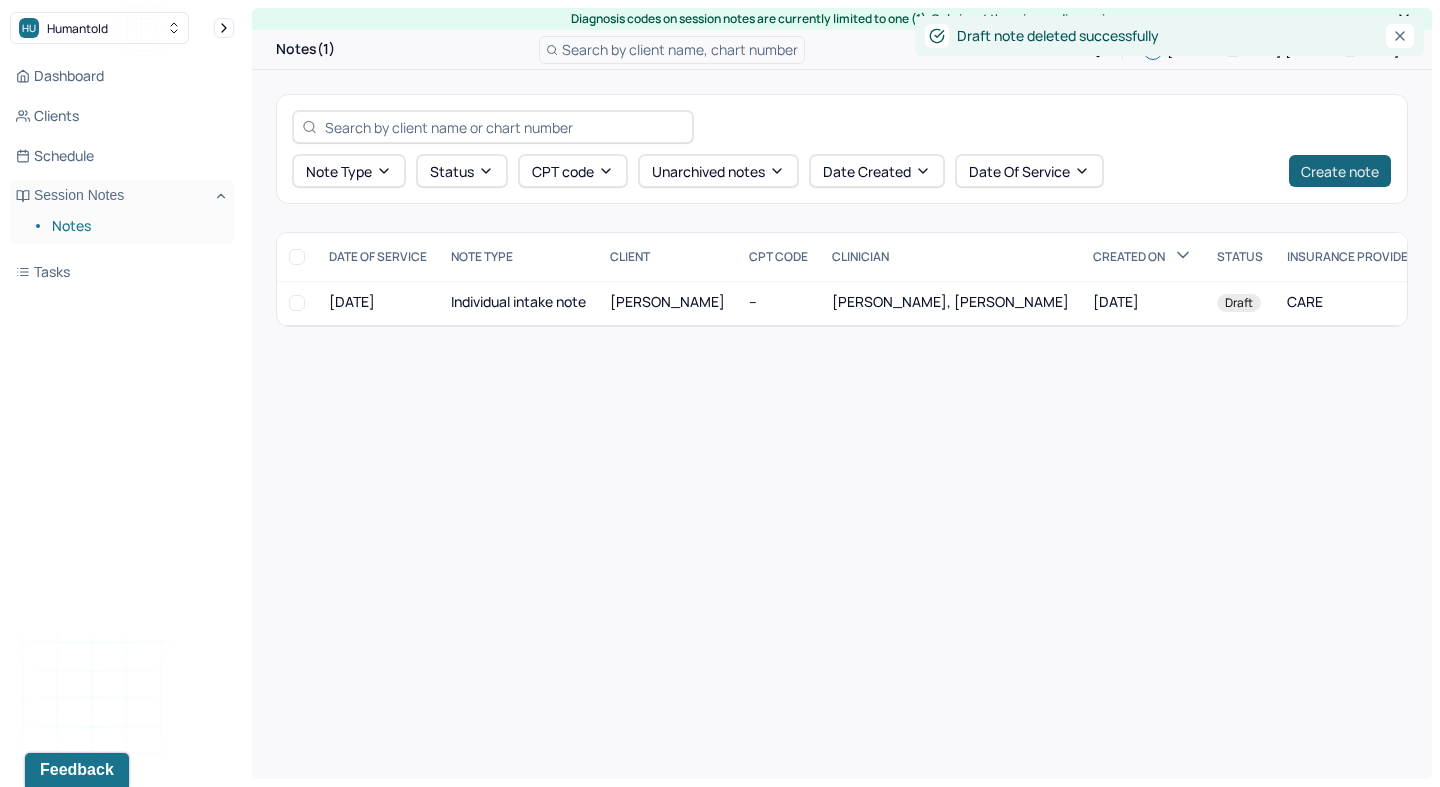 click on "Create note" at bounding box center (1340, 171) 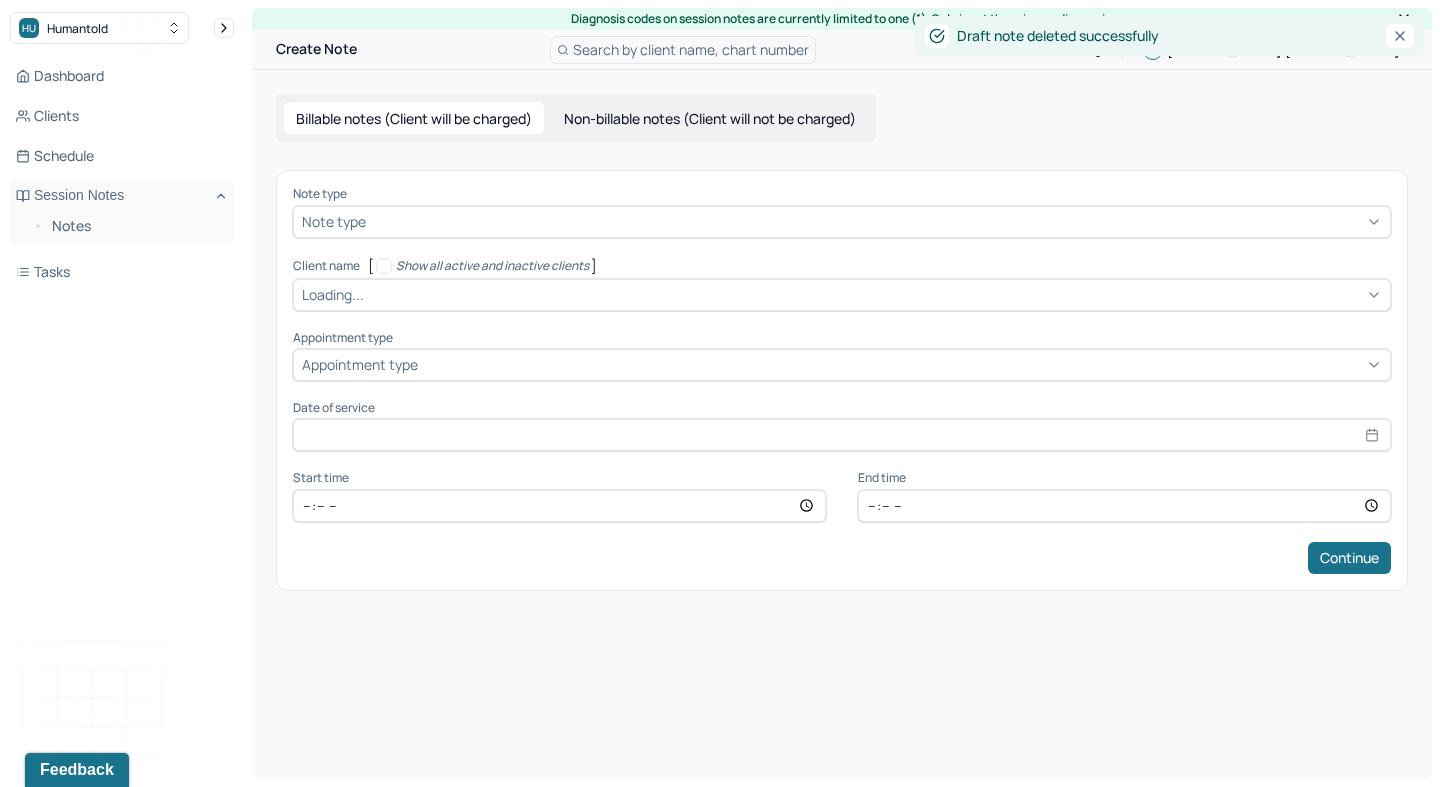 click at bounding box center [876, 221] 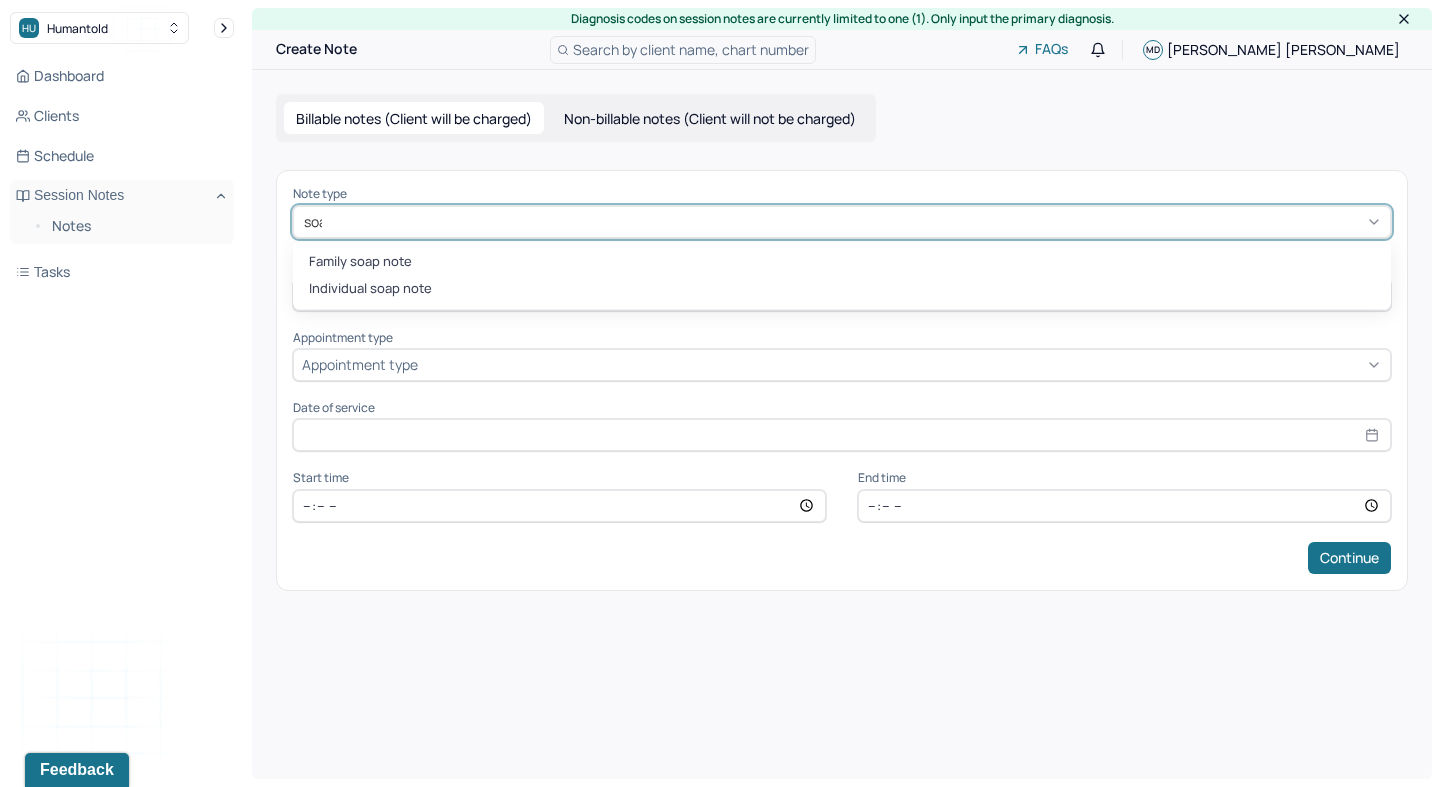 type on "soap" 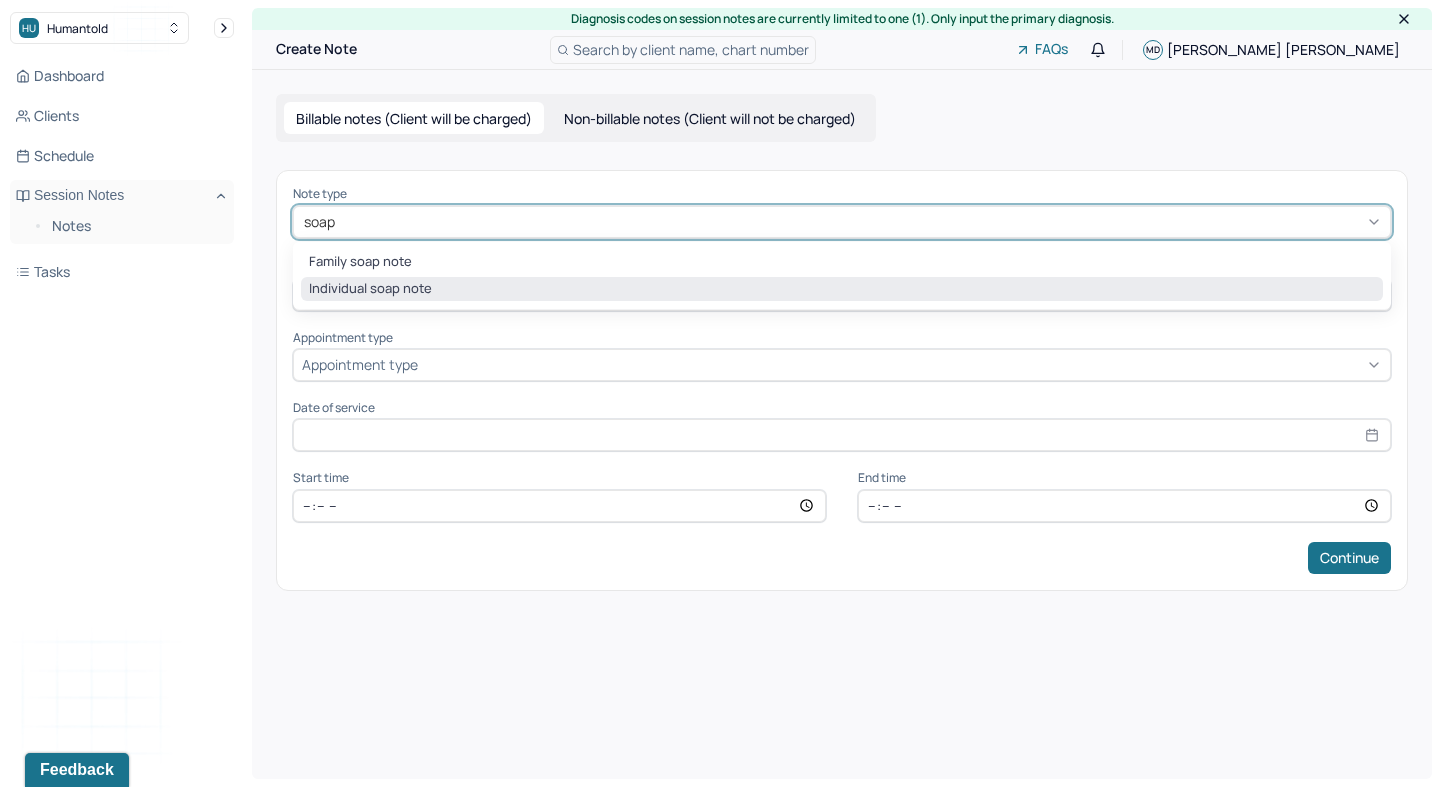 click on "Individual soap note" at bounding box center [842, 289] 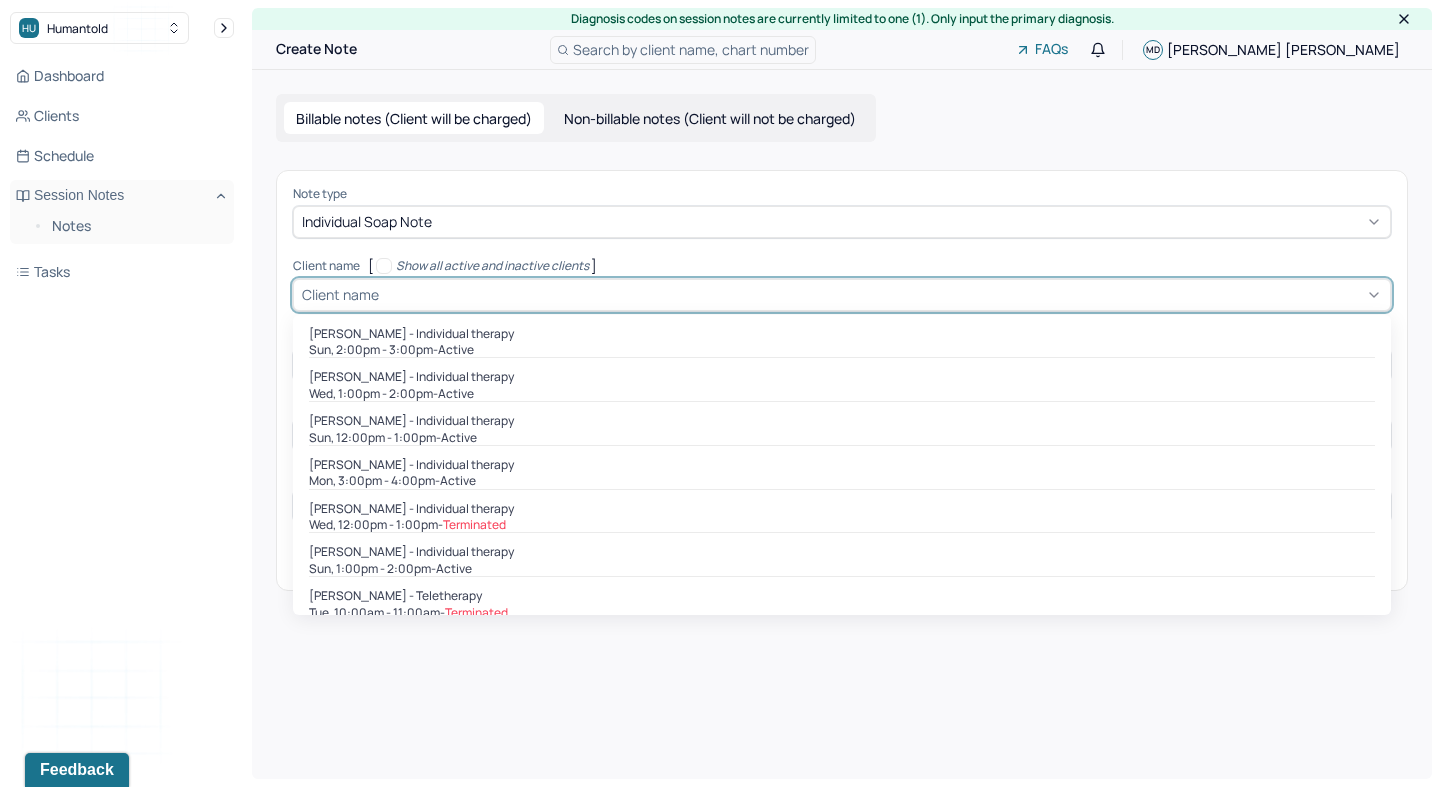 click at bounding box center [882, 294] 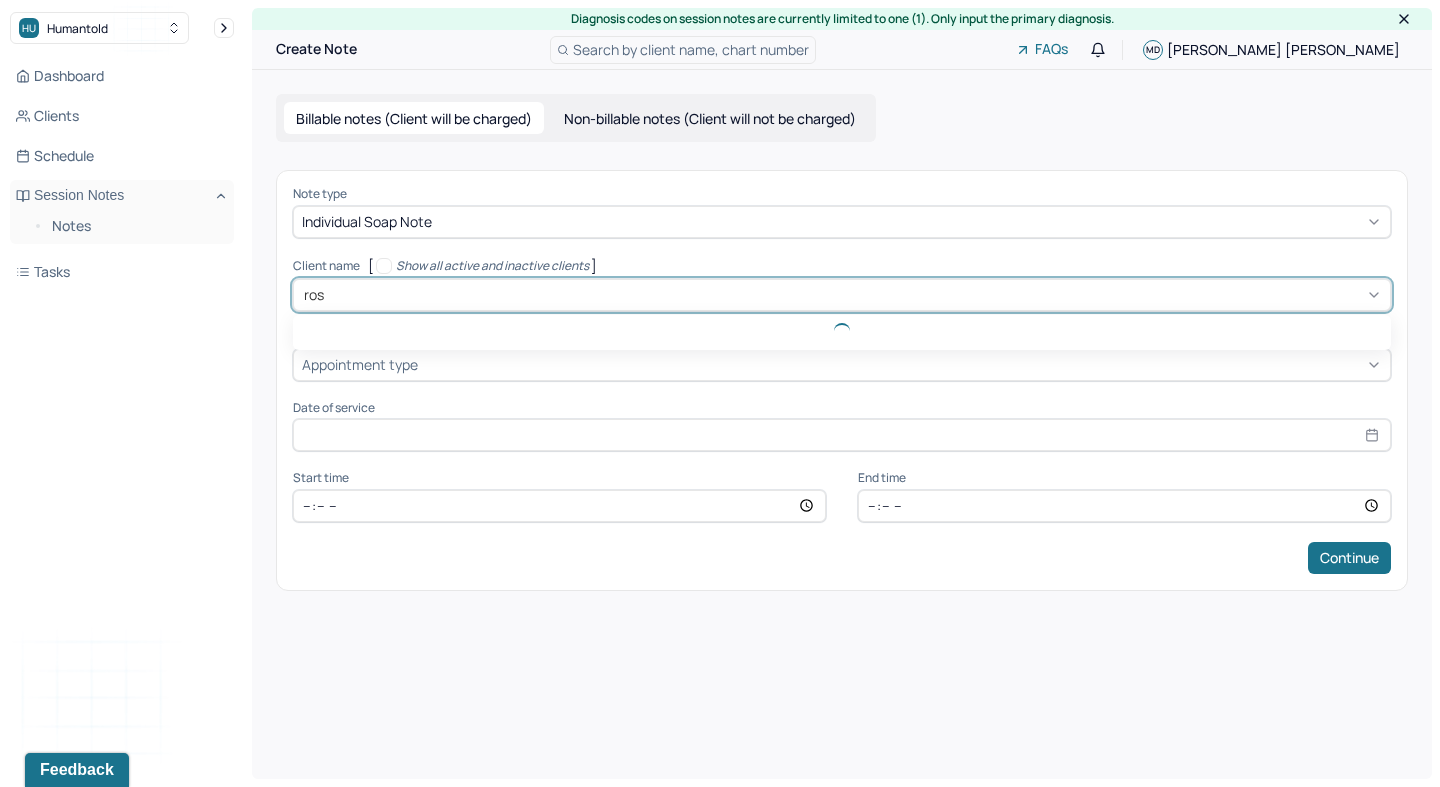 type on "rosi" 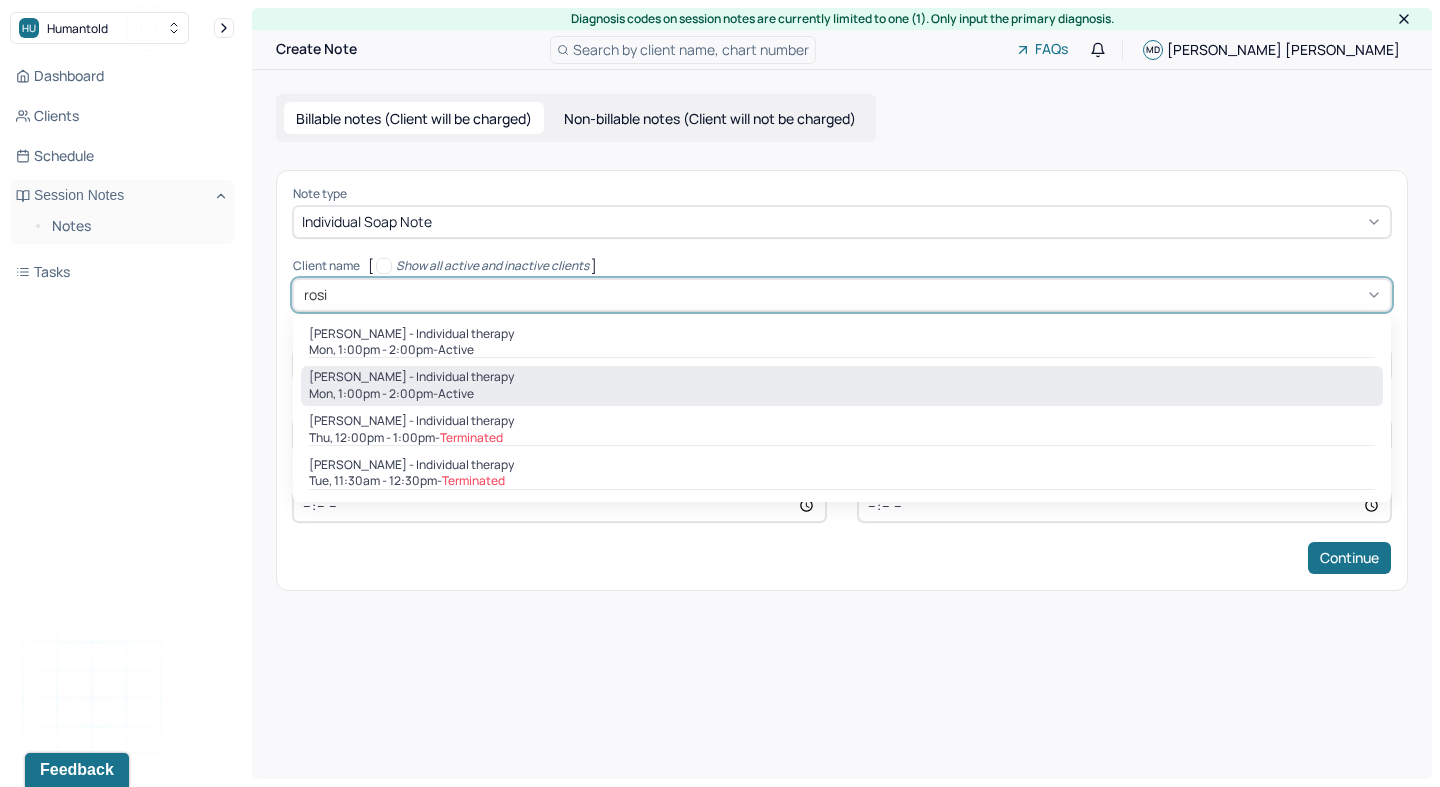 click on "[PERSON_NAME] - Individual therapy" at bounding box center (411, 377) 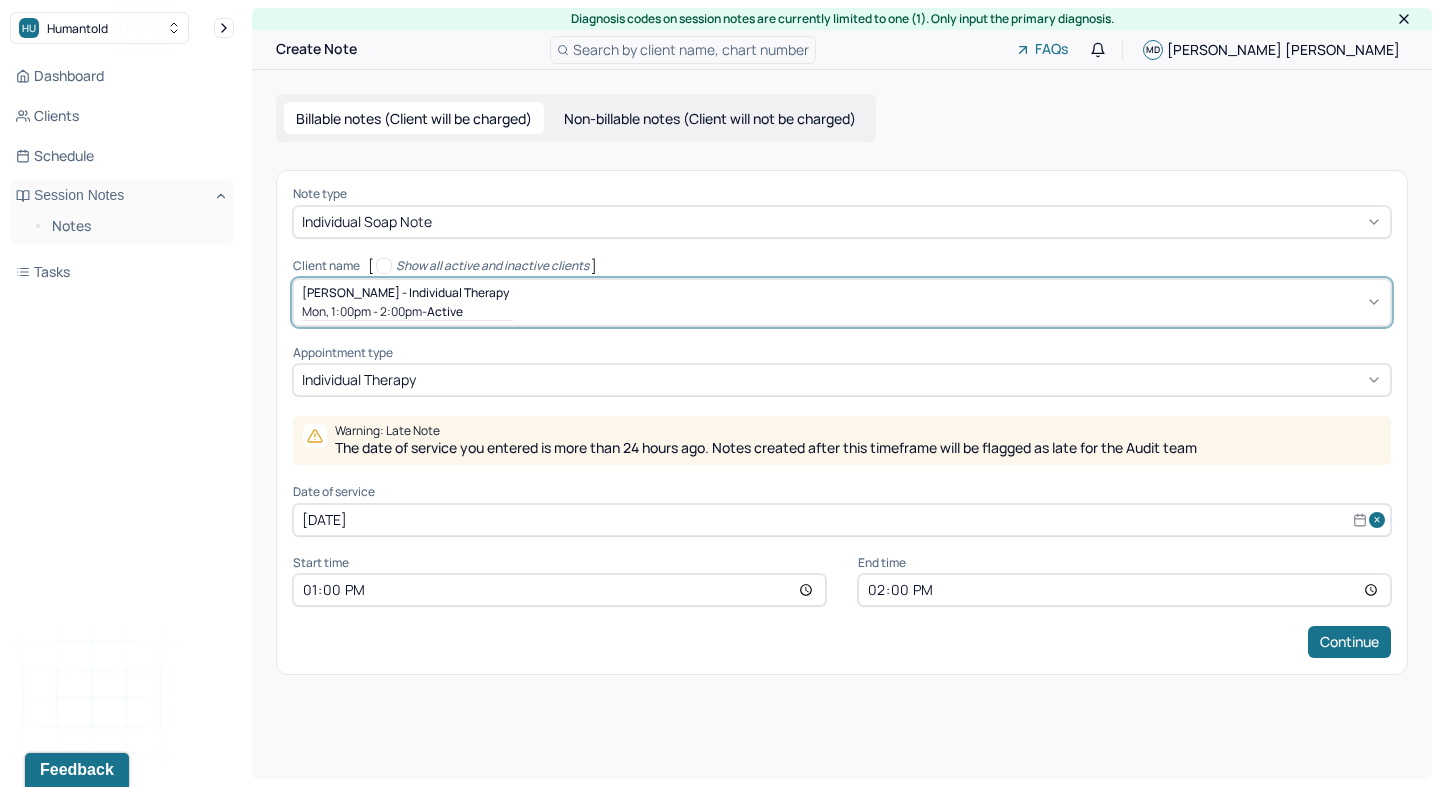 select on "6" 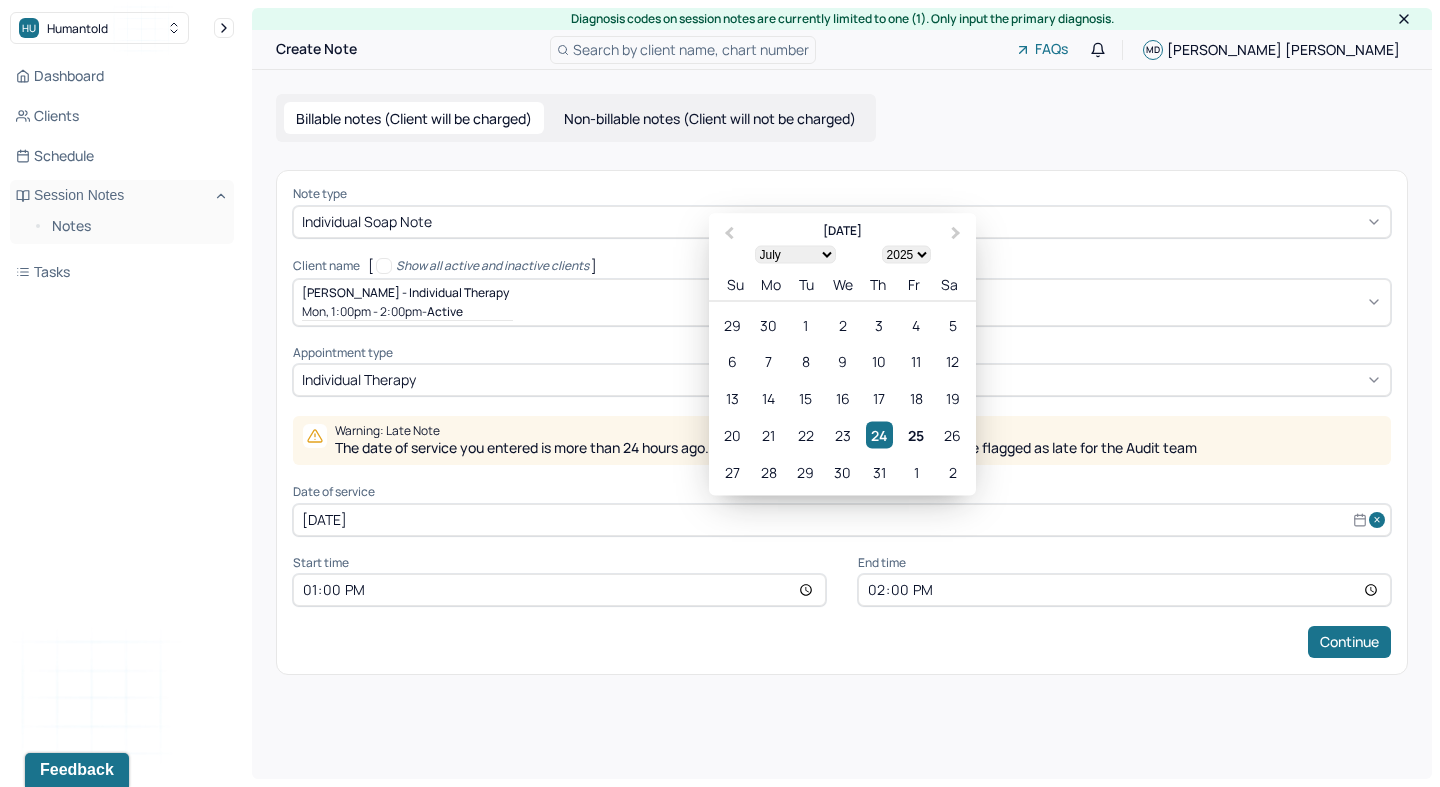 click on "[DATE]" at bounding box center (842, 520) 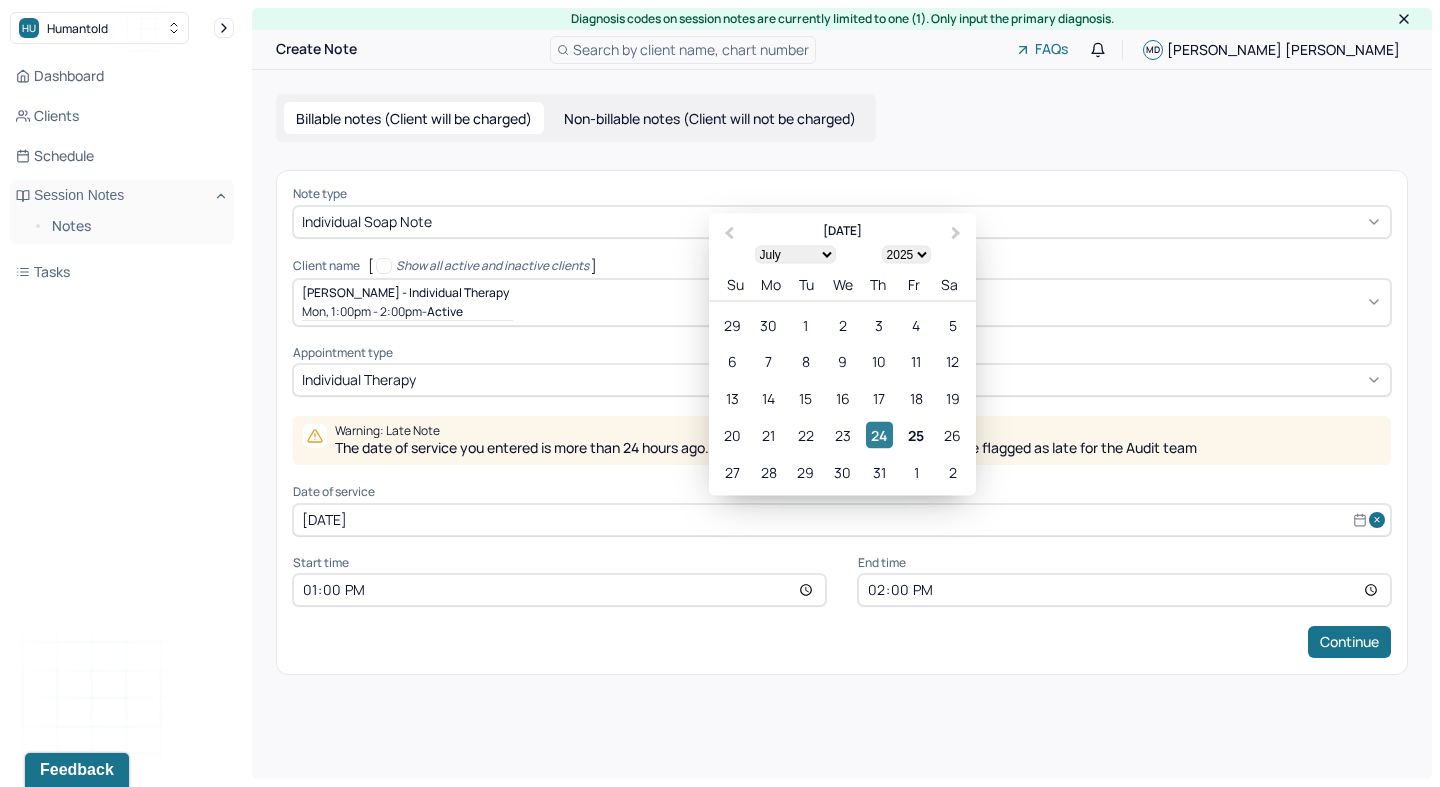 click on "24" at bounding box center [879, 434] 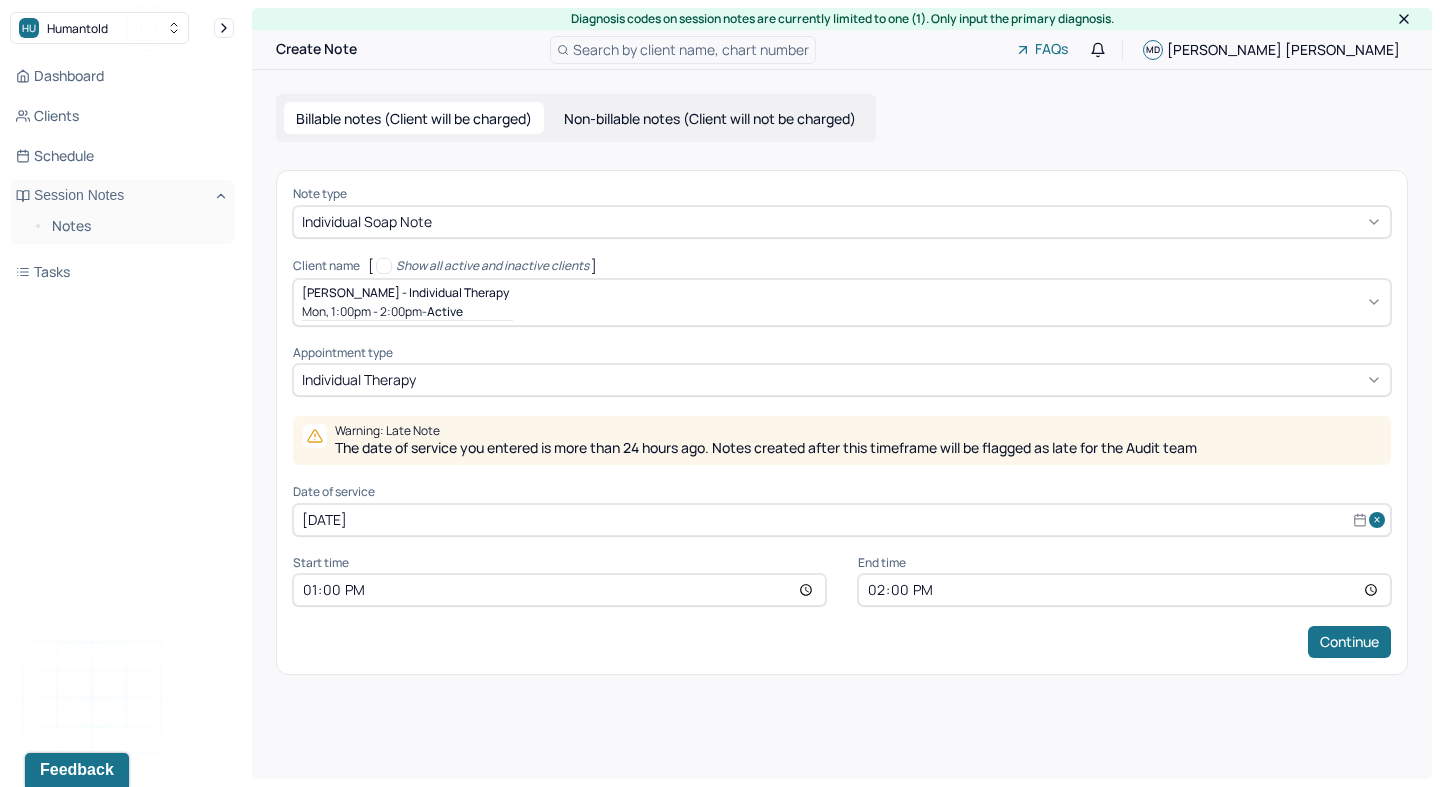 click on "13:00" at bounding box center (559, 590) 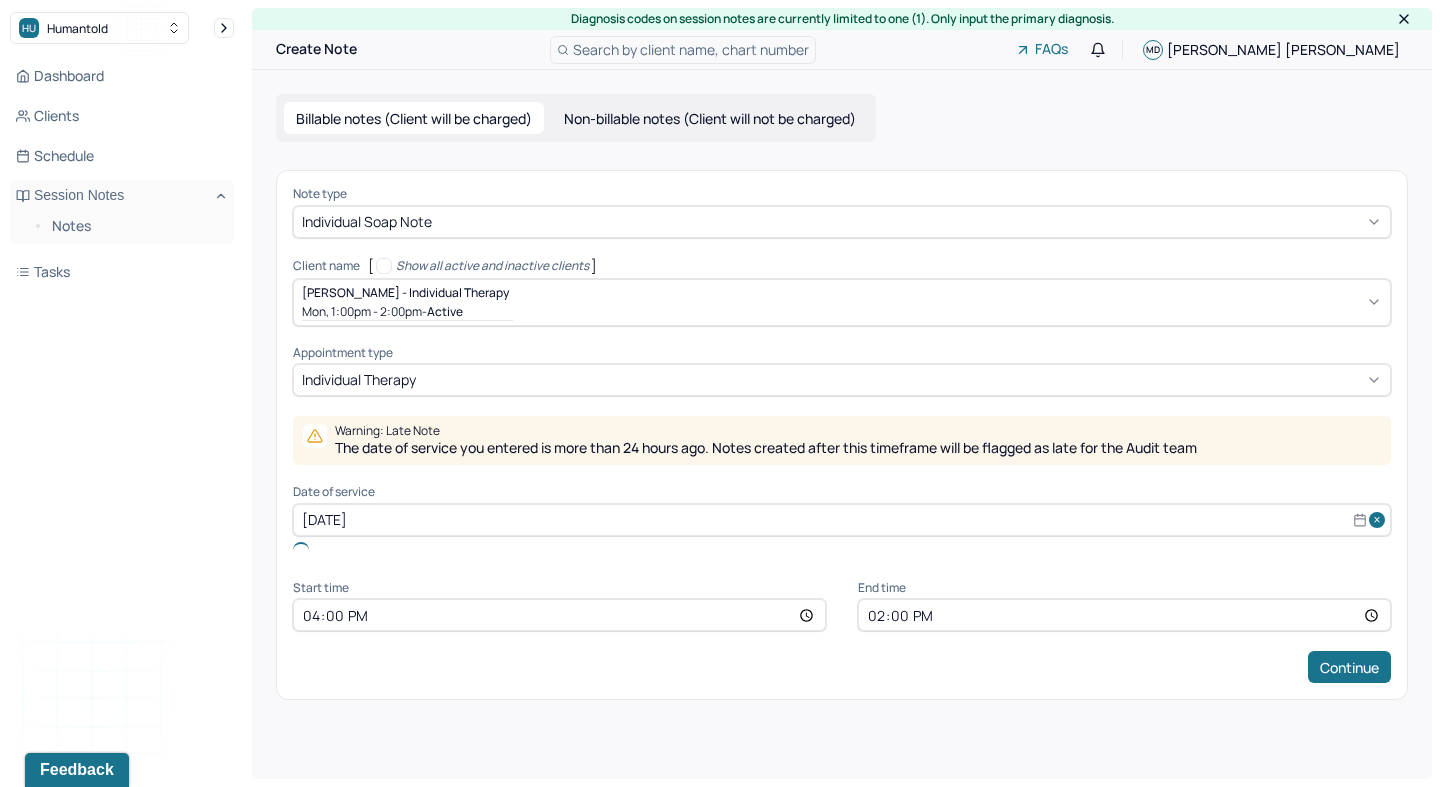 click on "14:00" at bounding box center (1124, 615) 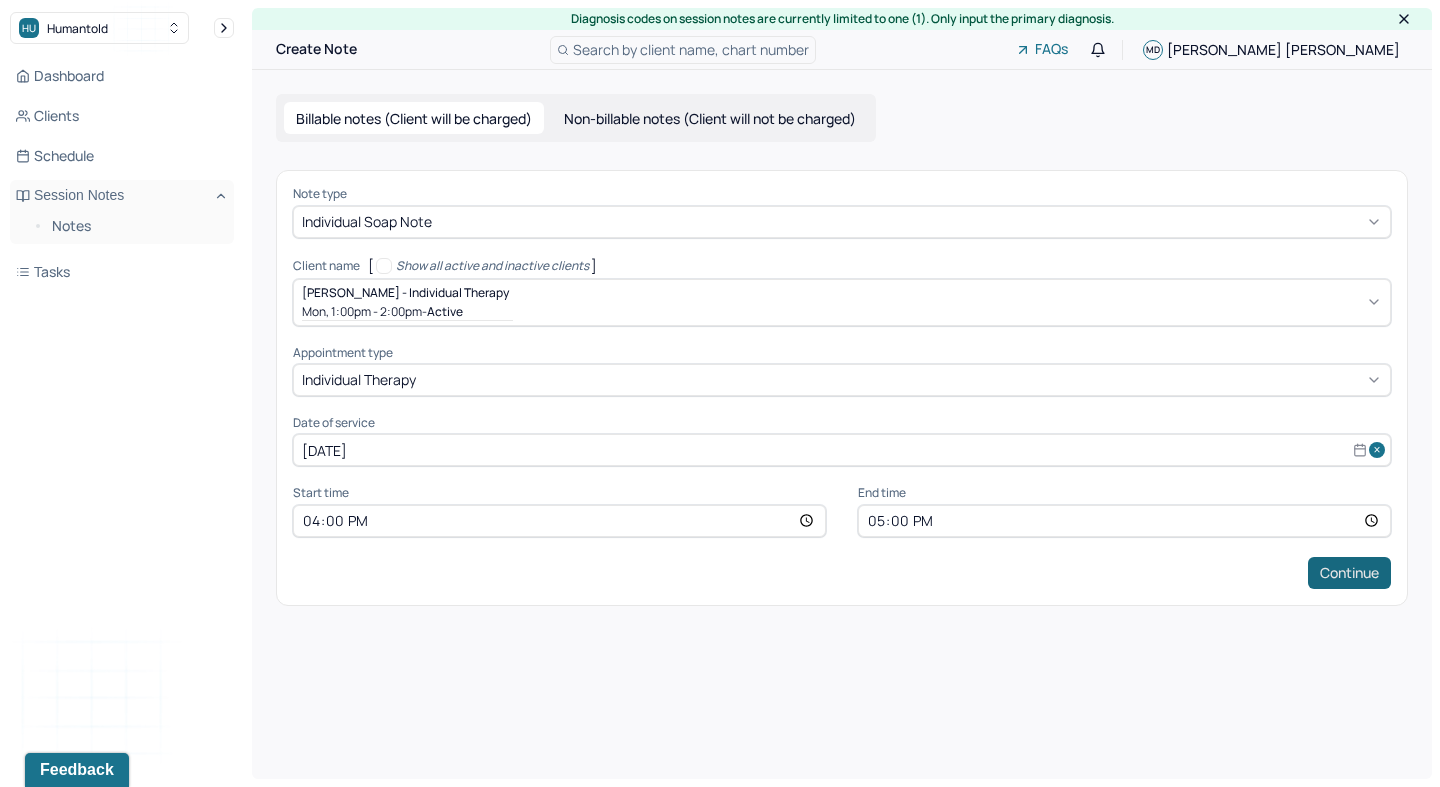 click on "Continue" at bounding box center [1349, 573] 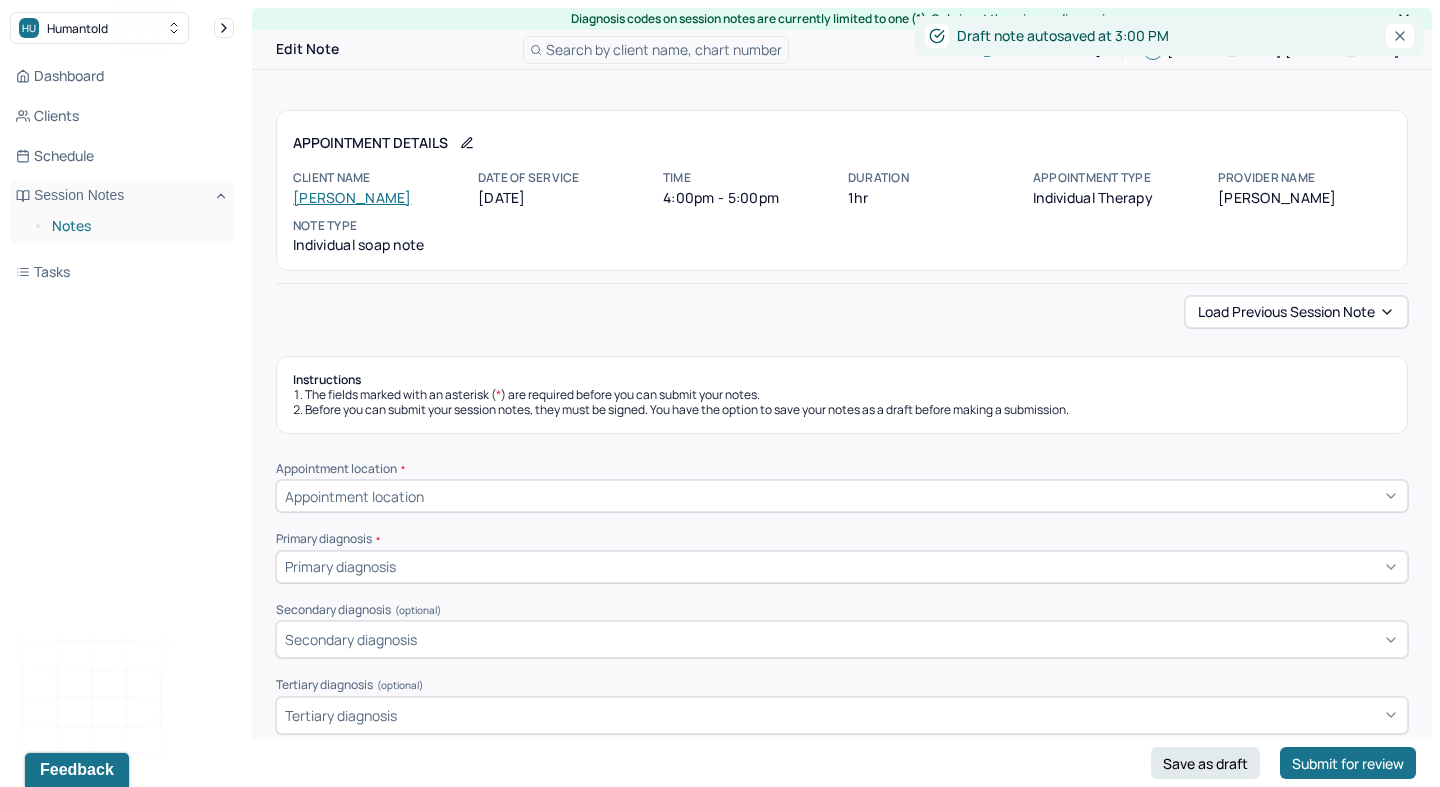 click on "Notes" at bounding box center [135, 226] 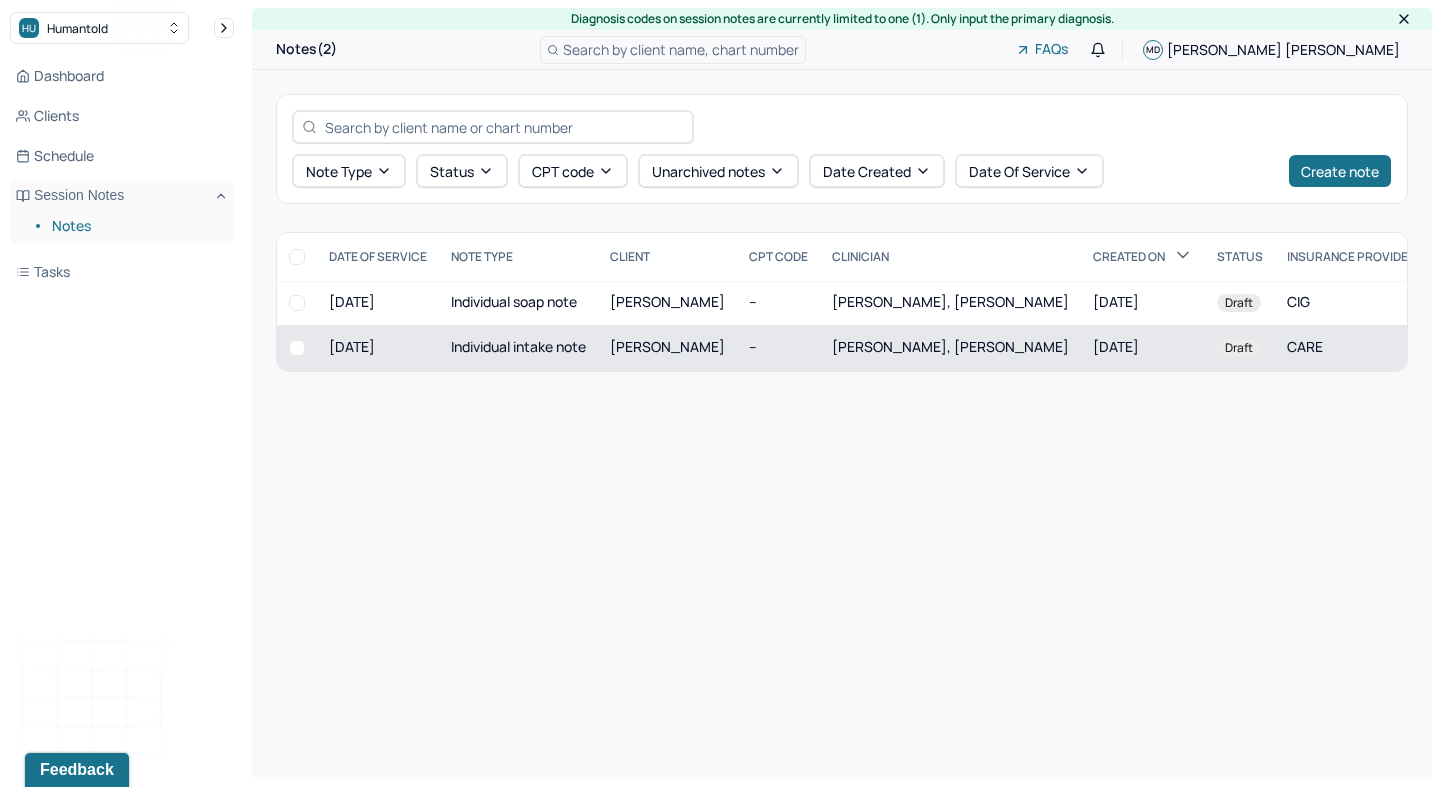 click on "--" at bounding box center (778, 347) 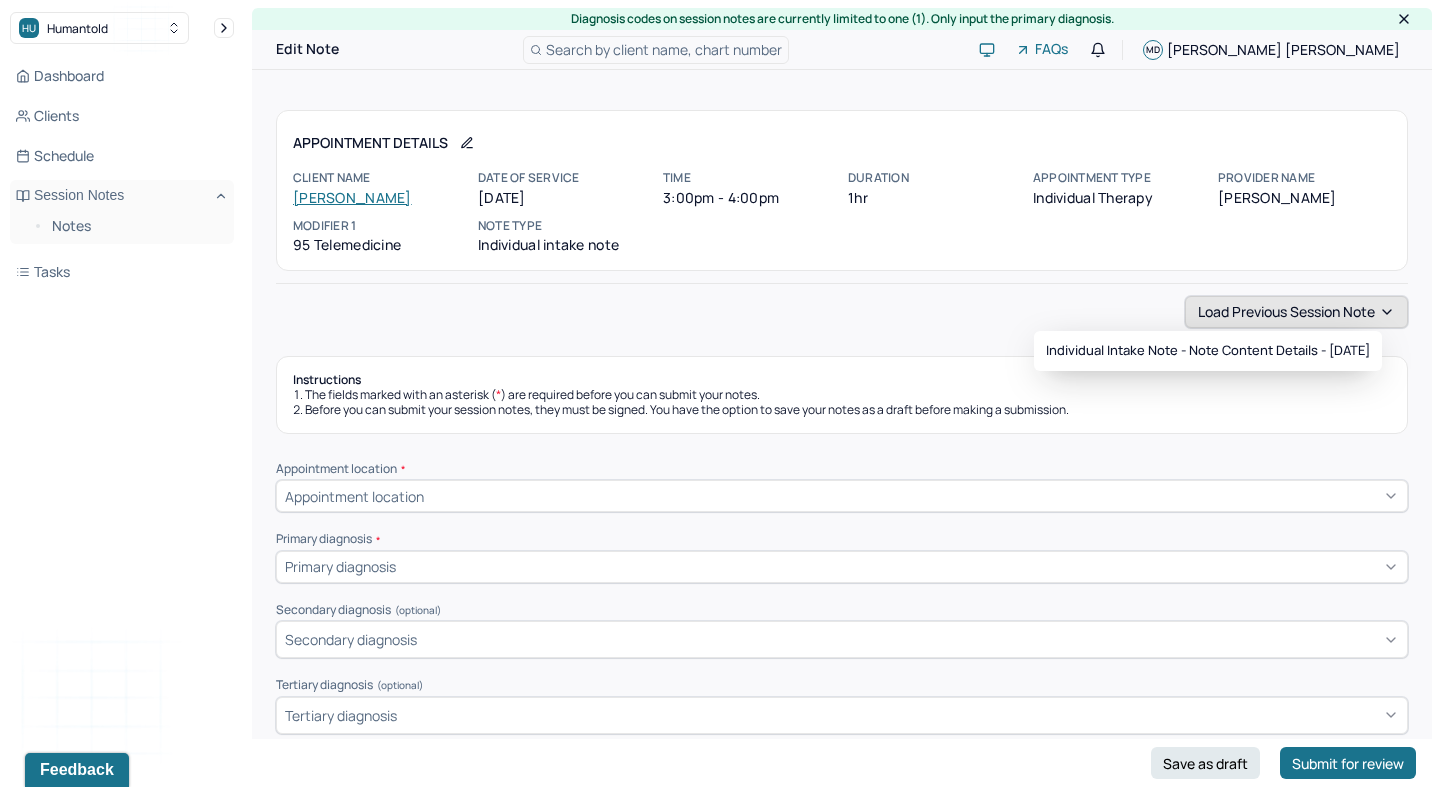 click on "Load previous session note" at bounding box center [1296, 312] 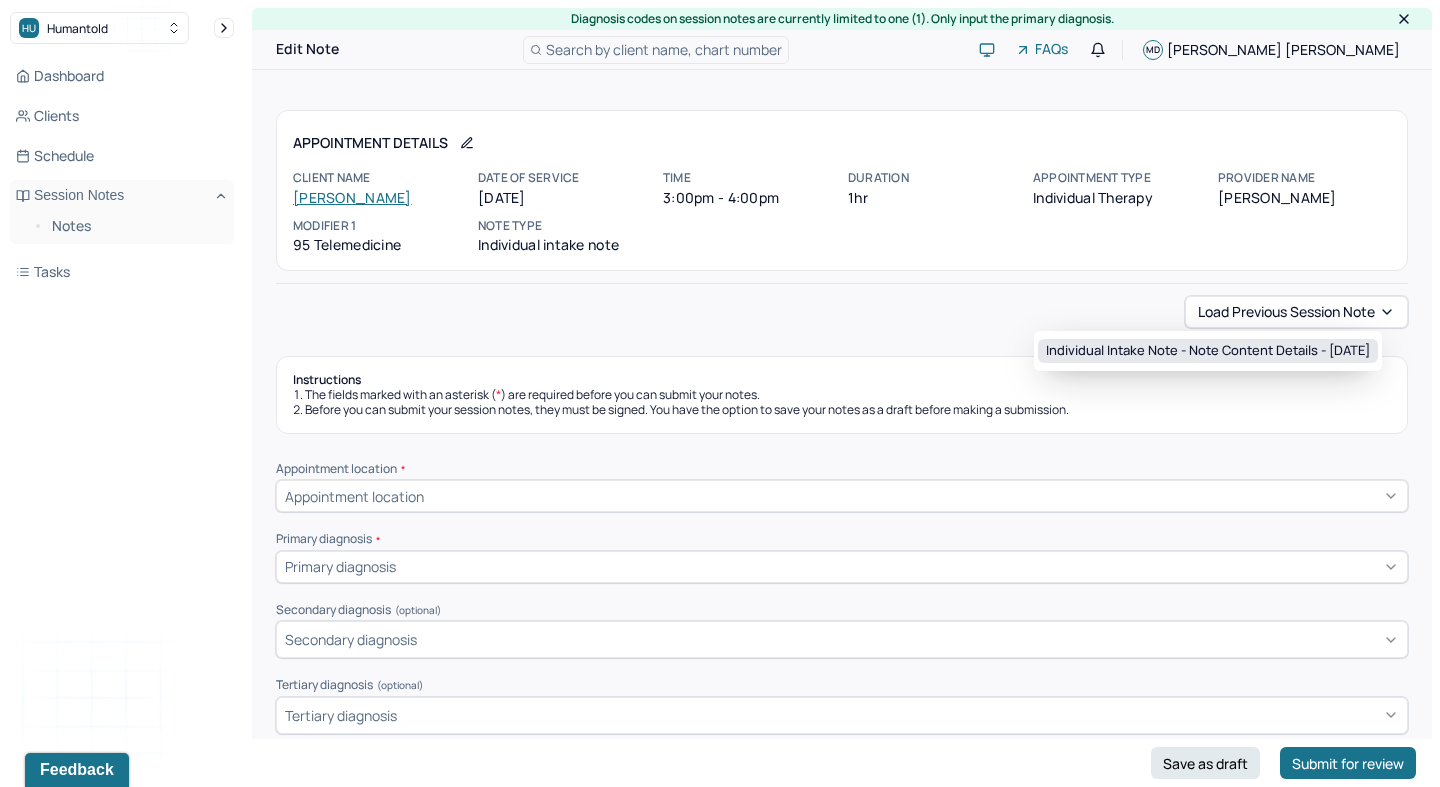 click on "Individual intake note   - Note content Details -   [DATE]" at bounding box center (1208, 351) 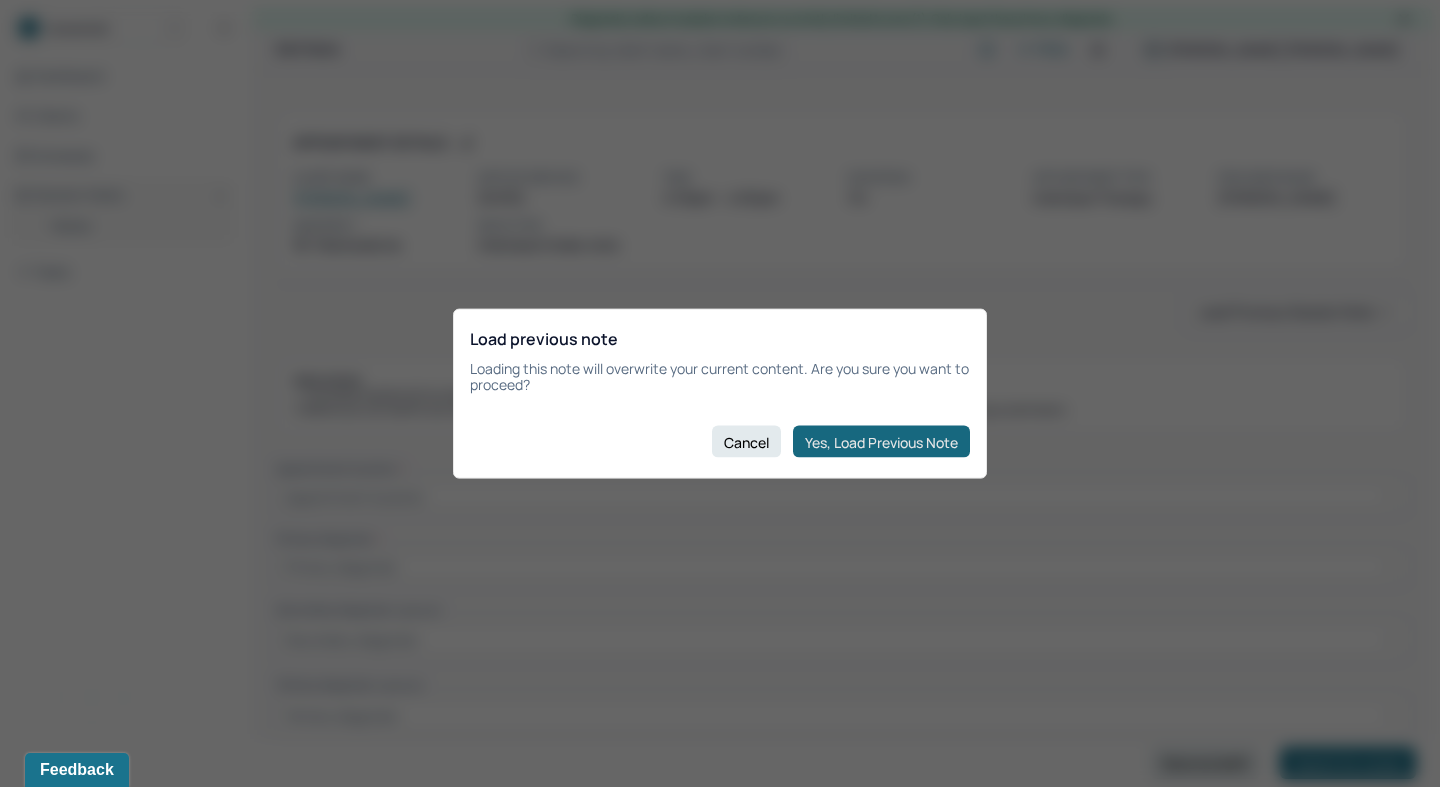 click on "Yes, Load Previous Note" at bounding box center (881, 442) 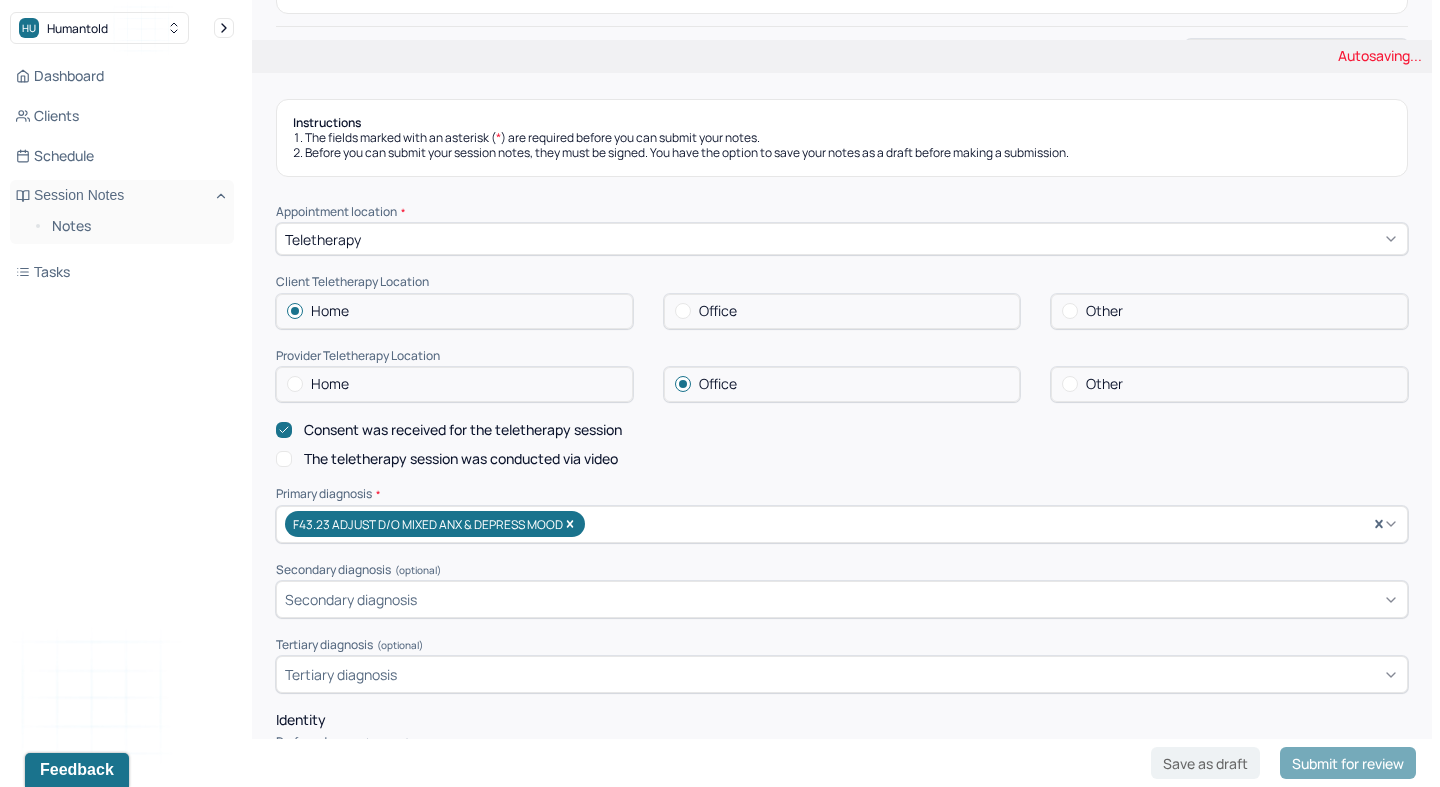 scroll, scrollTop: 269, scrollLeft: 0, axis: vertical 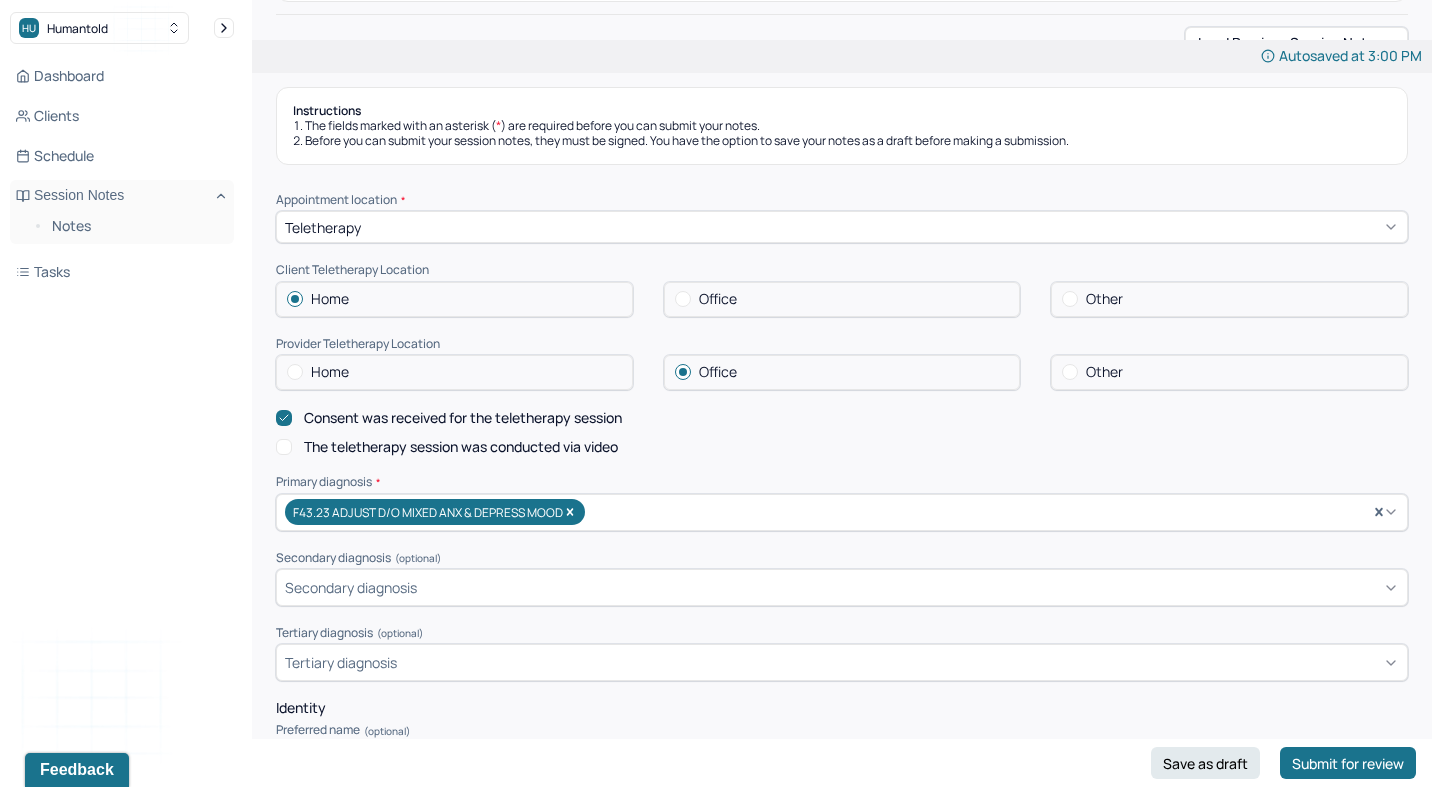 click on "The teletherapy session was conducted via video" at bounding box center (284, 447) 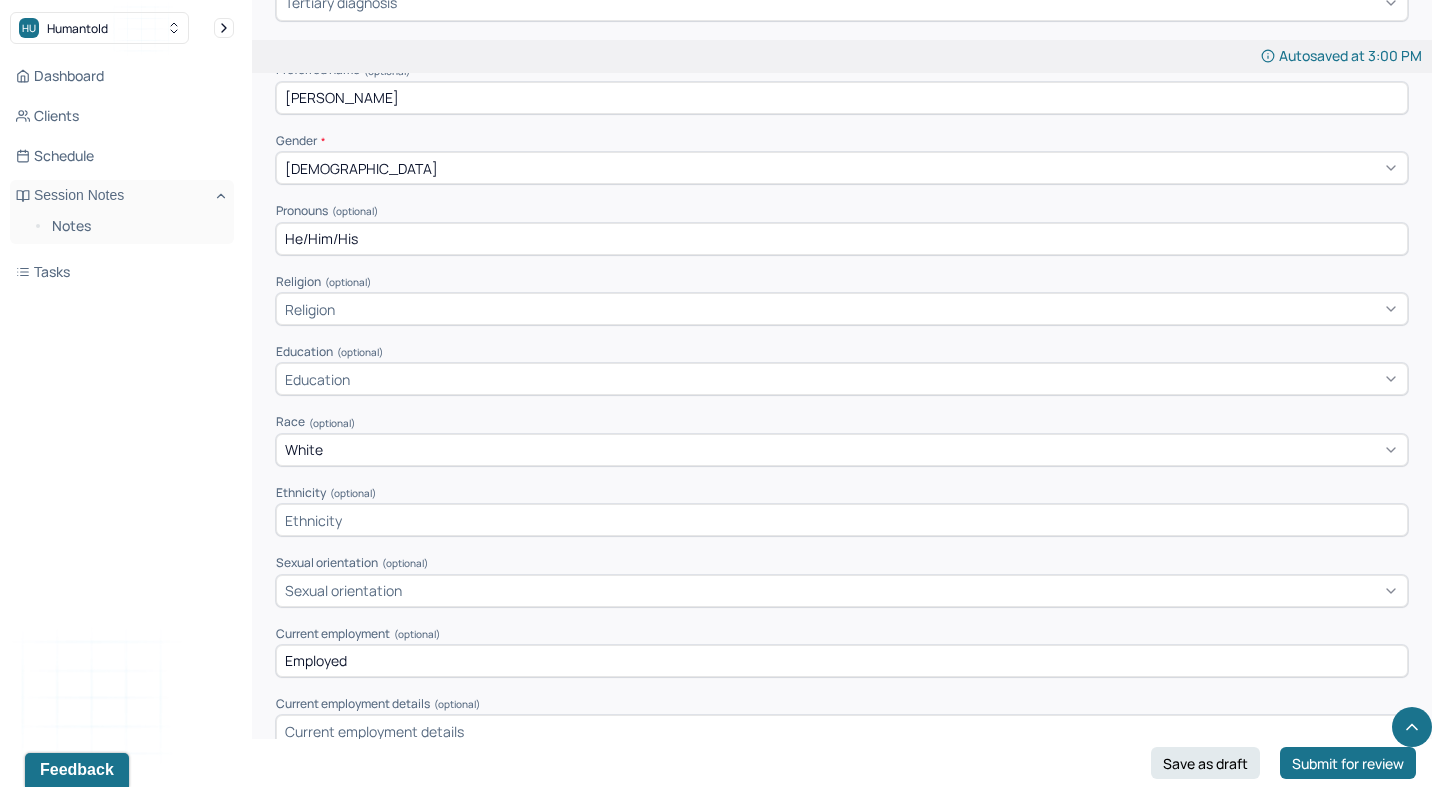 scroll, scrollTop: 930, scrollLeft: 0, axis: vertical 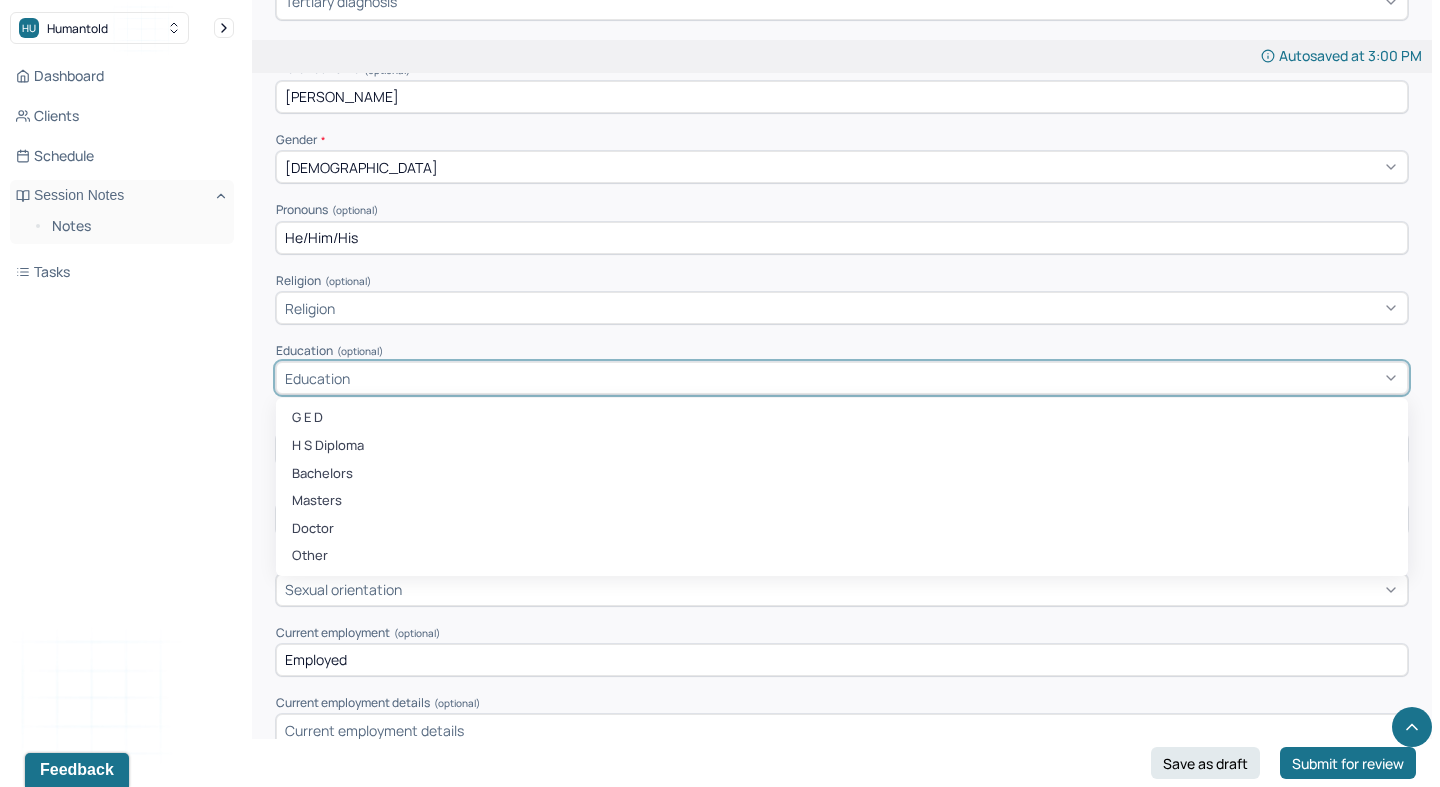 click on "Education" at bounding box center (842, 378) 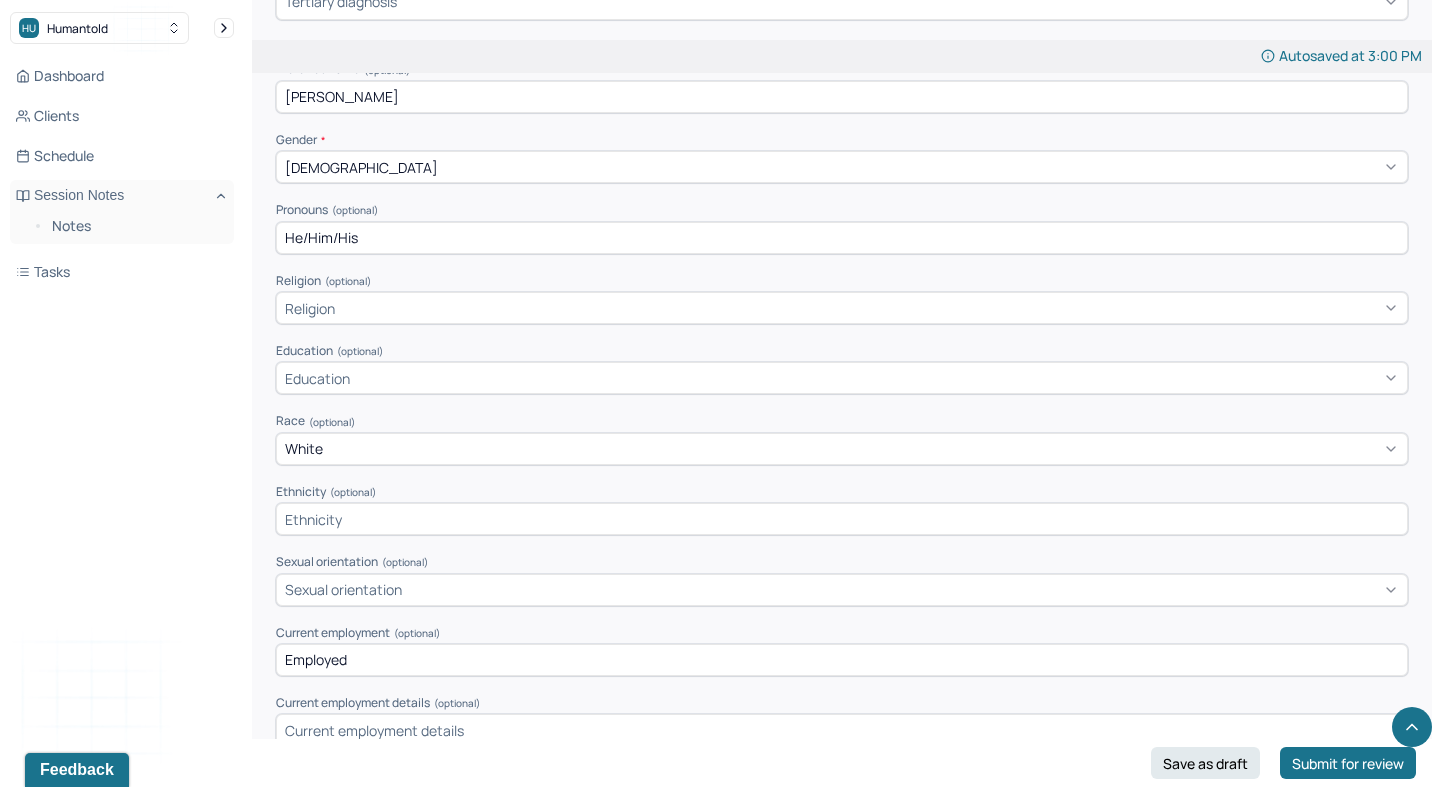 click on "Dashboard Clients Schedule Session Notes Notes Tasks MD [PERSON_NAME] provider Logout" at bounding box center (122, 413) 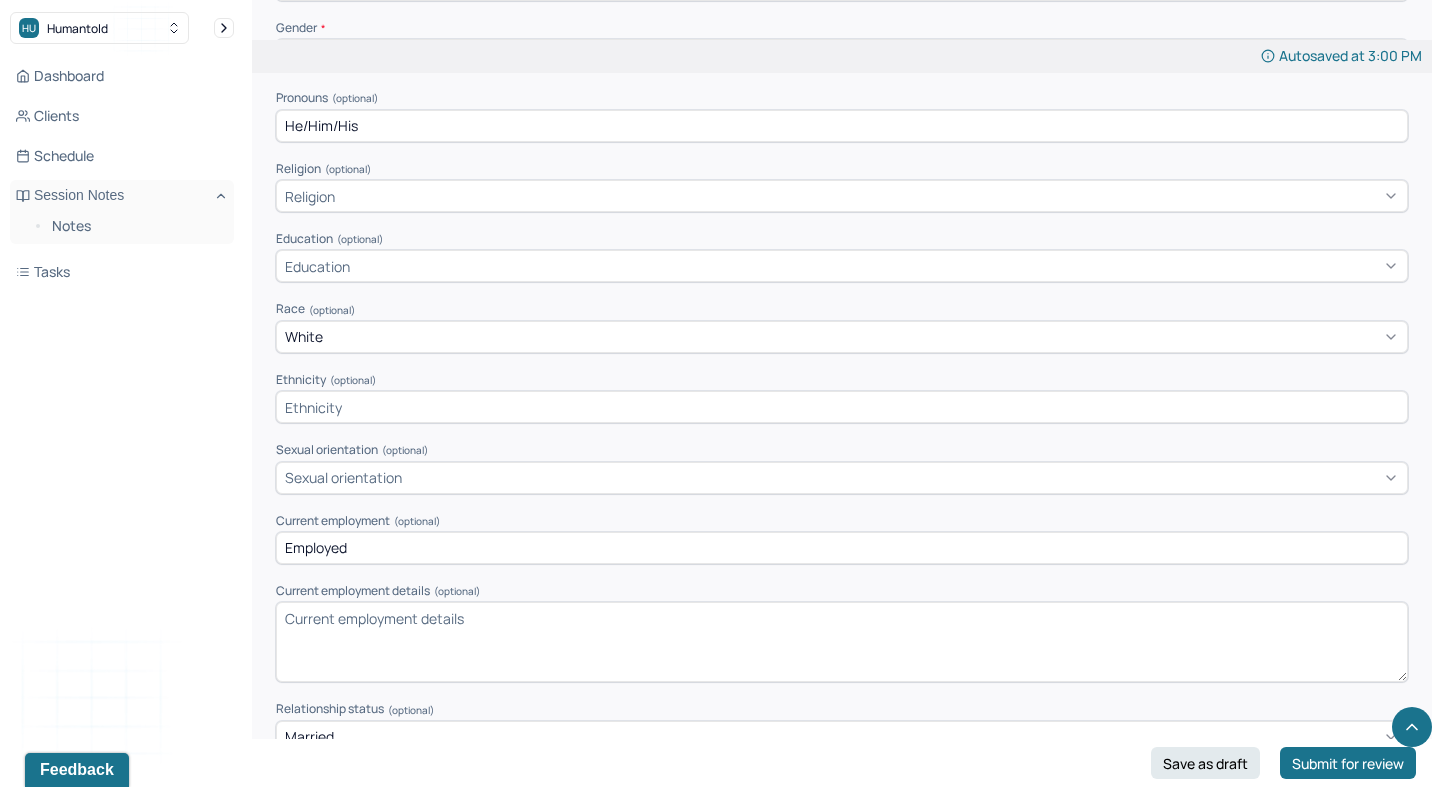 scroll, scrollTop: 1045, scrollLeft: 0, axis: vertical 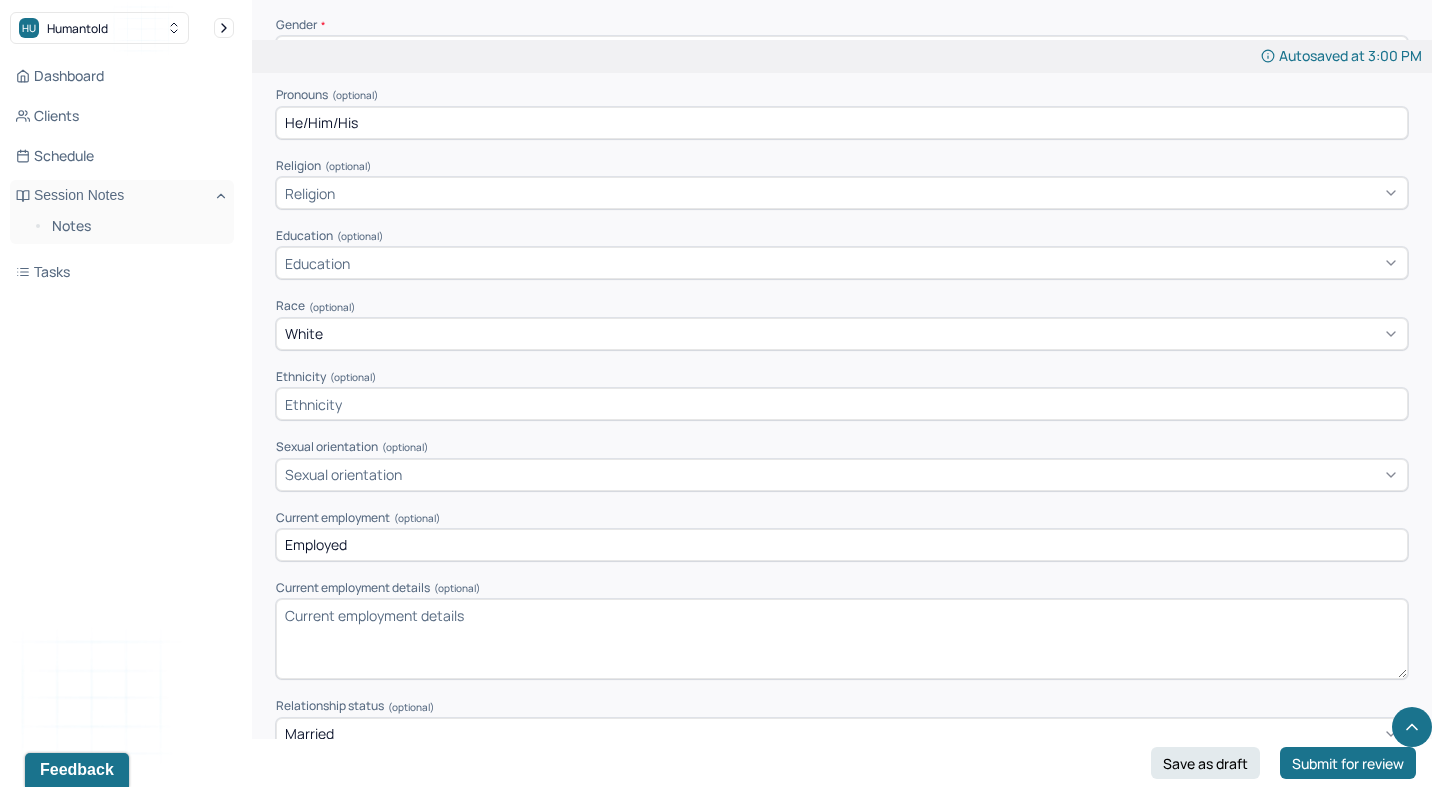 click on "Sexual orientation" at bounding box center [343, 474] 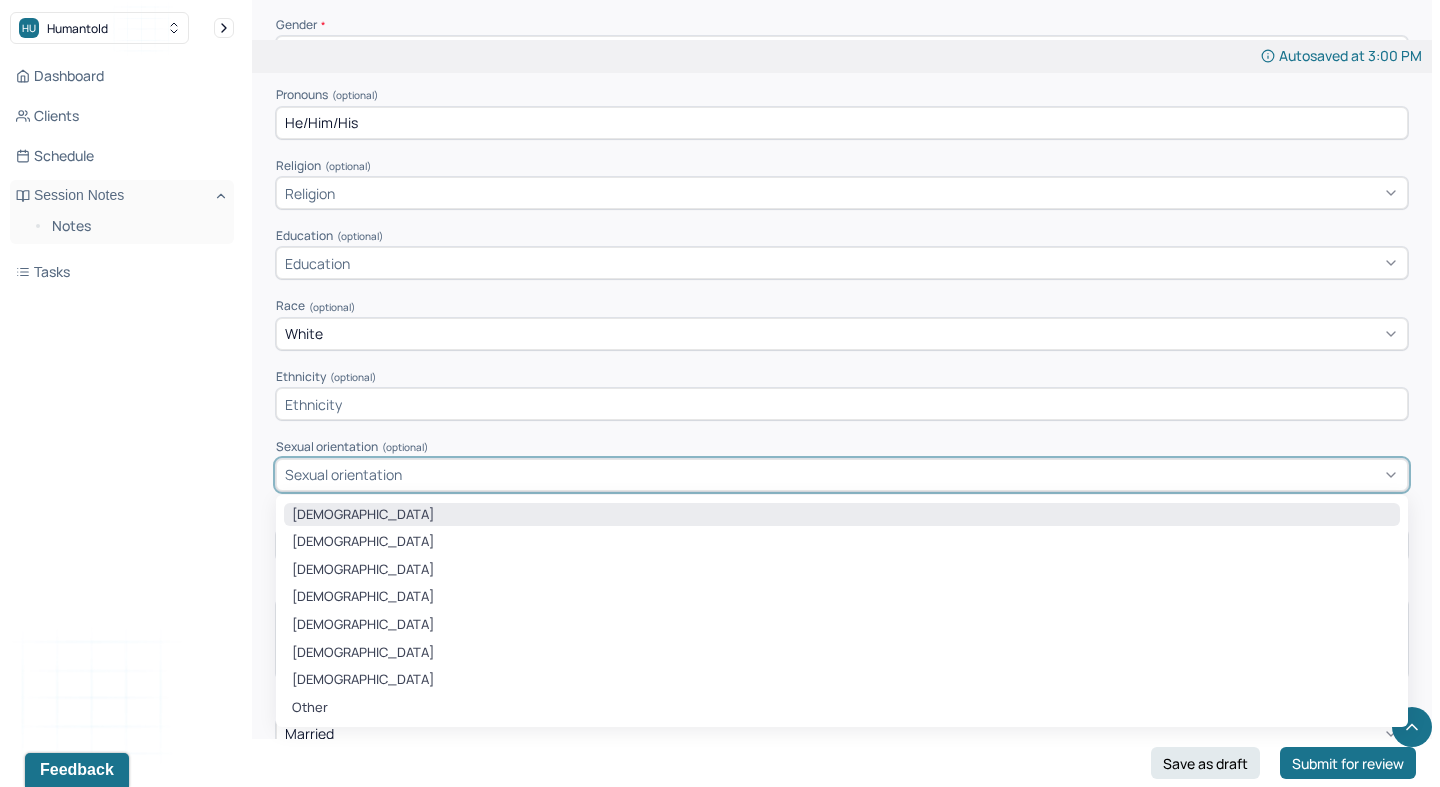 click on "[DEMOGRAPHIC_DATA]" at bounding box center (842, 515) 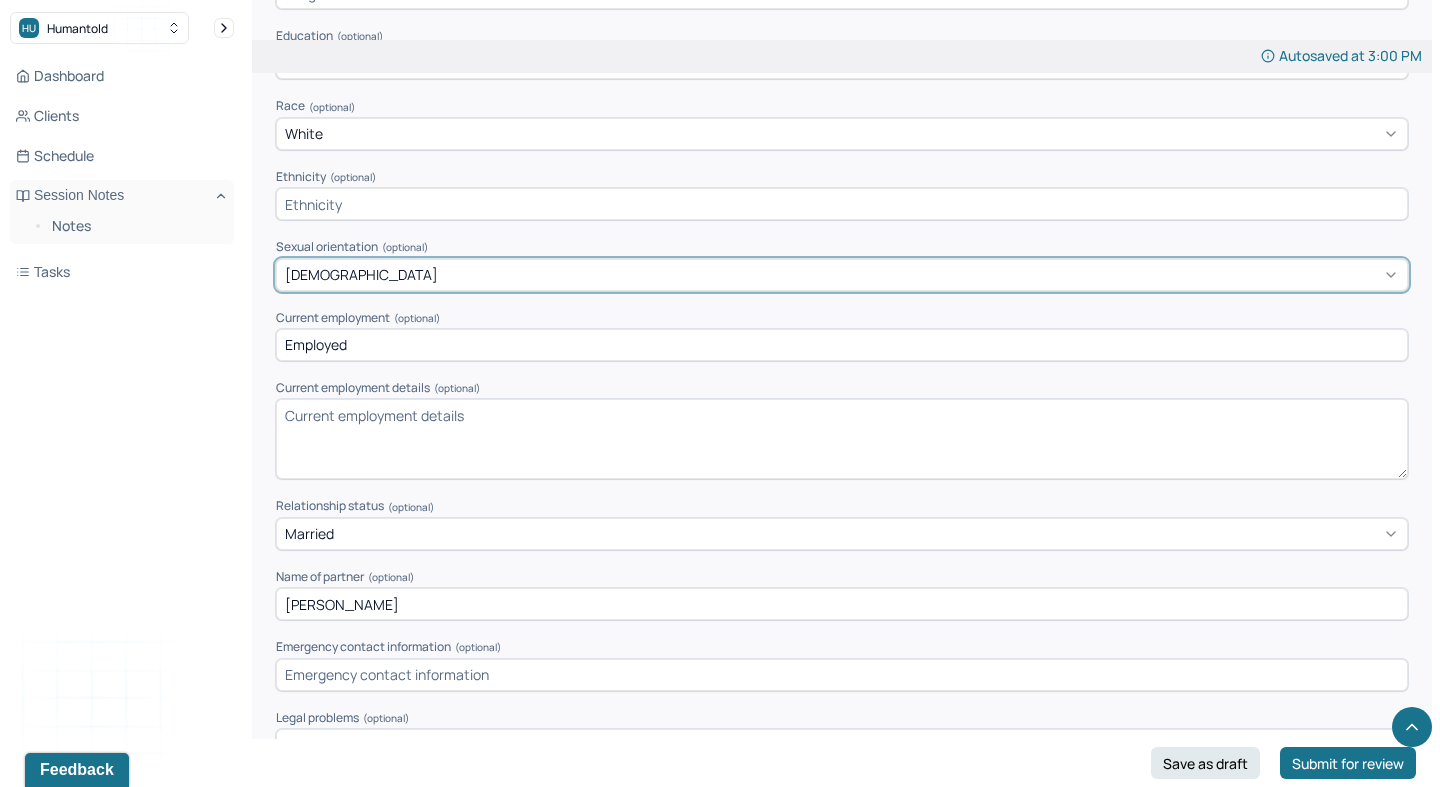 scroll, scrollTop: 1247, scrollLeft: 0, axis: vertical 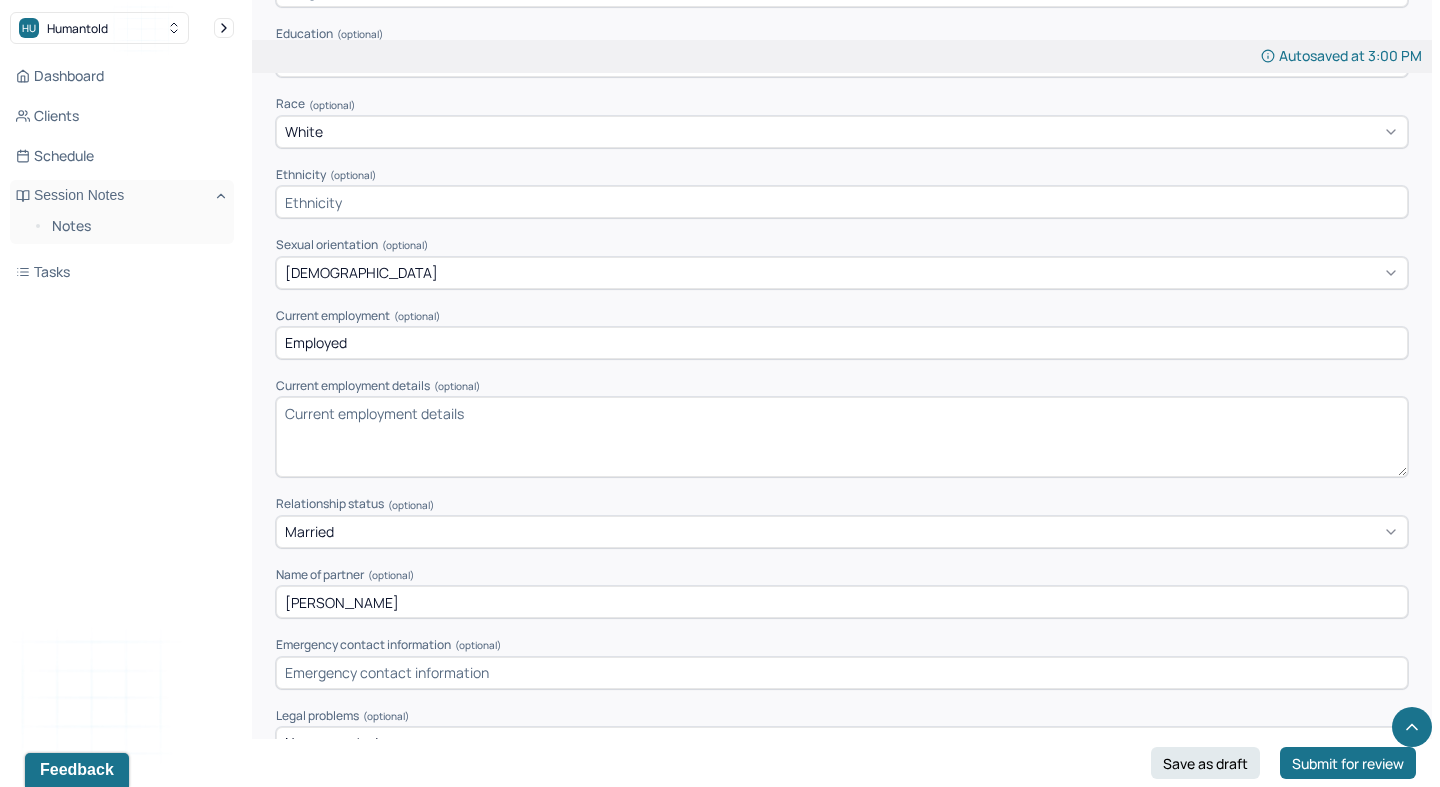 click on "Current employment details (optional)" at bounding box center (842, 437) 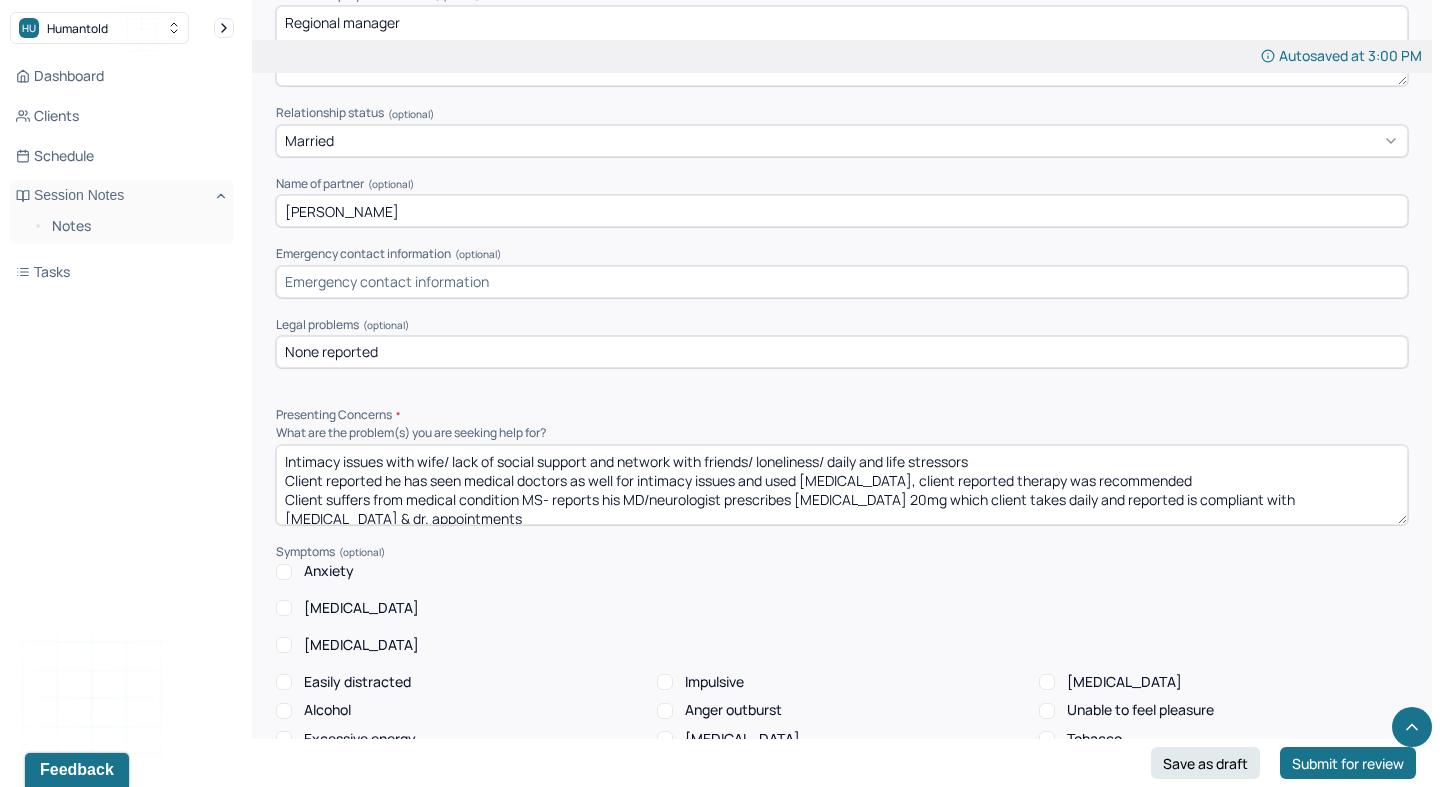 scroll, scrollTop: 1639, scrollLeft: 0, axis: vertical 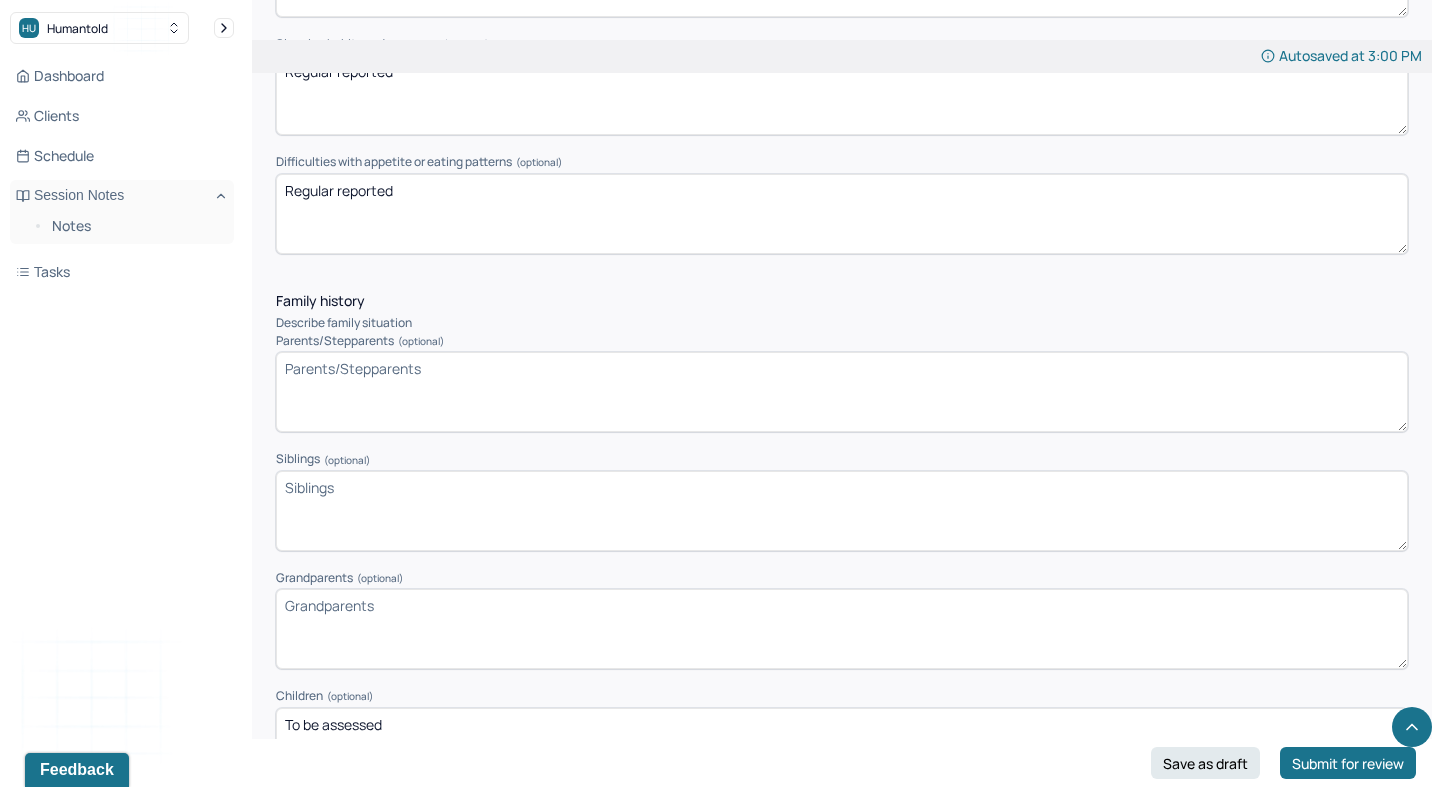 type on "Regional manager" 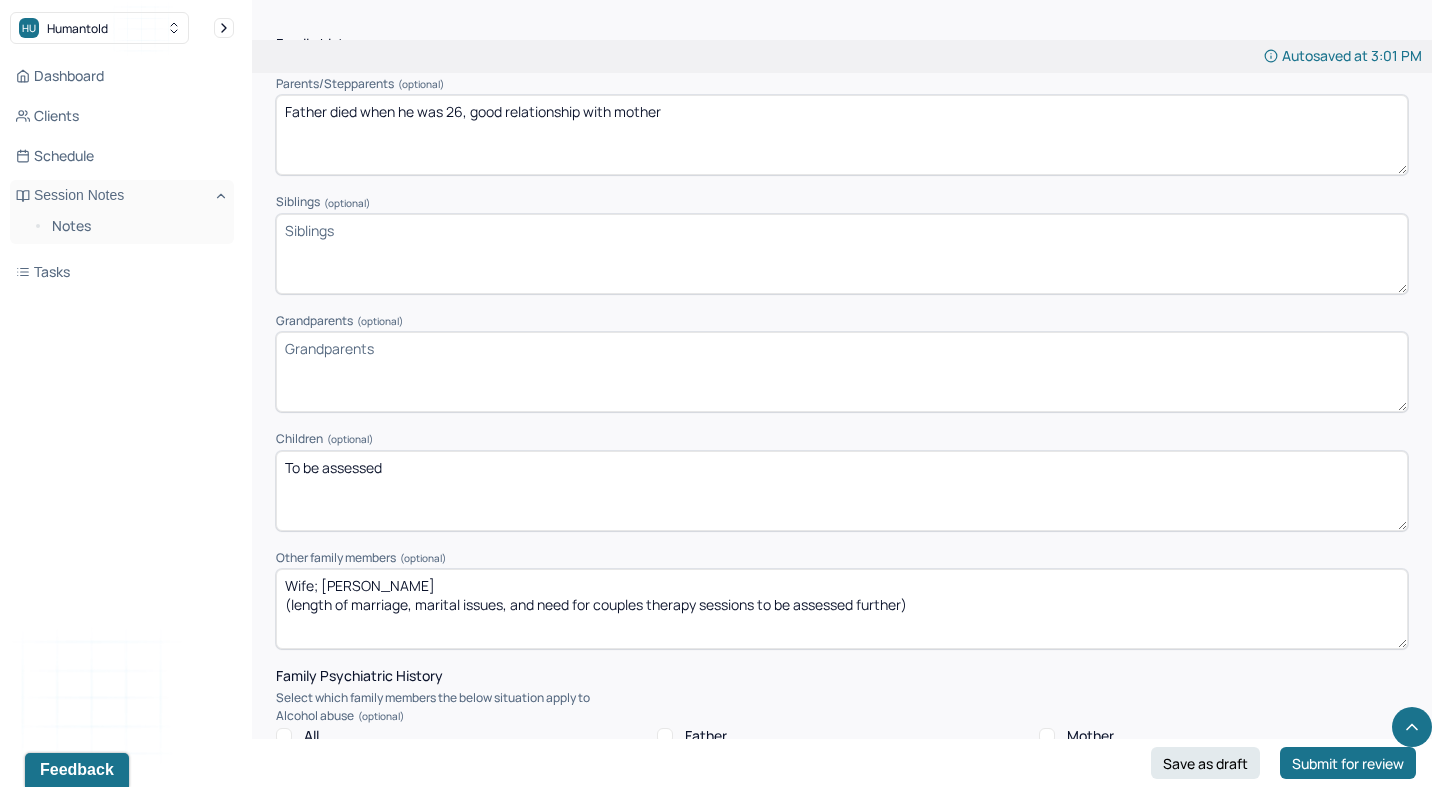 scroll, scrollTop: 3016, scrollLeft: 0, axis: vertical 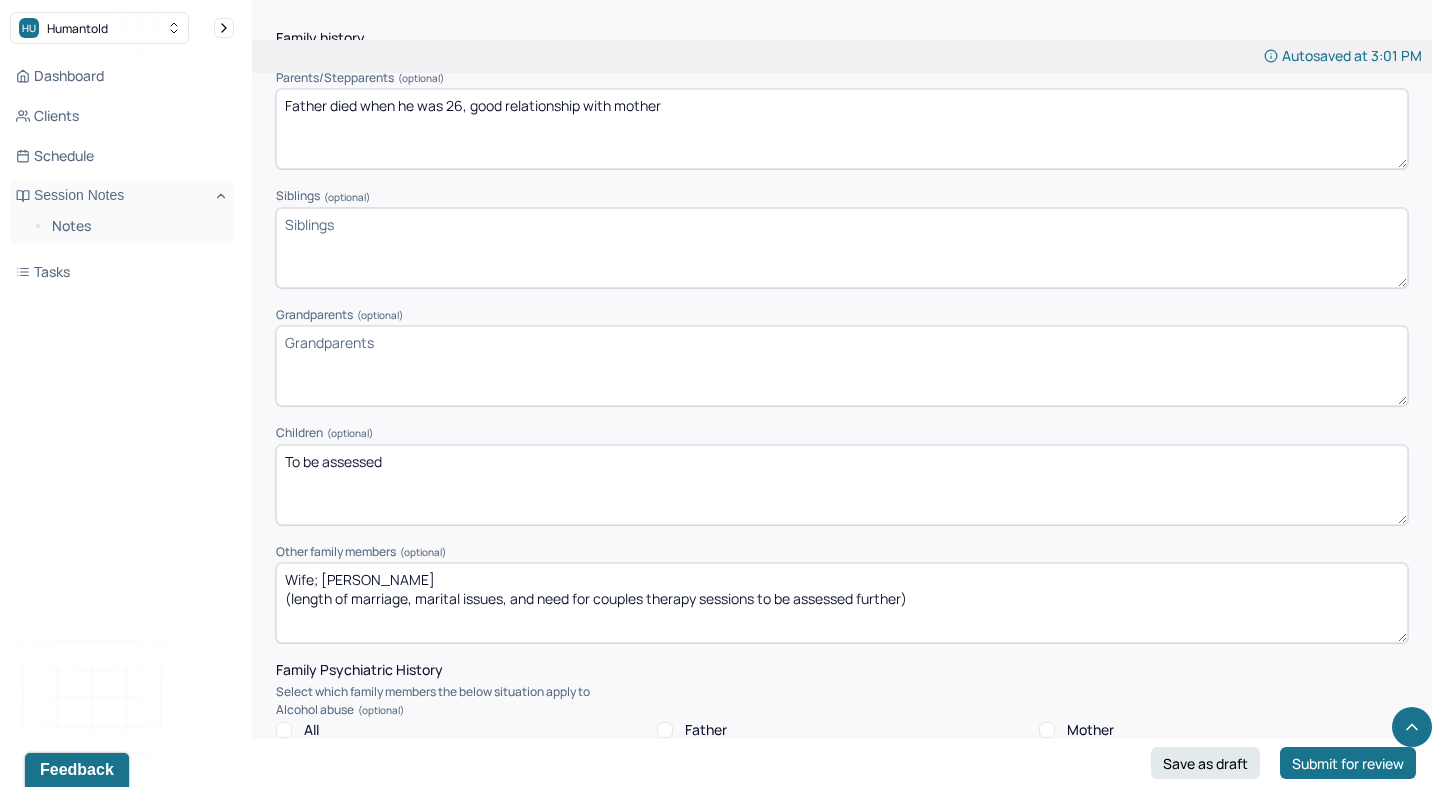 type on "Father died when he was 26, good relationship with mother" 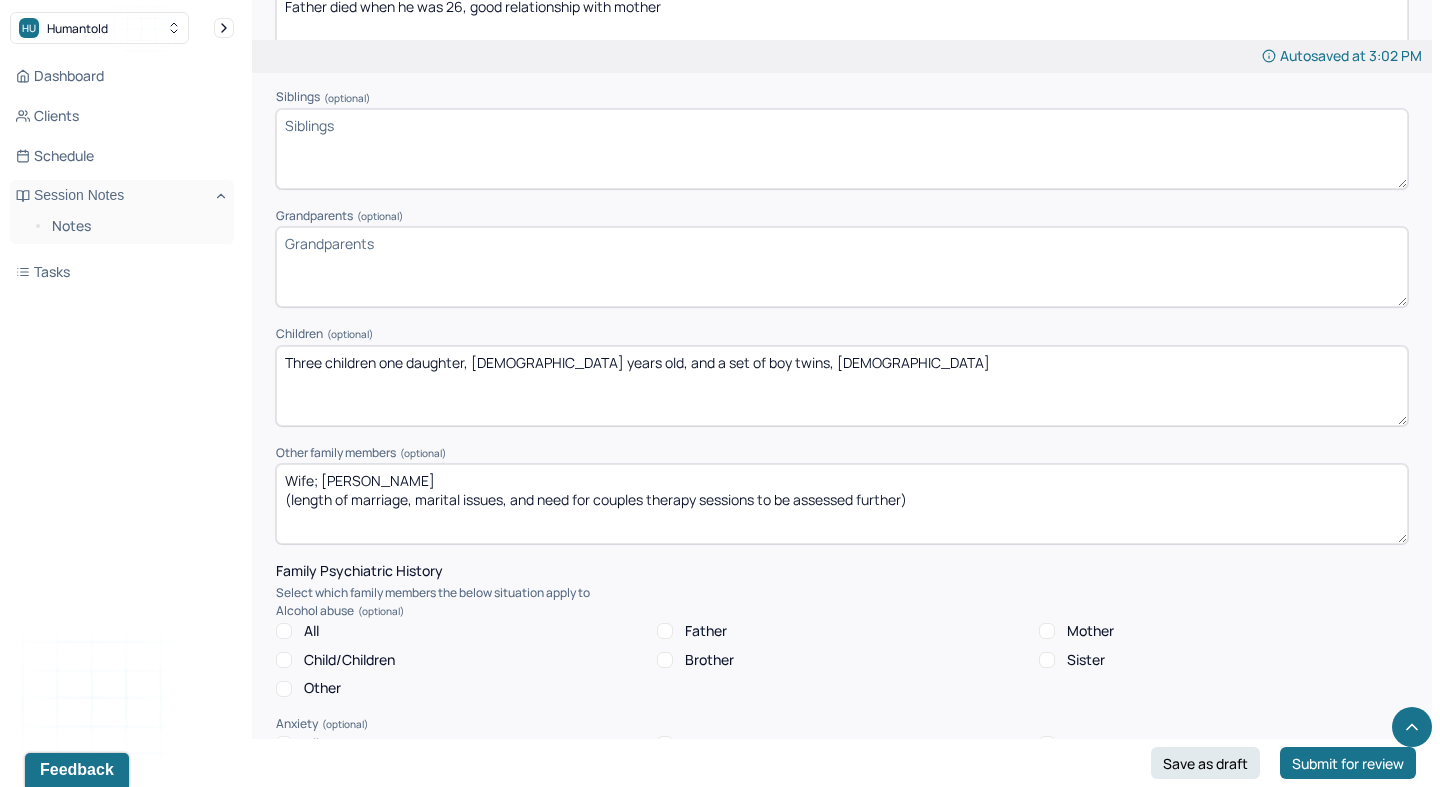 scroll, scrollTop: 3116, scrollLeft: 0, axis: vertical 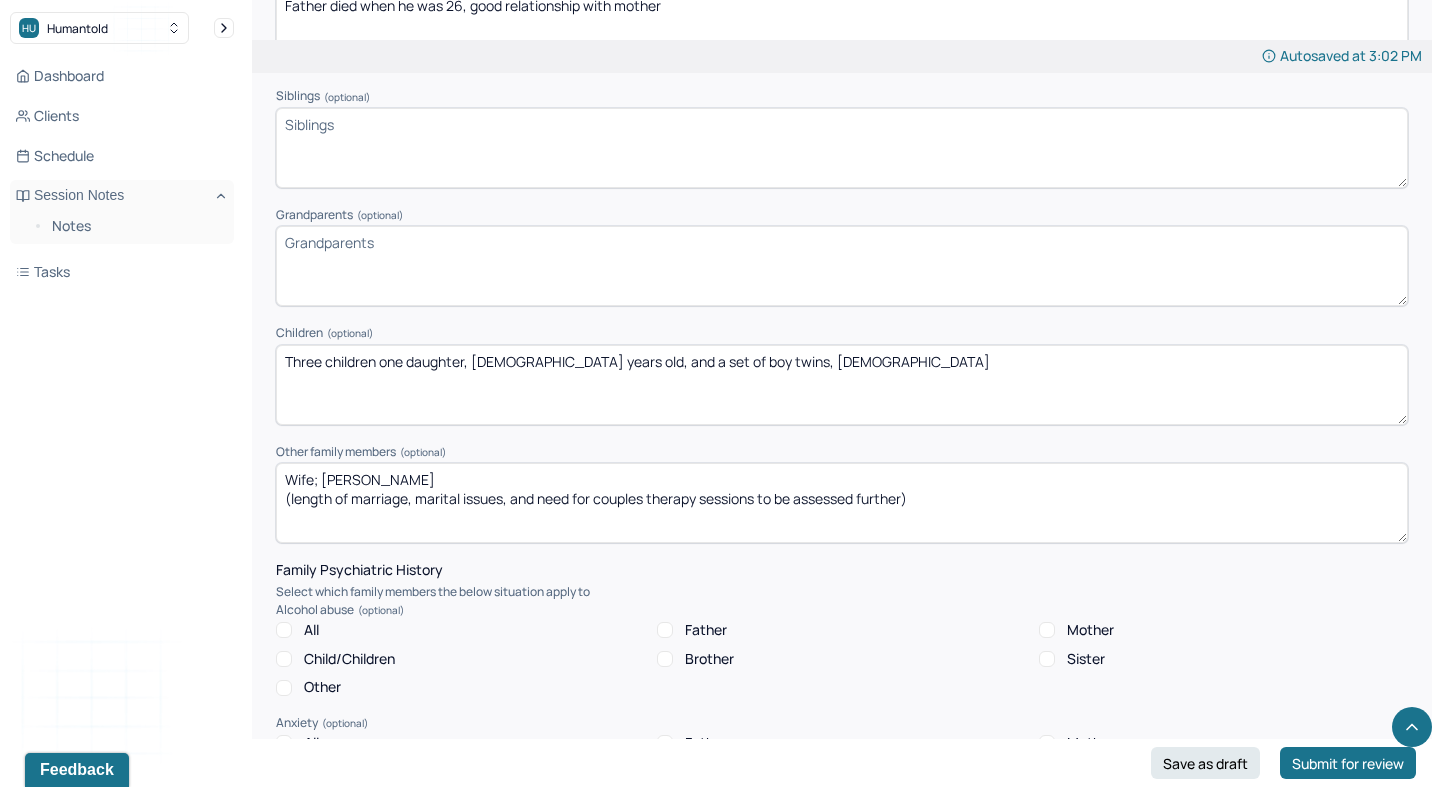 type on "Three children one daughter, [DEMOGRAPHIC_DATA] years old, and a set of boy twins, [DEMOGRAPHIC_DATA]" 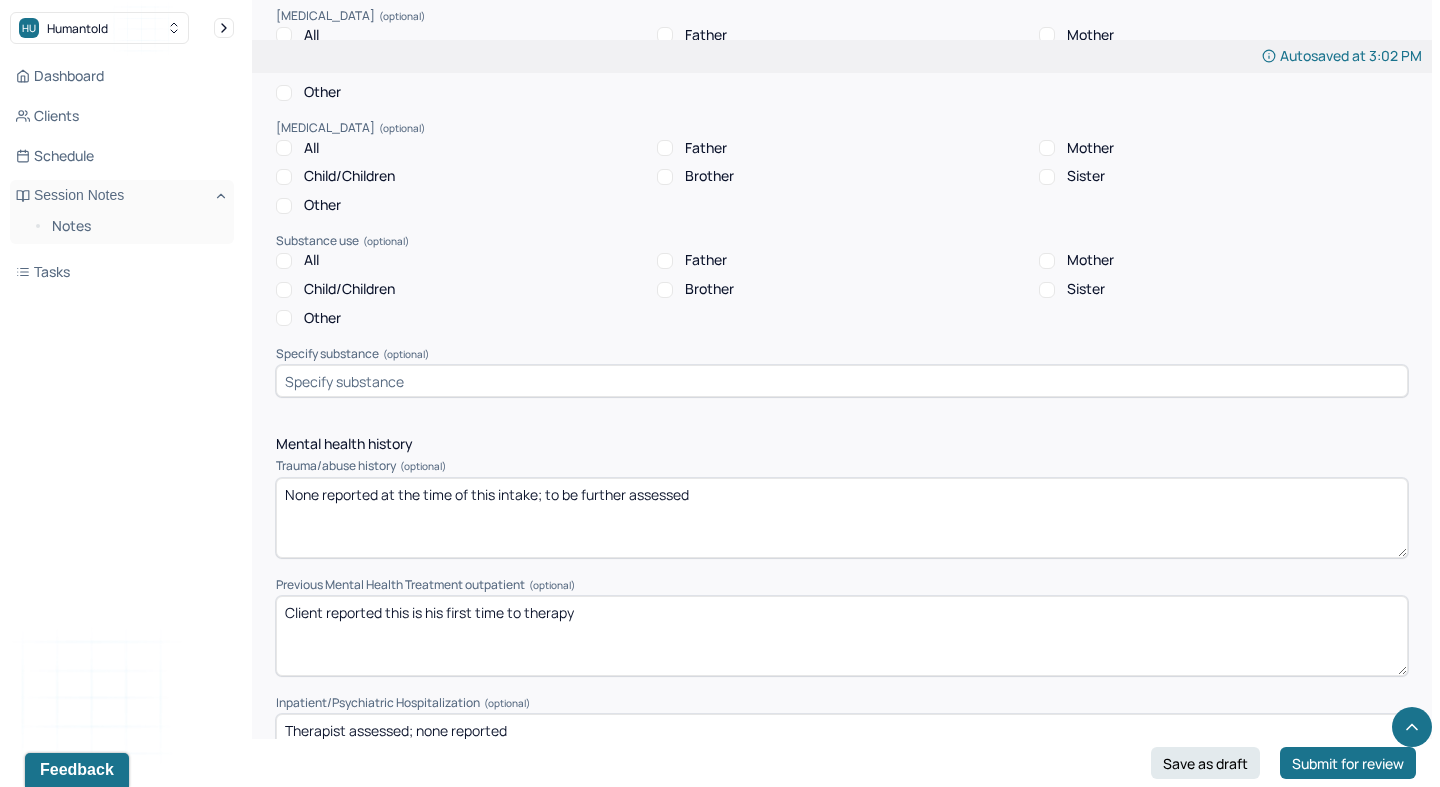 scroll, scrollTop: 4164, scrollLeft: 0, axis: vertical 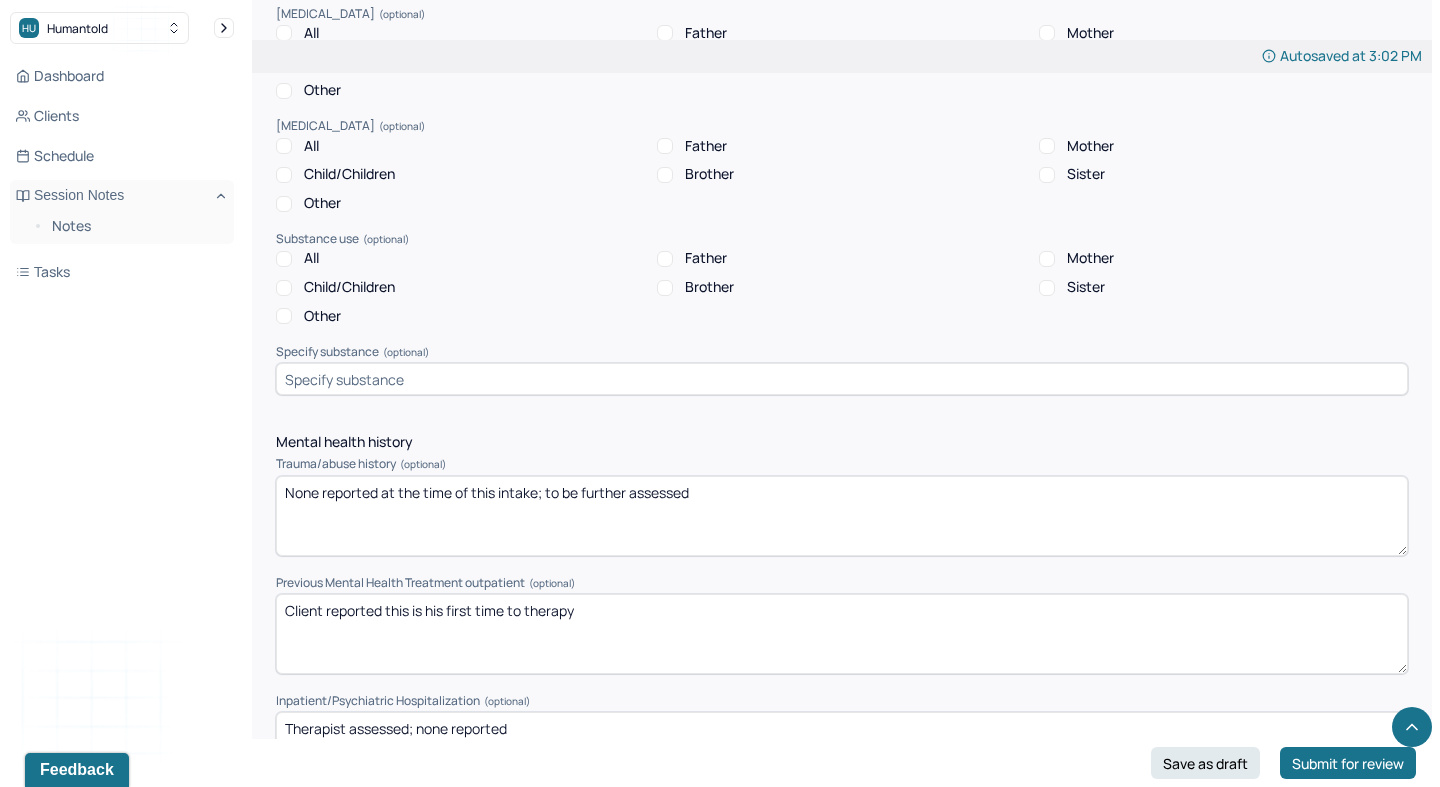 type on "Wife; [PERSON_NAME] married for over 20 years" 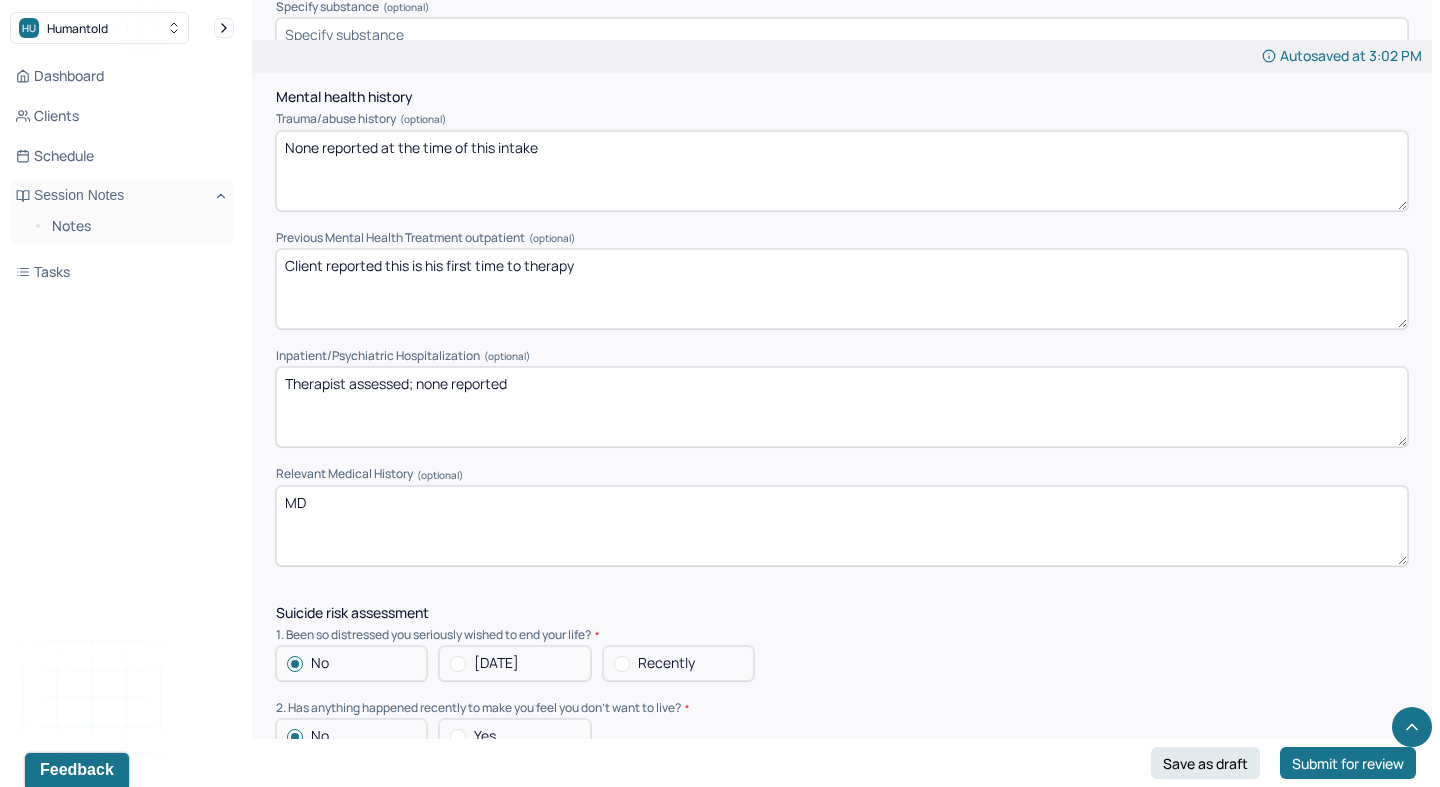 scroll, scrollTop: 4513, scrollLeft: 0, axis: vertical 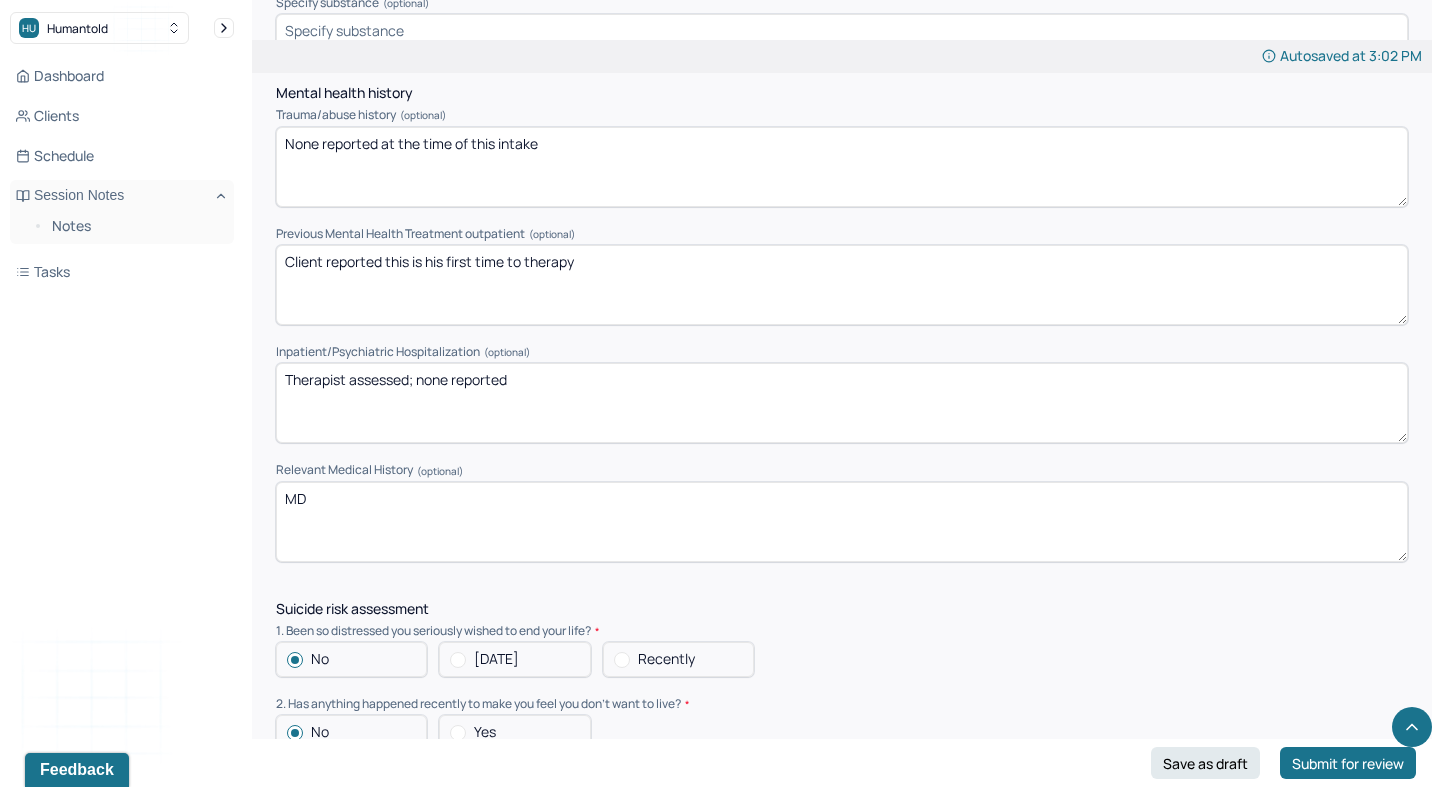 type on "None reported at the time of this intake" 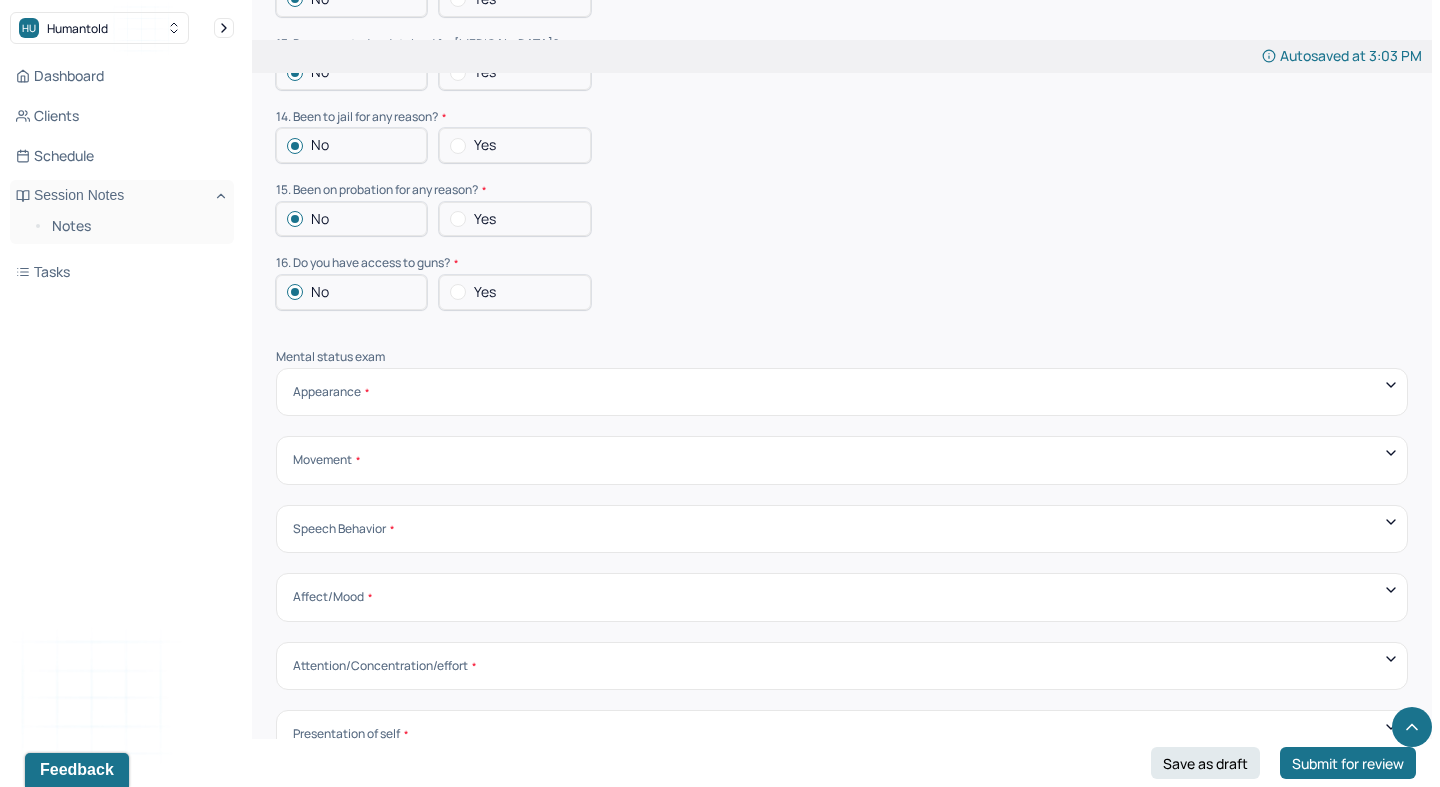 scroll, scrollTop: 6247, scrollLeft: 0, axis: vertical 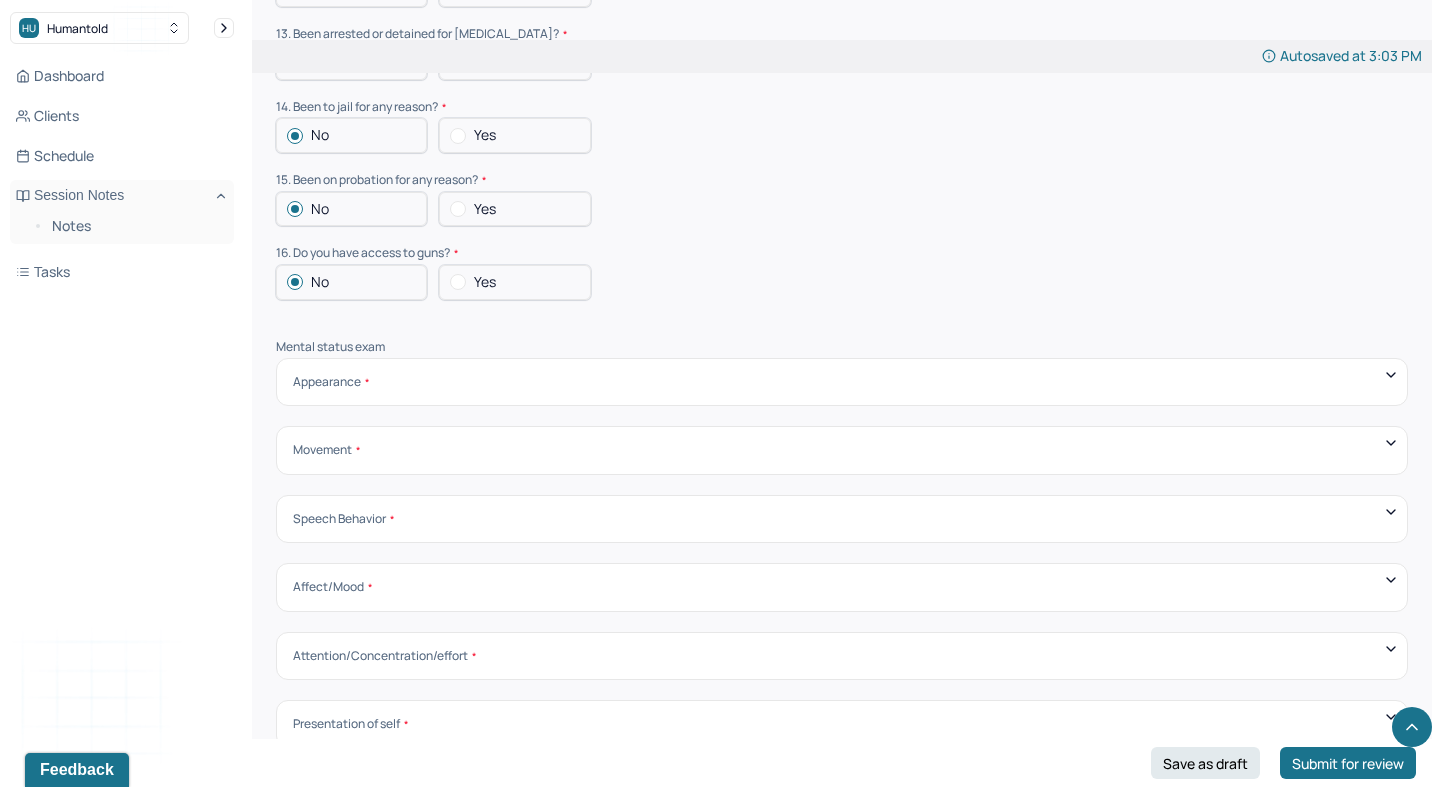 type on "Client has MS and is compliant with treatment and medication" 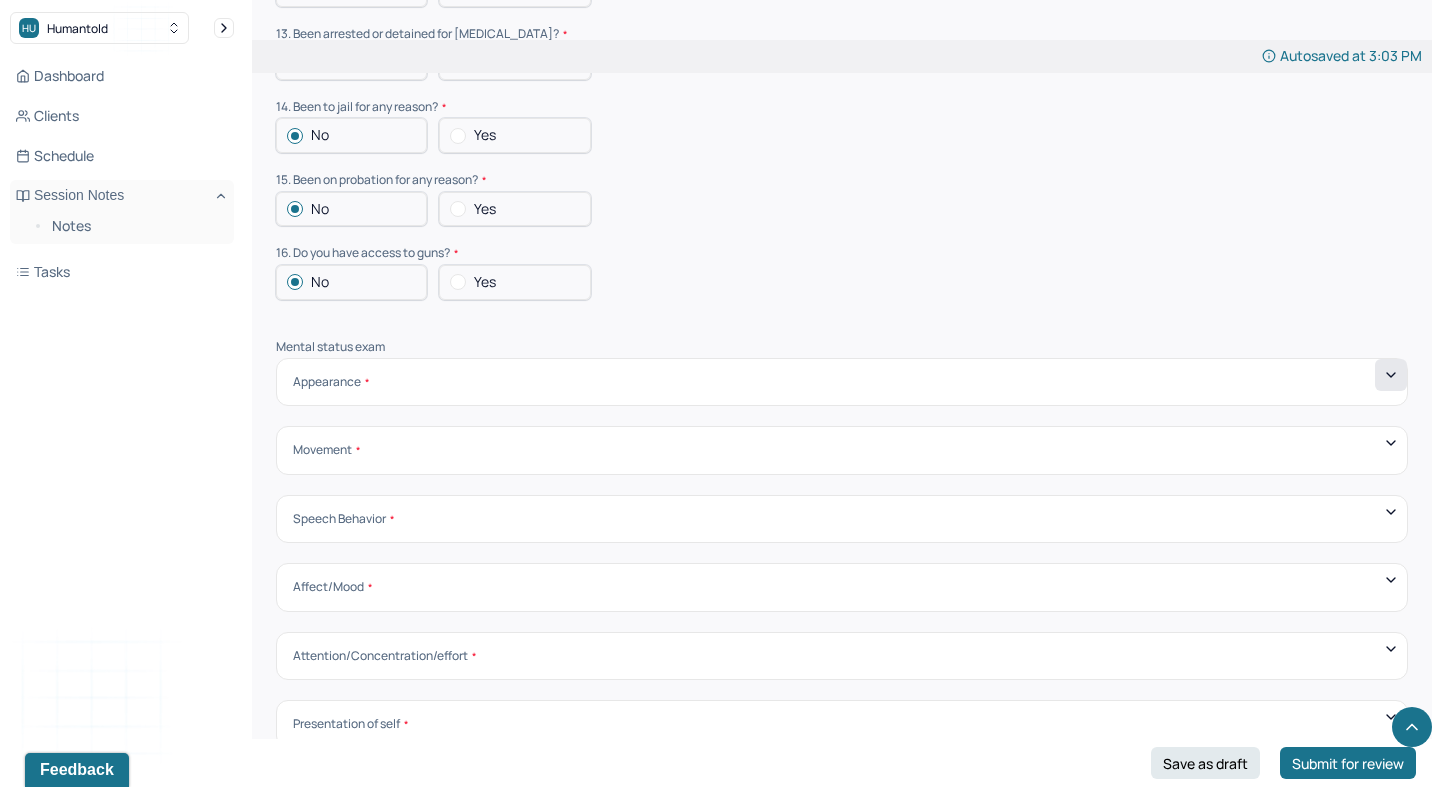 click 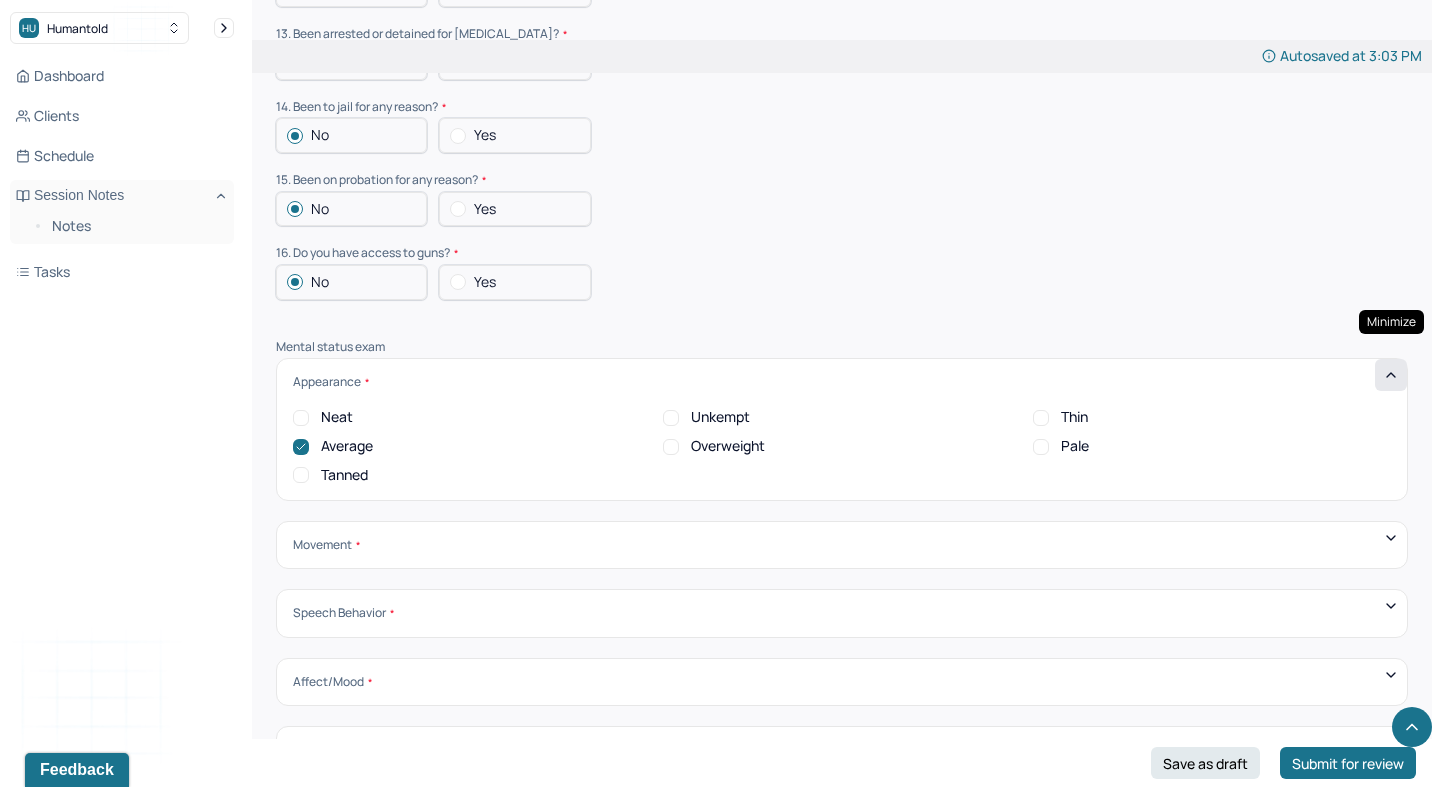 click 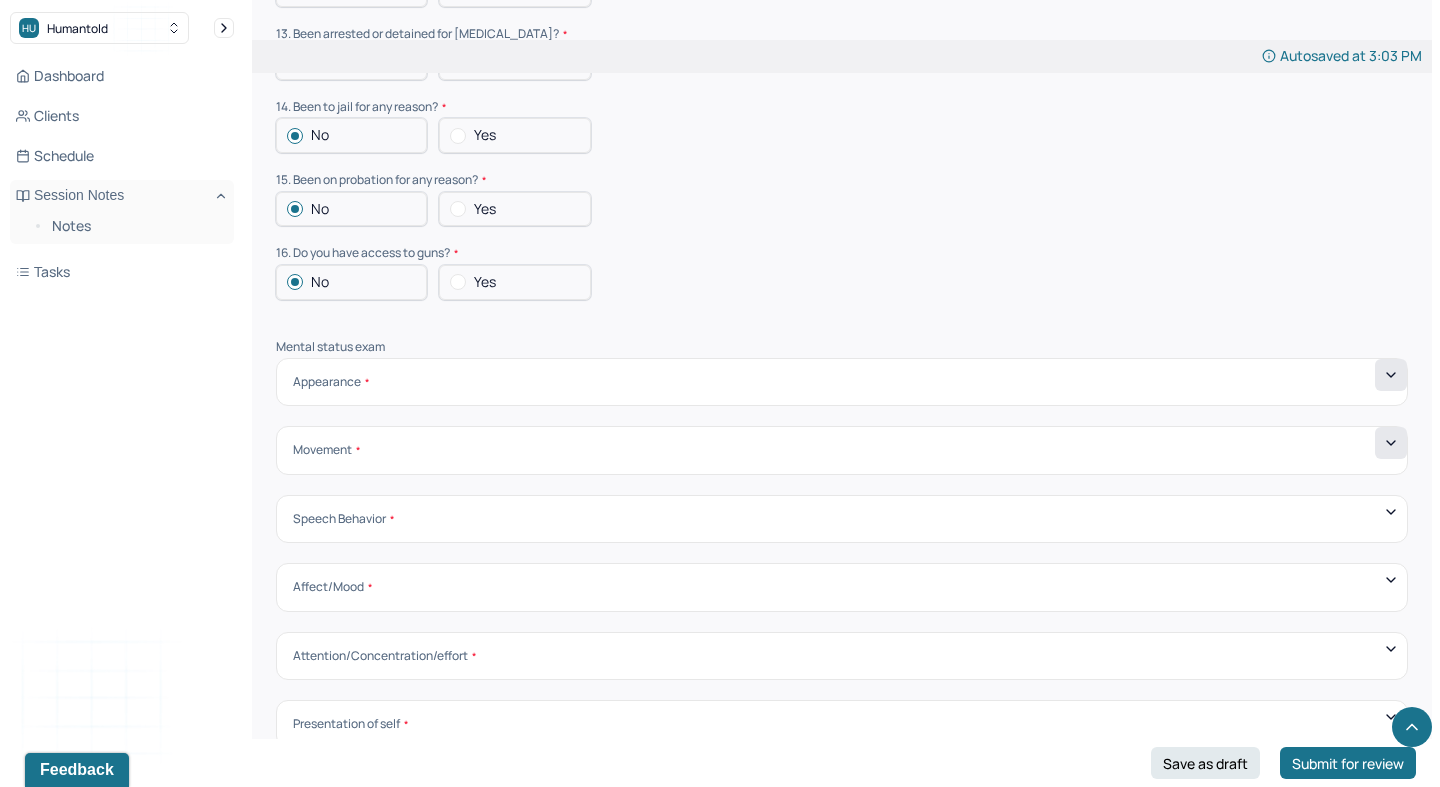 click 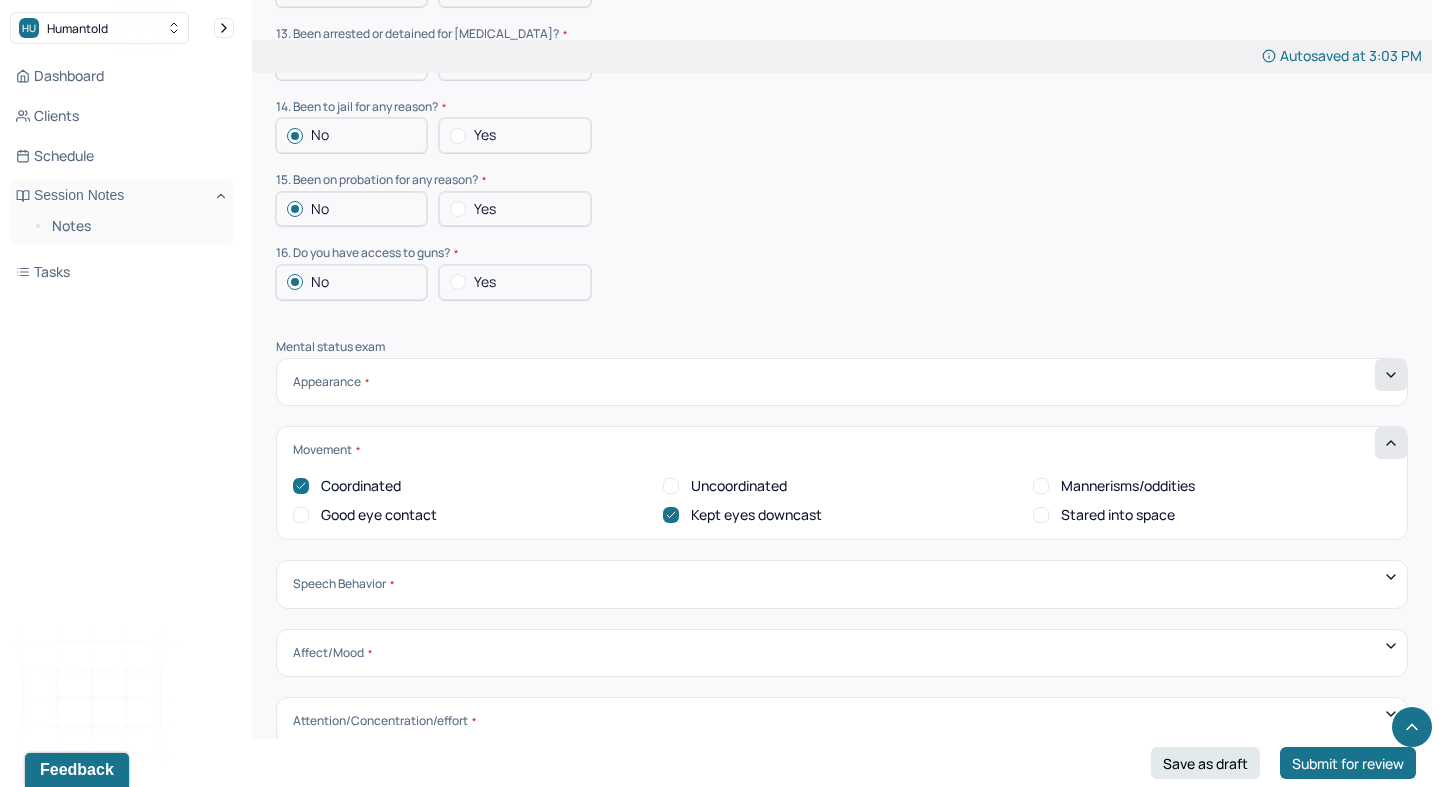 click 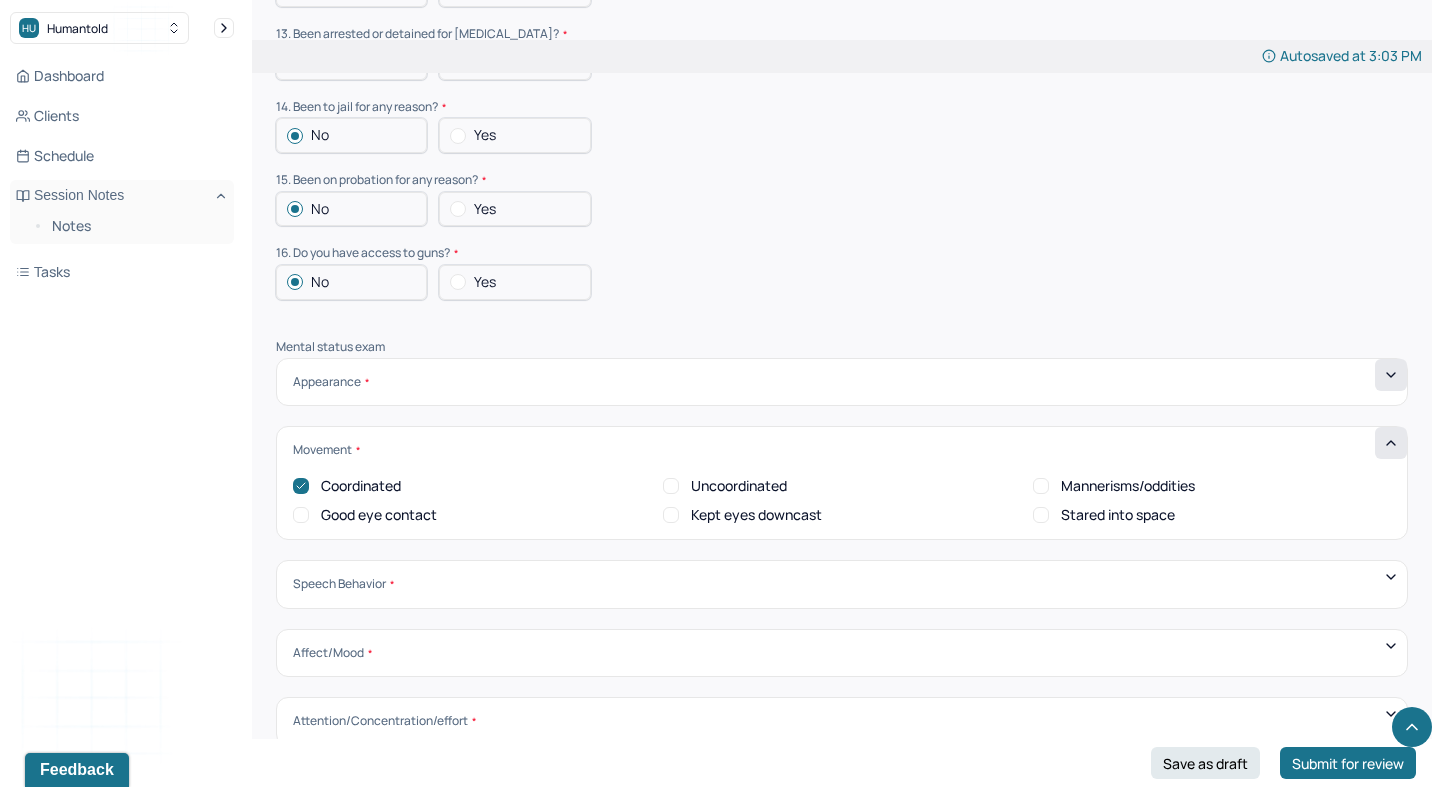 click on "Good eye contact" at bounding box center [301, 515] 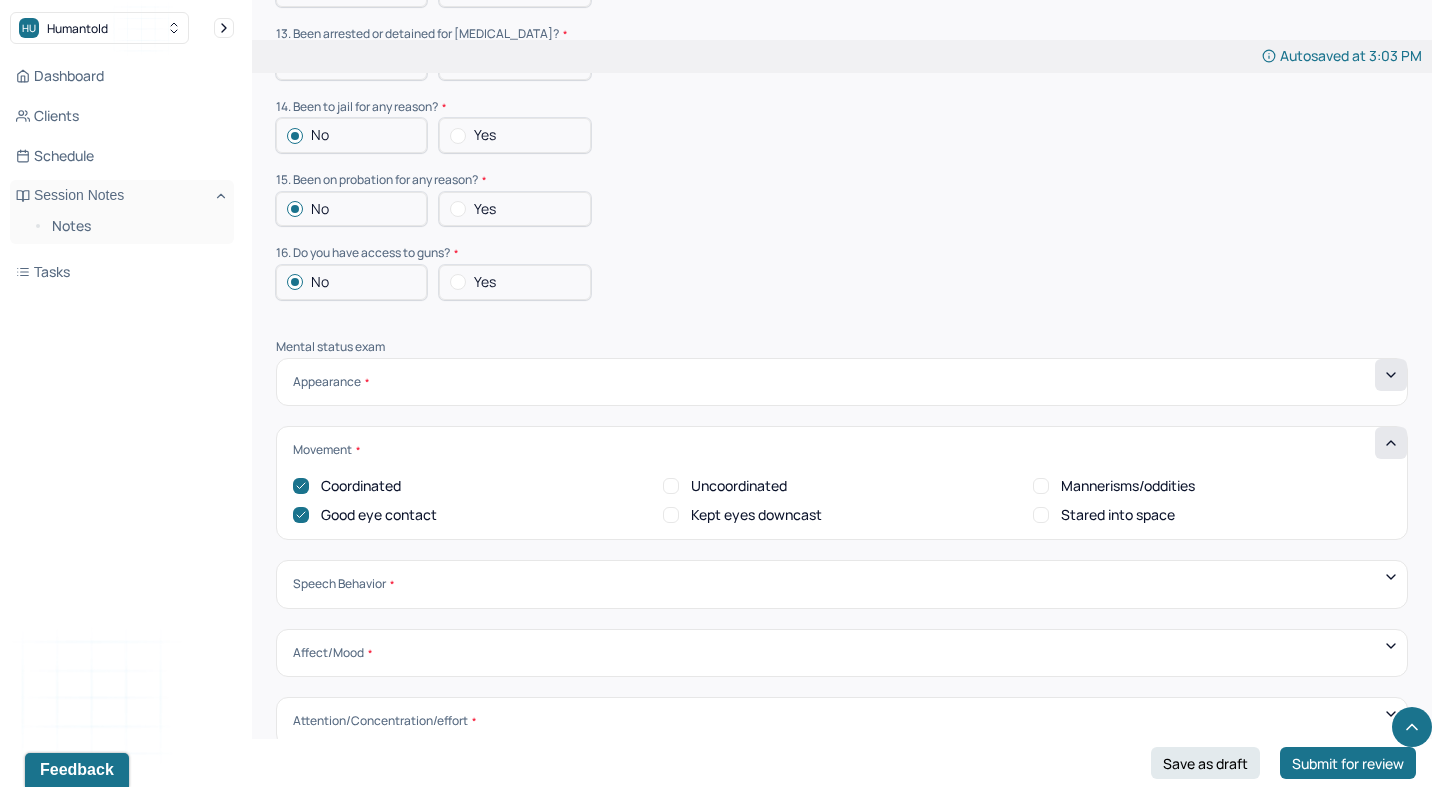 click 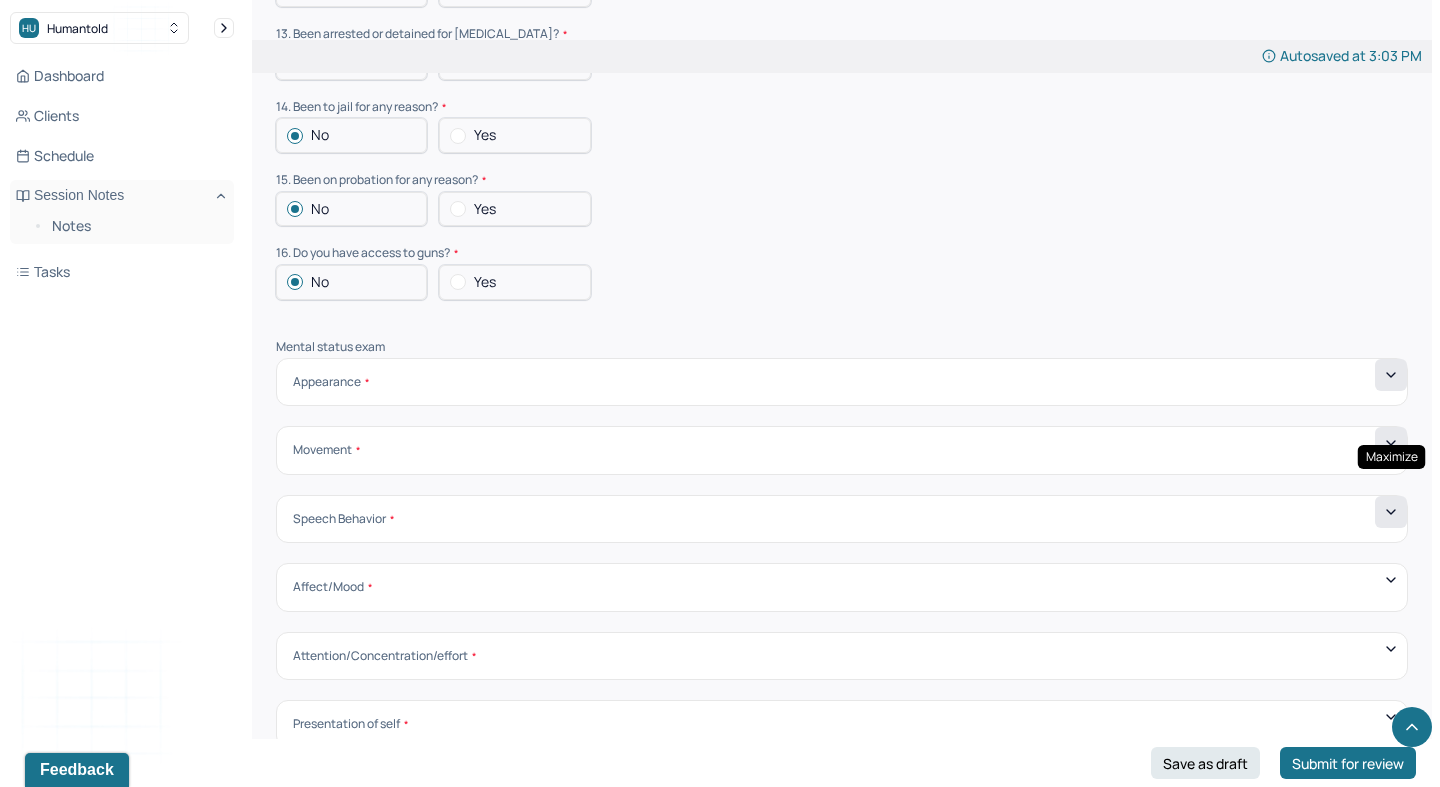 click 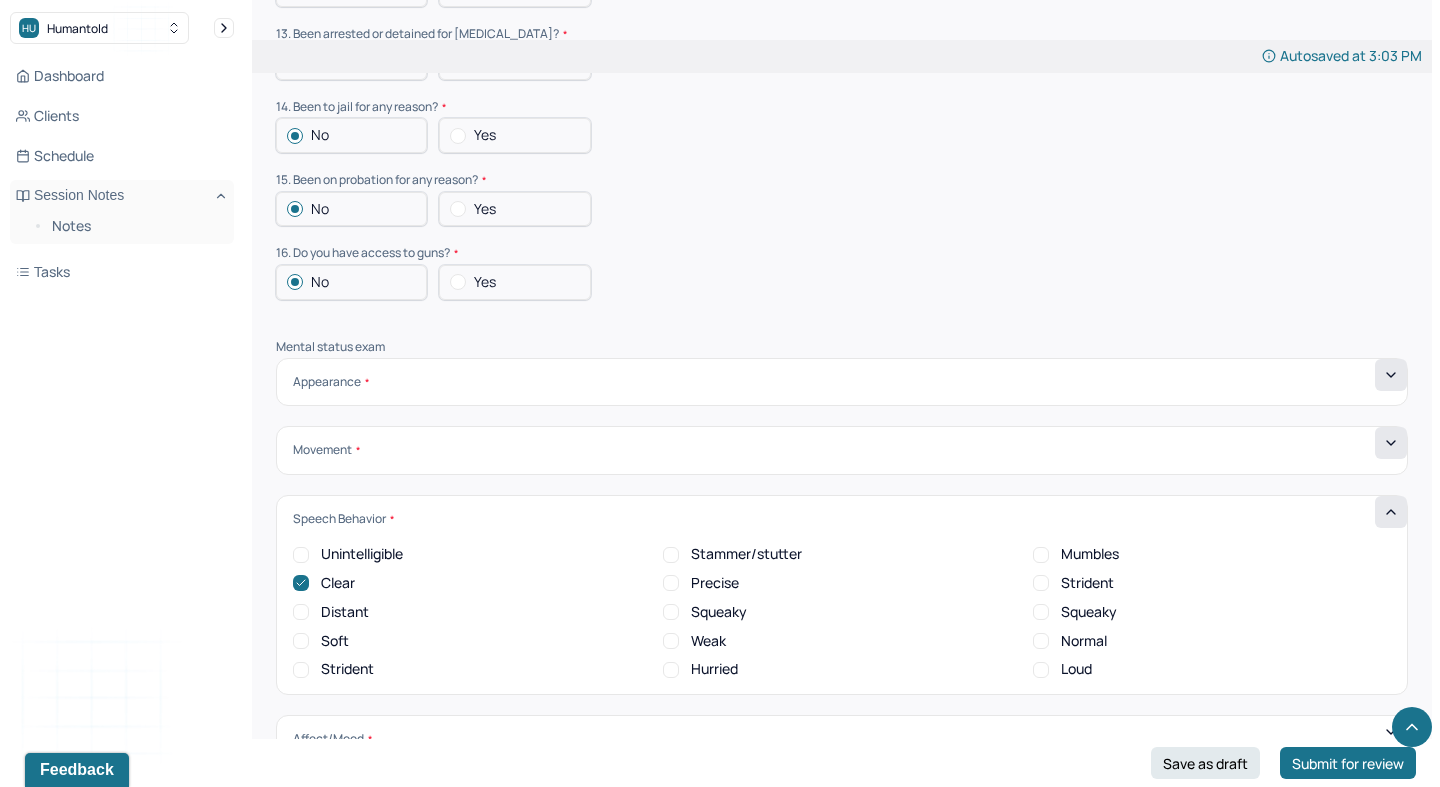 click on "Normal" at bounding box center [1041, 641] 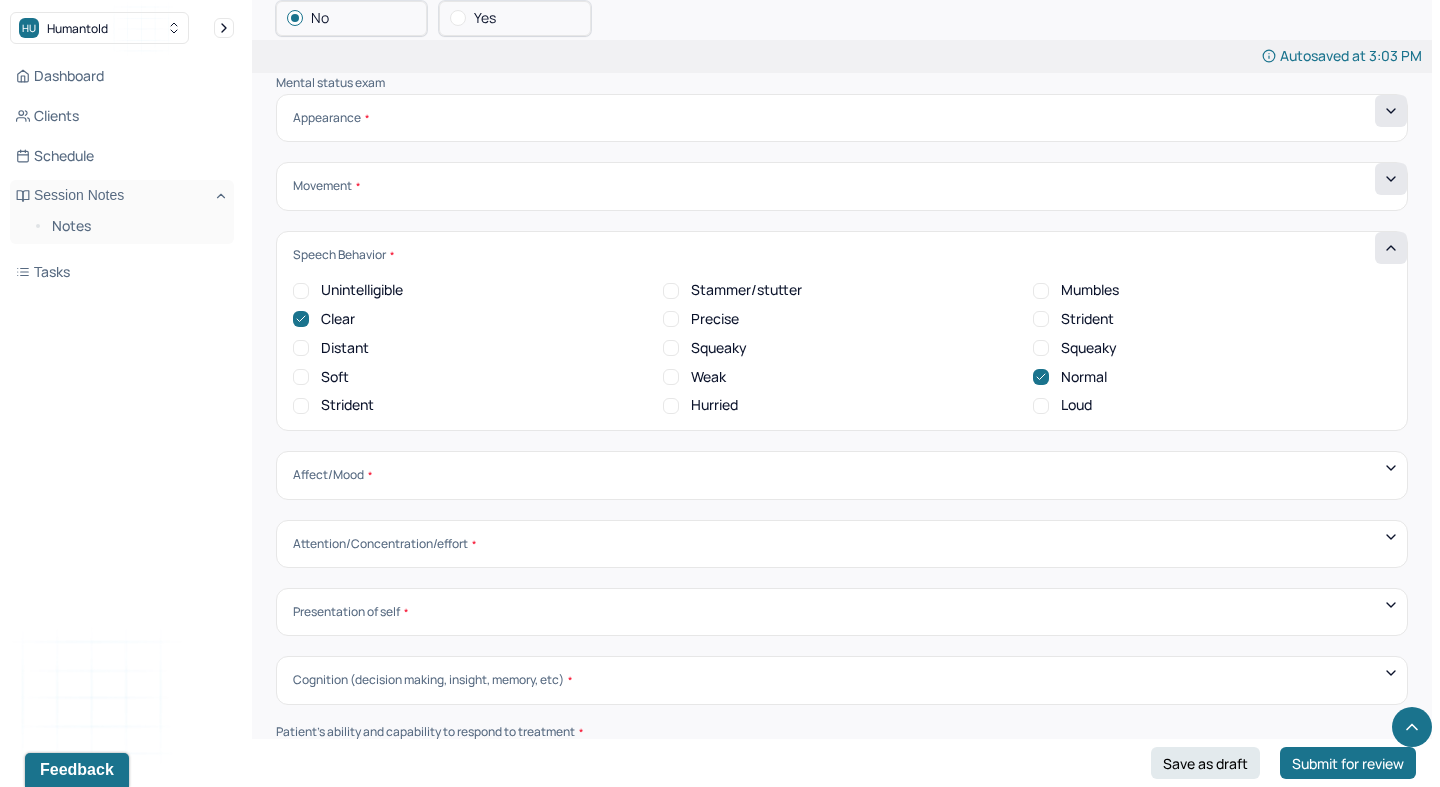 scroll, scrollTop: 6519, scrollLeft: 0, axis: vertical 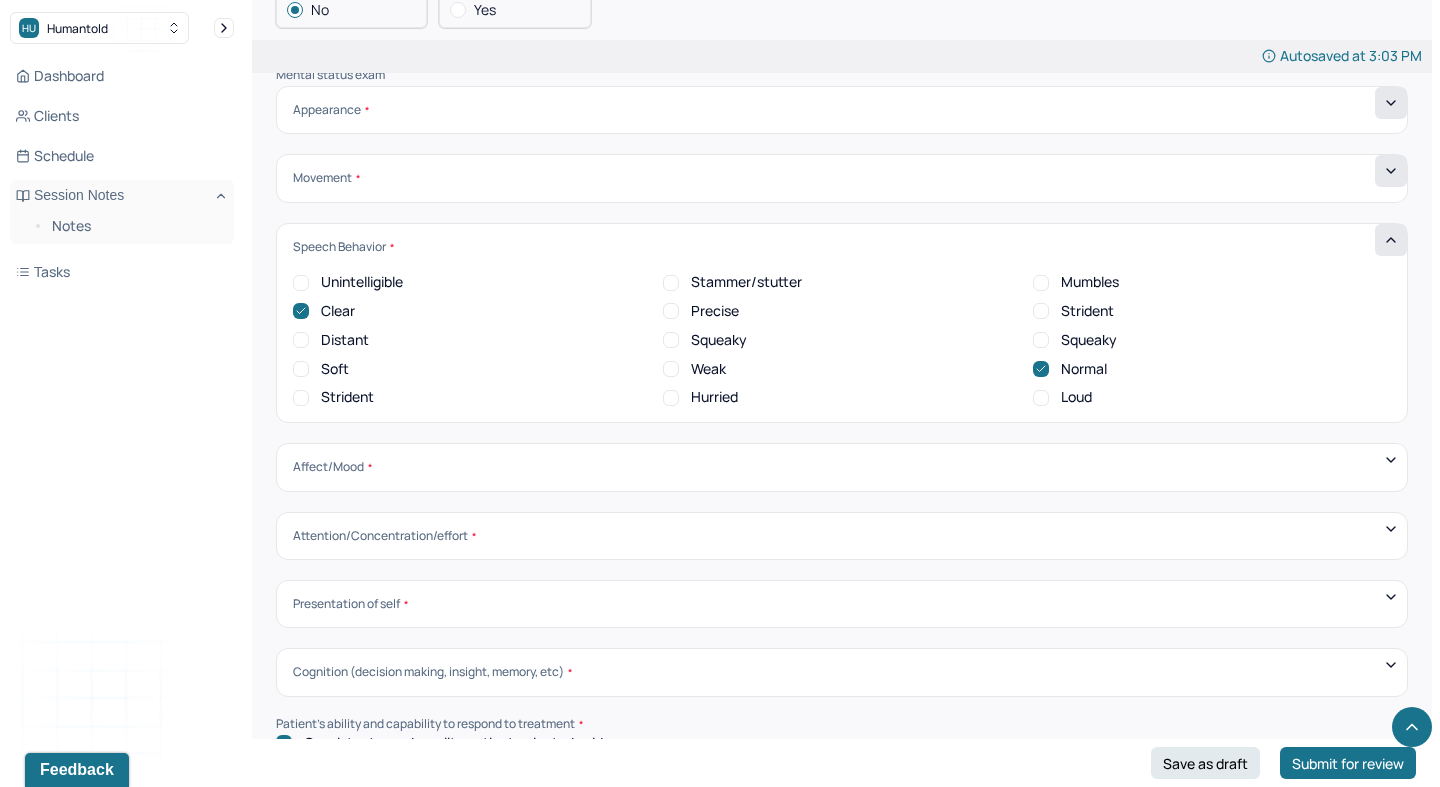 click 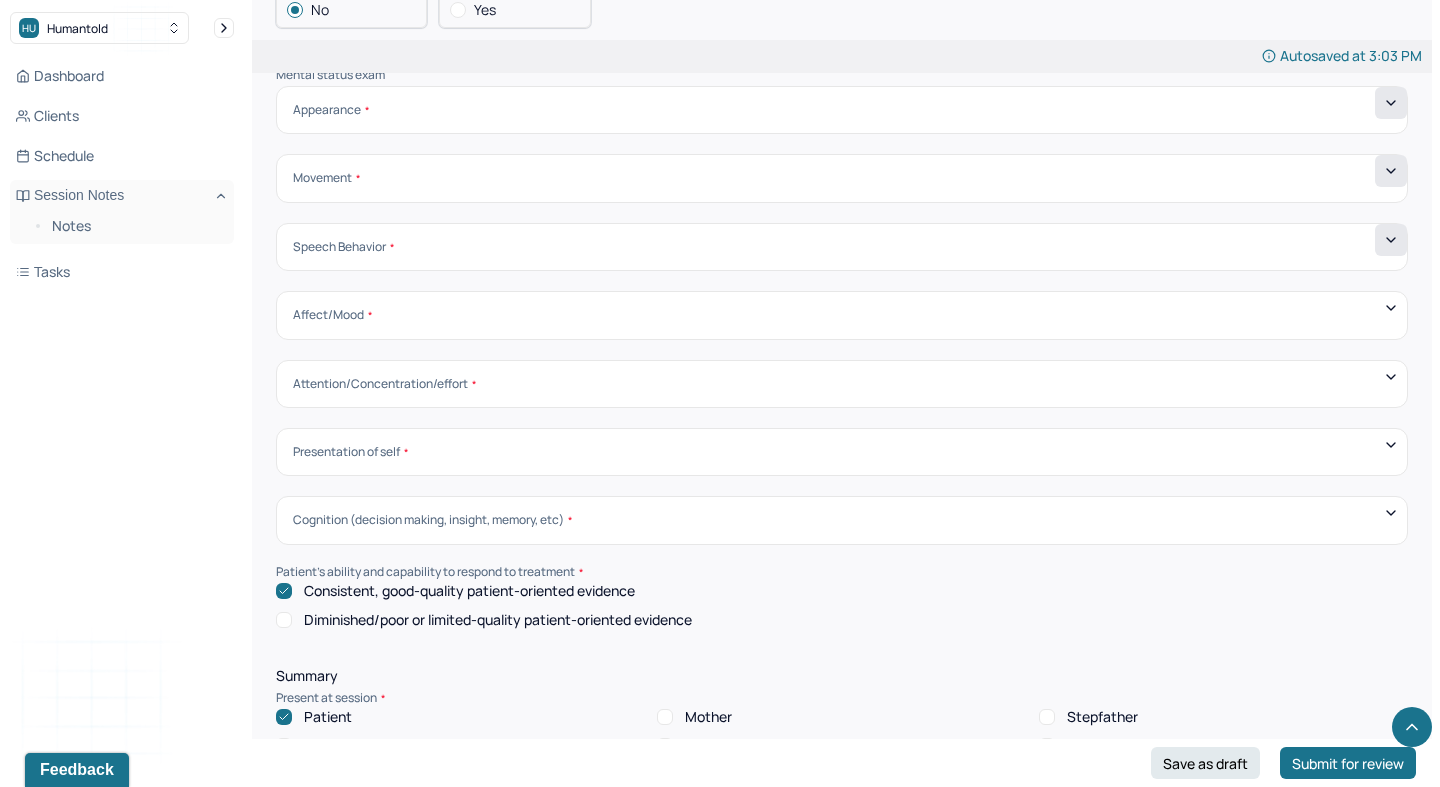 click on "Affect/Mood" at bounding box center (842, 315) 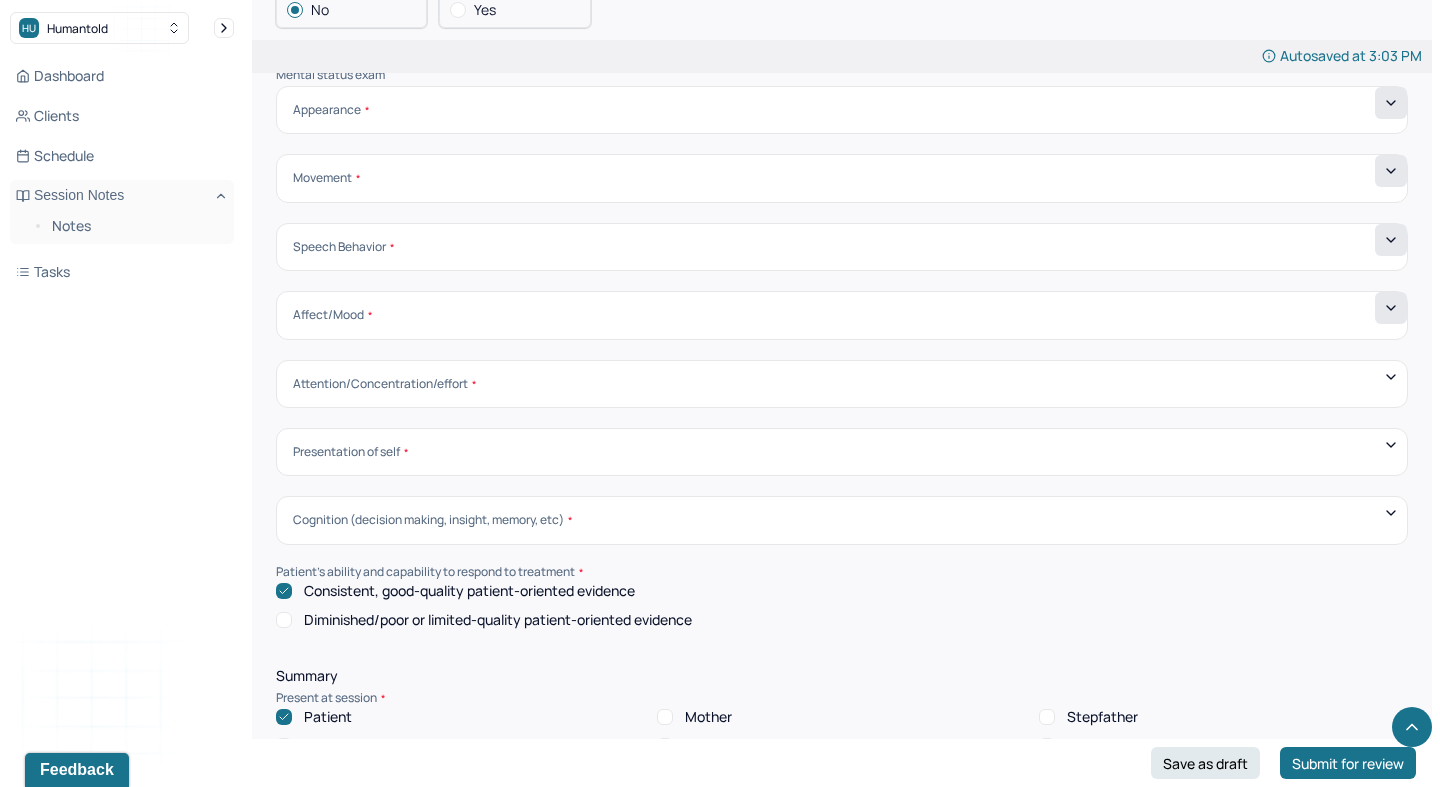 click 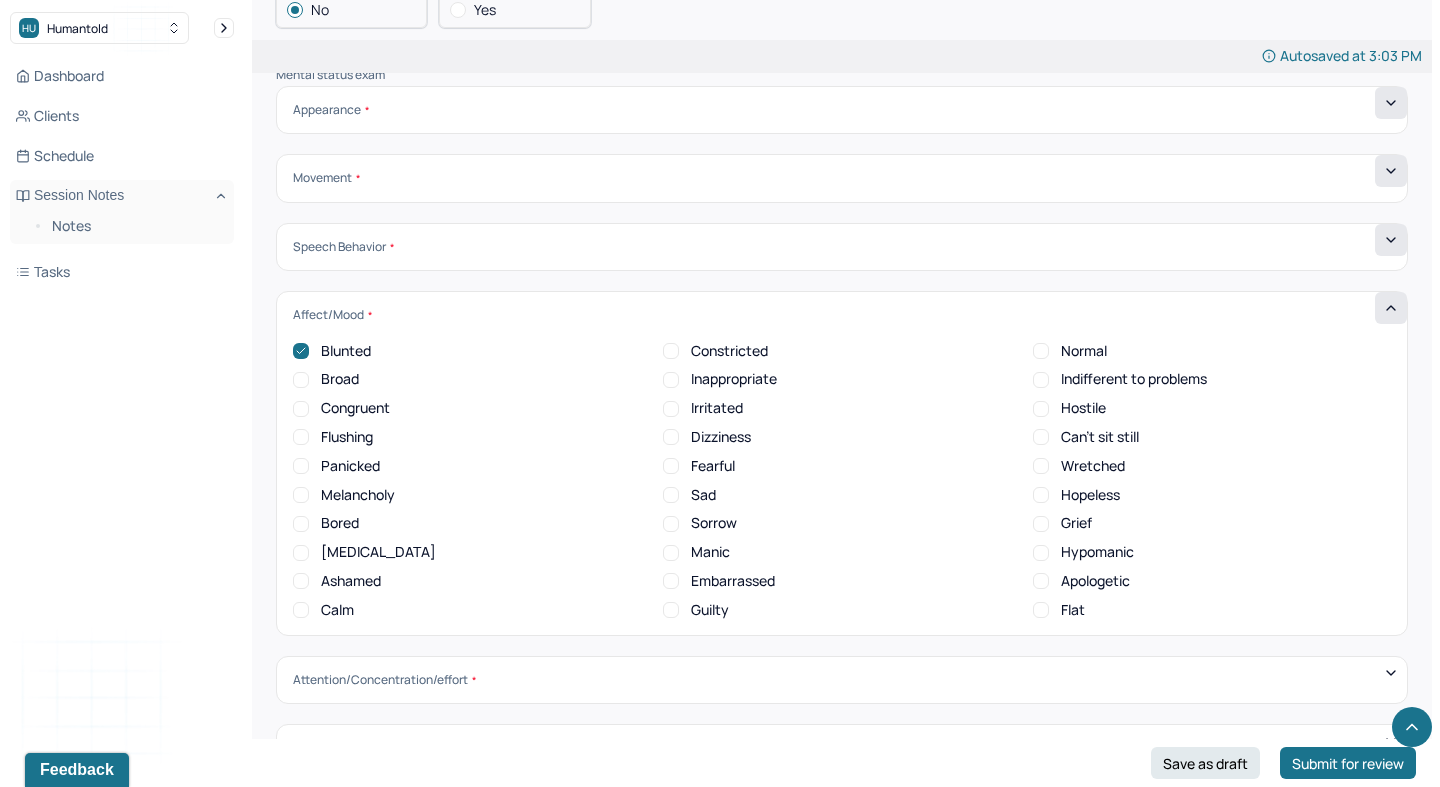 click on "[MEDICAL_DATA]" at bounding box center (301, 553) 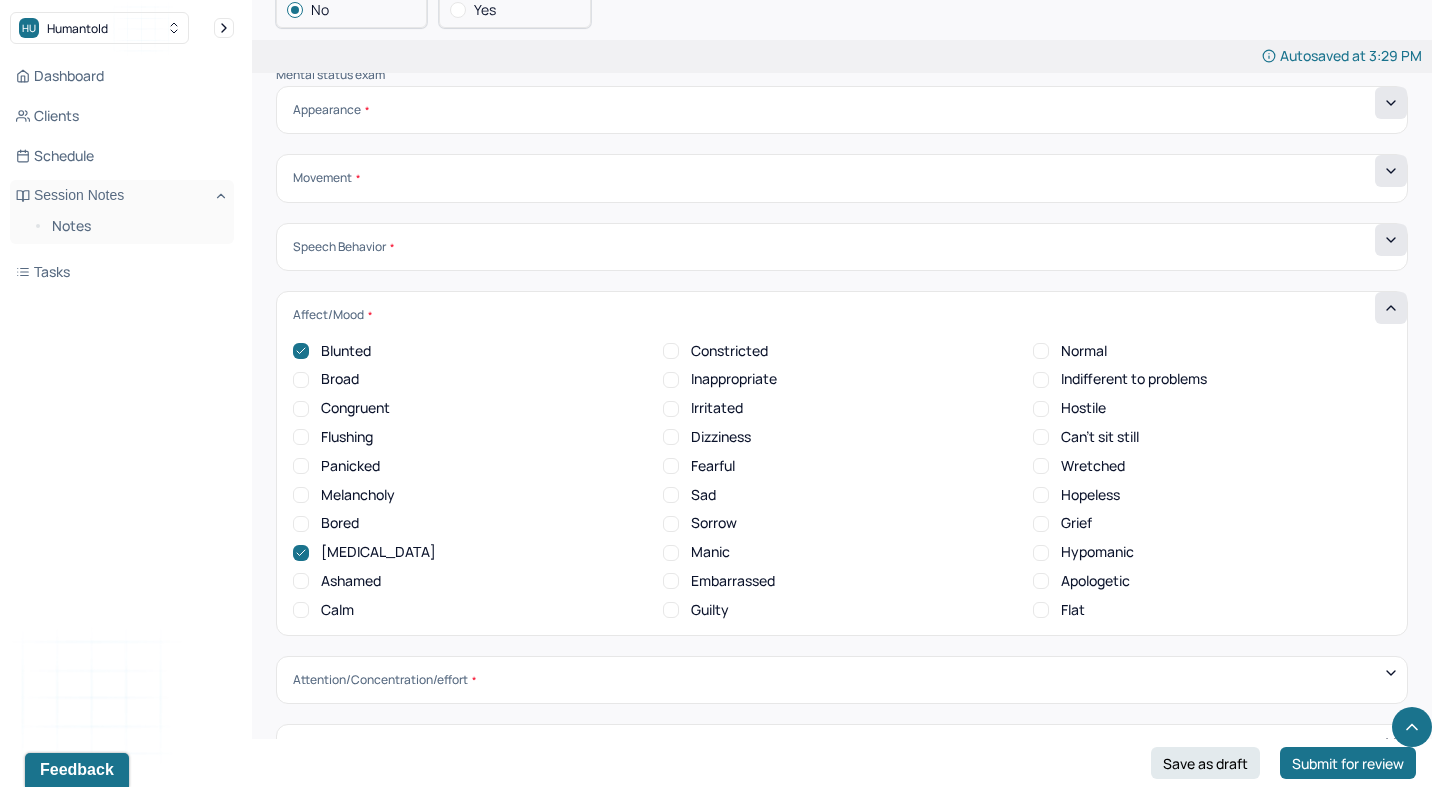 click on "Constricted" at bounding box center (671, 351) 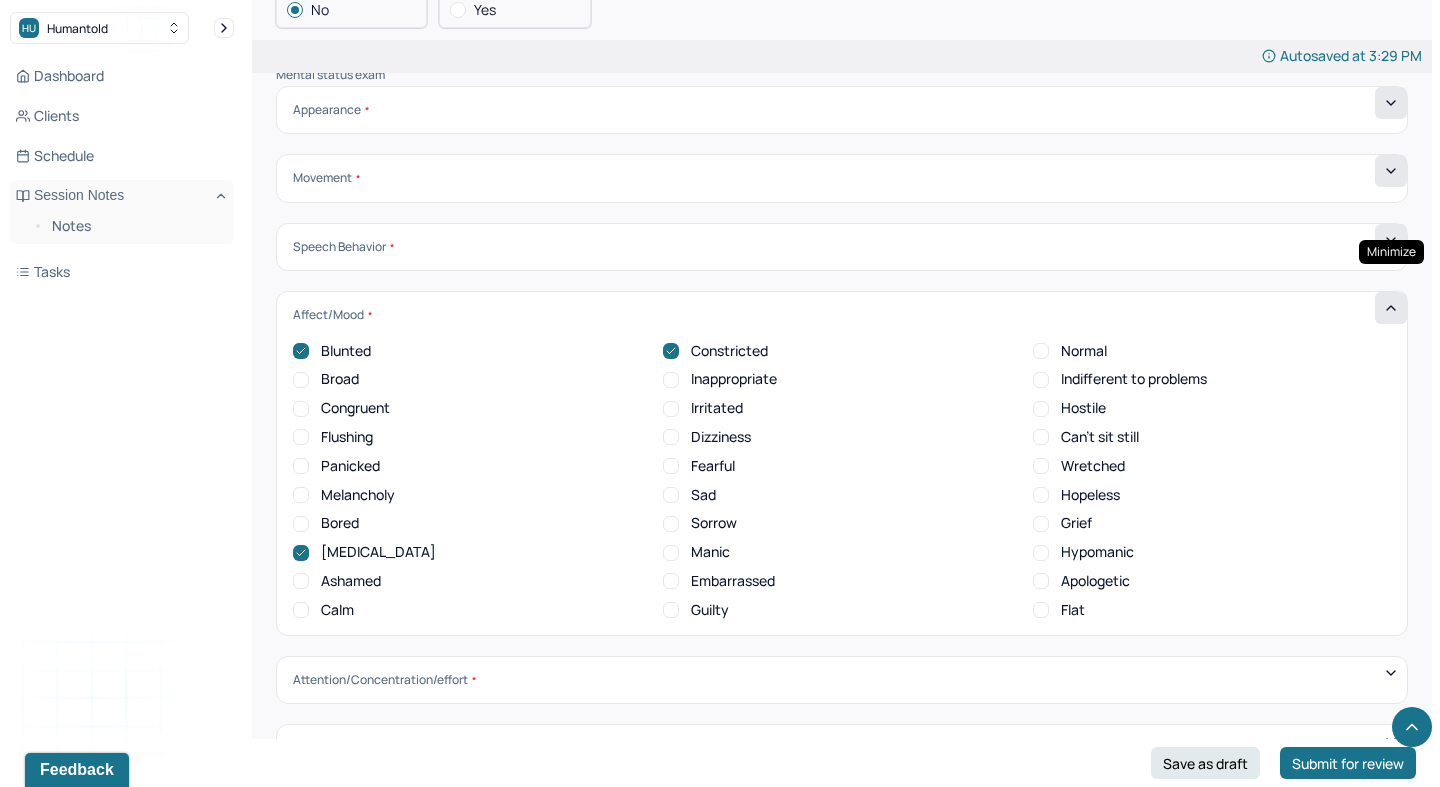 click 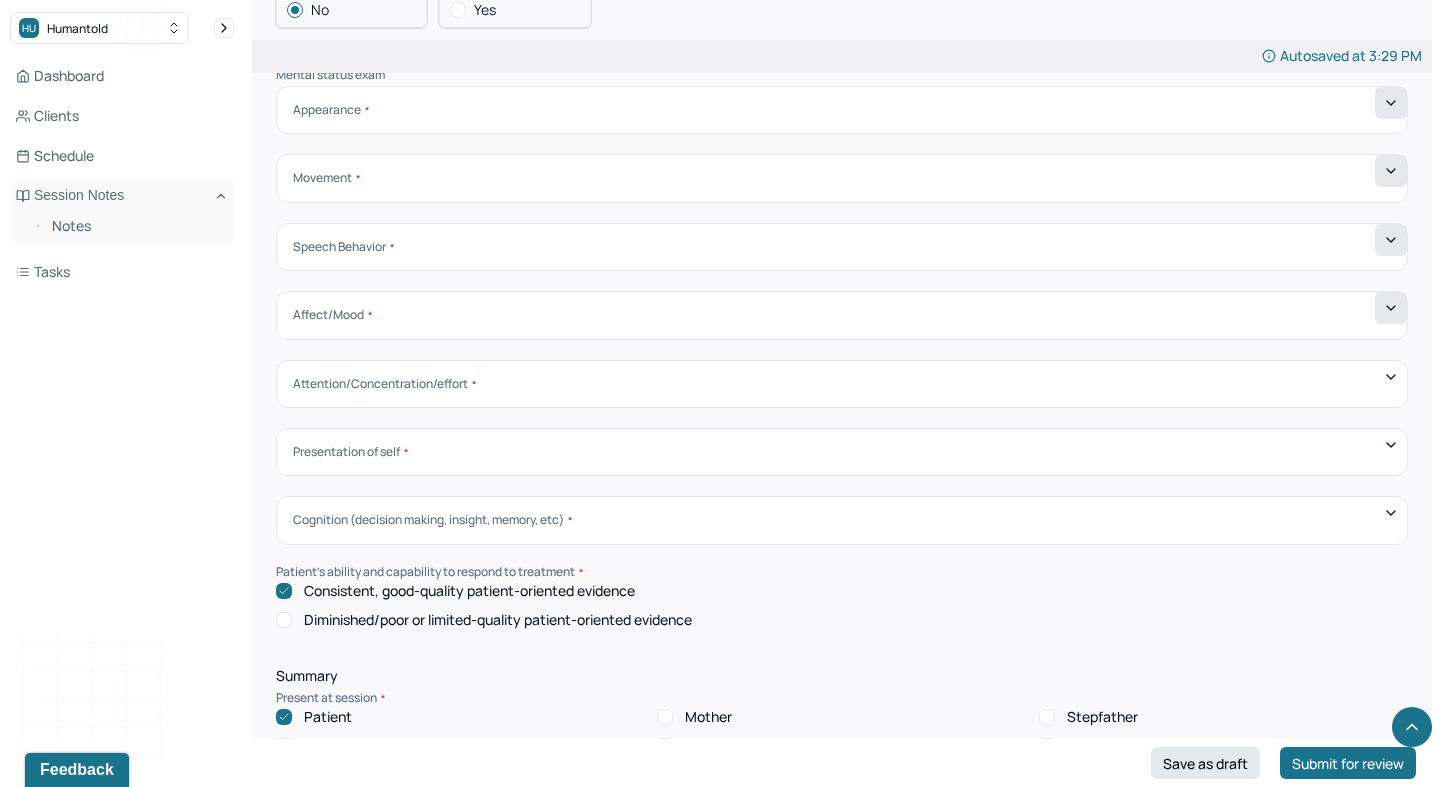 click on "Attention/Concentration/effort" at bounding box center (384, 384) 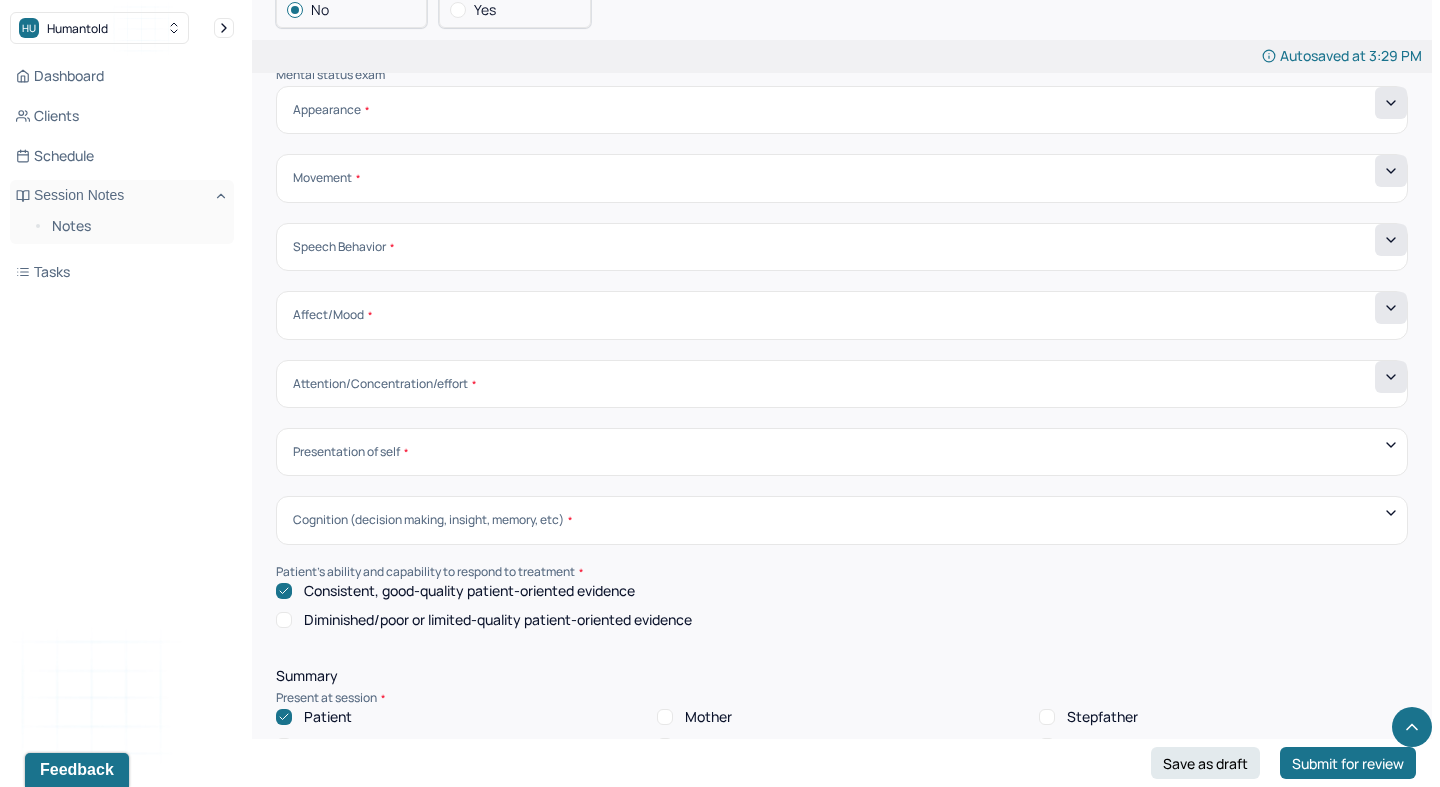 click 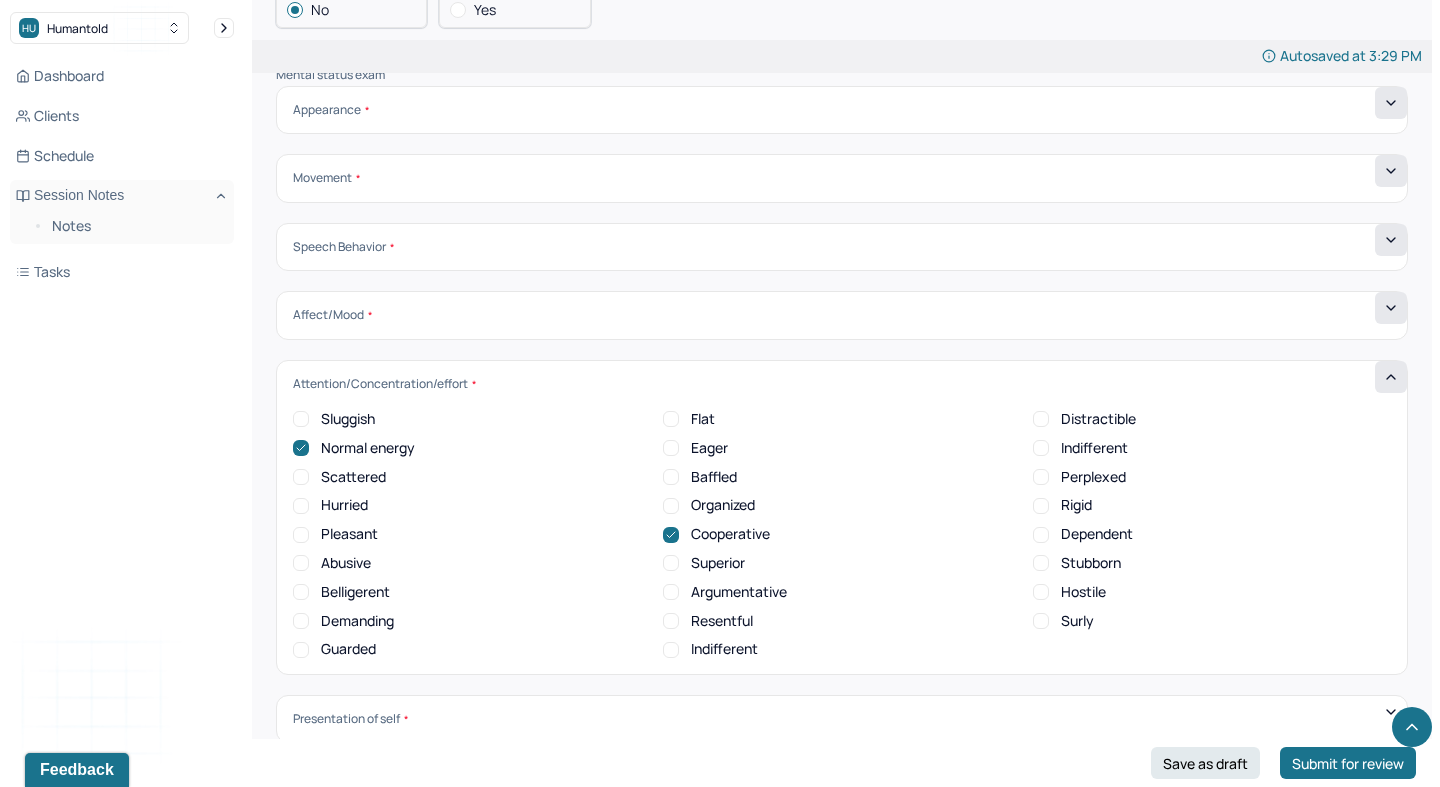 click 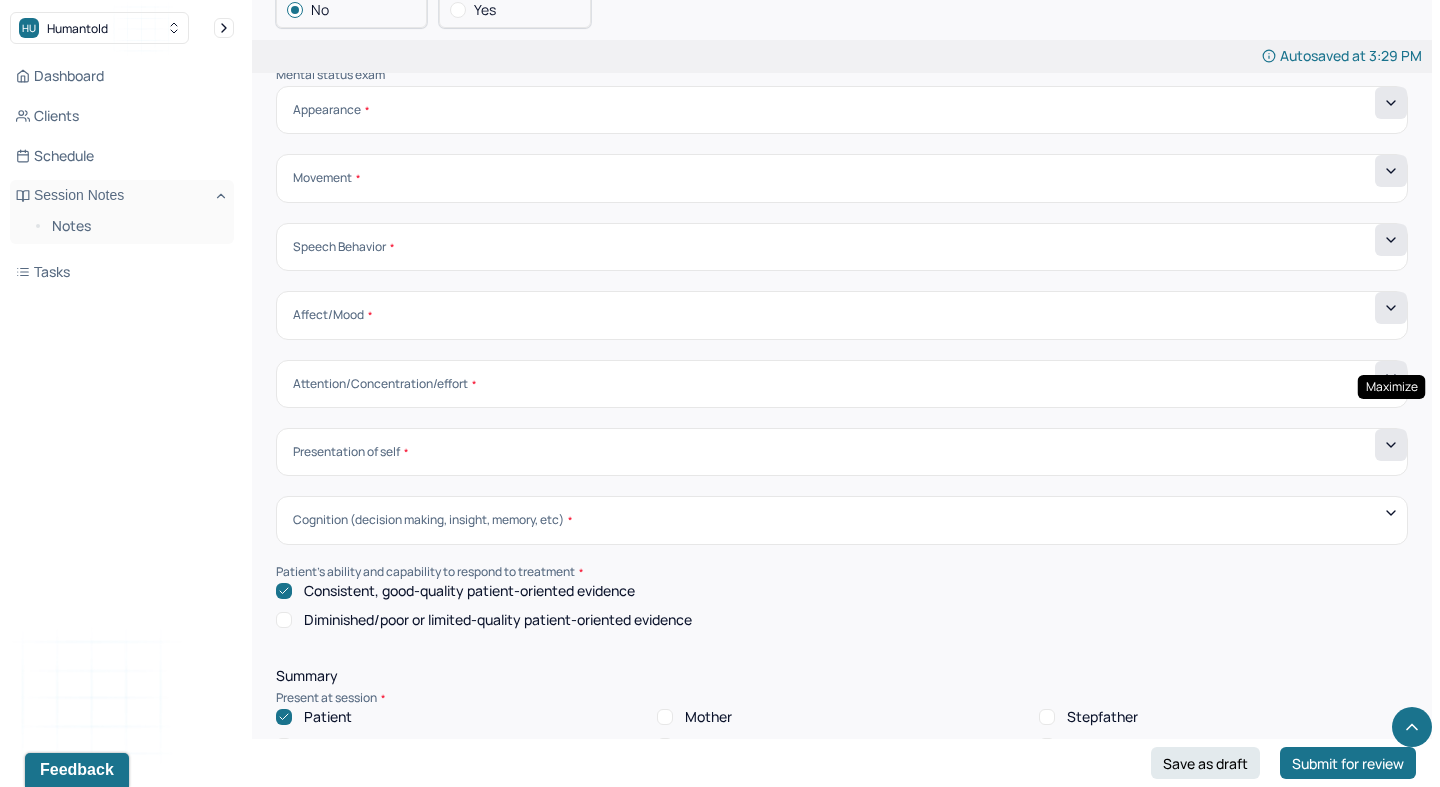 click 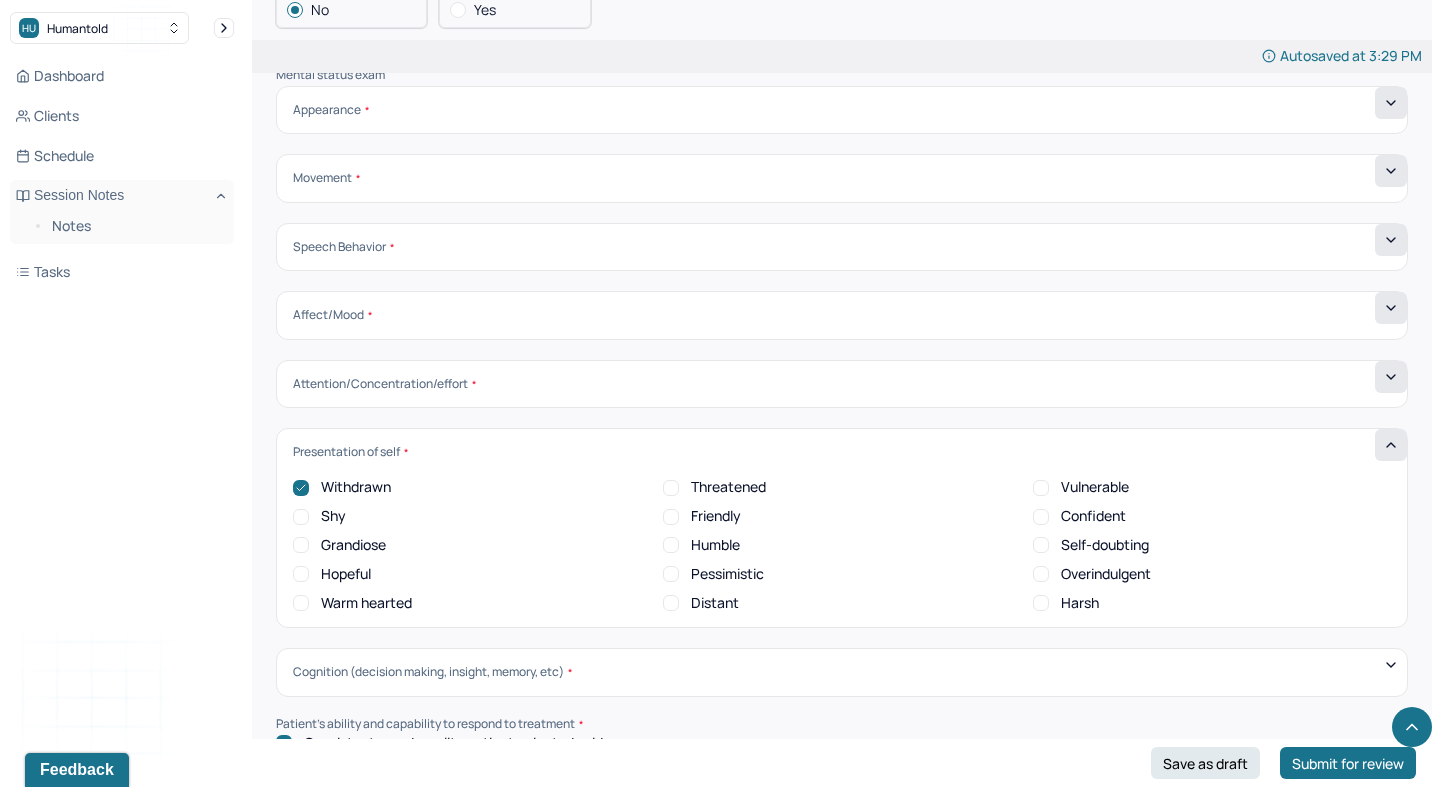 click 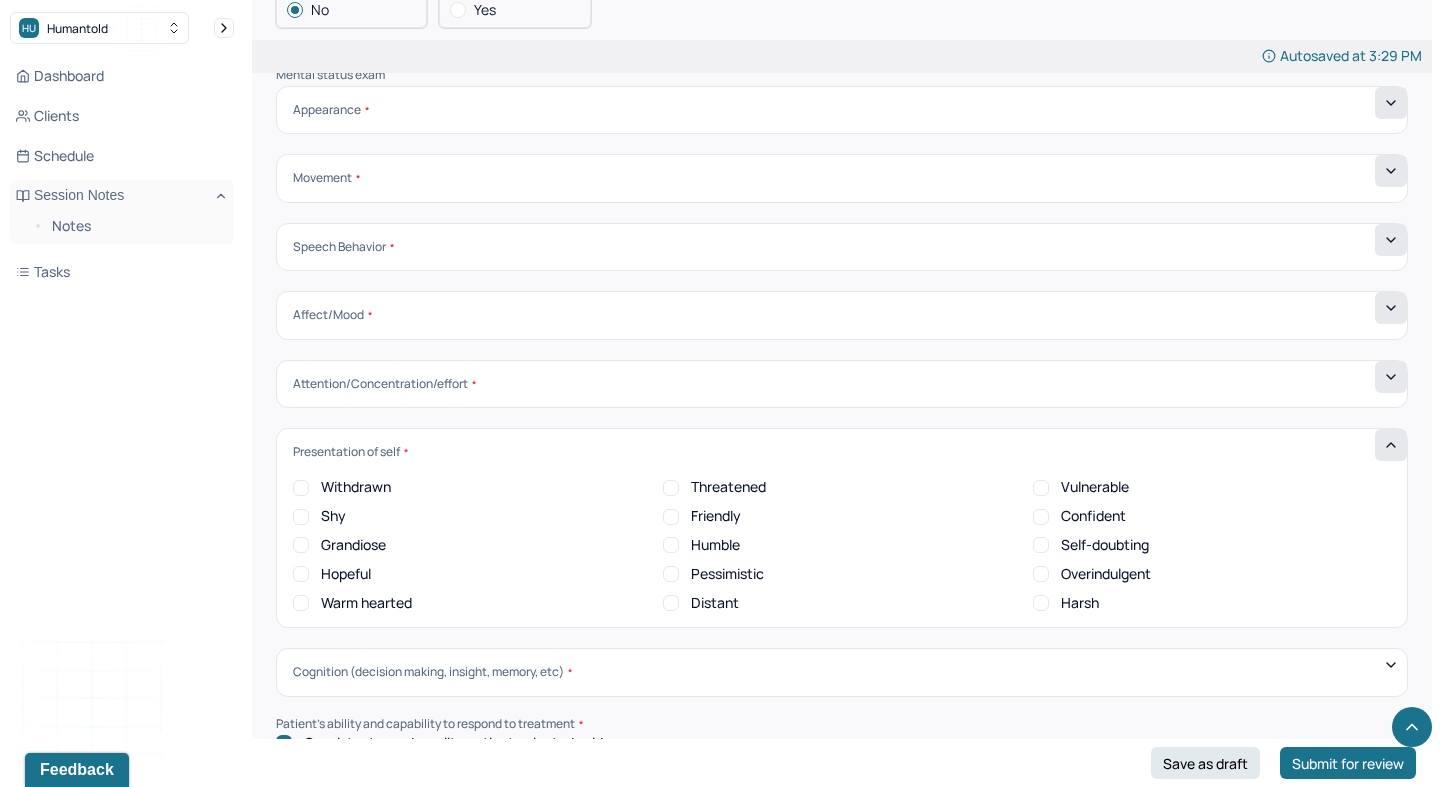 click on "Shy" at bounding box center (301, 517) 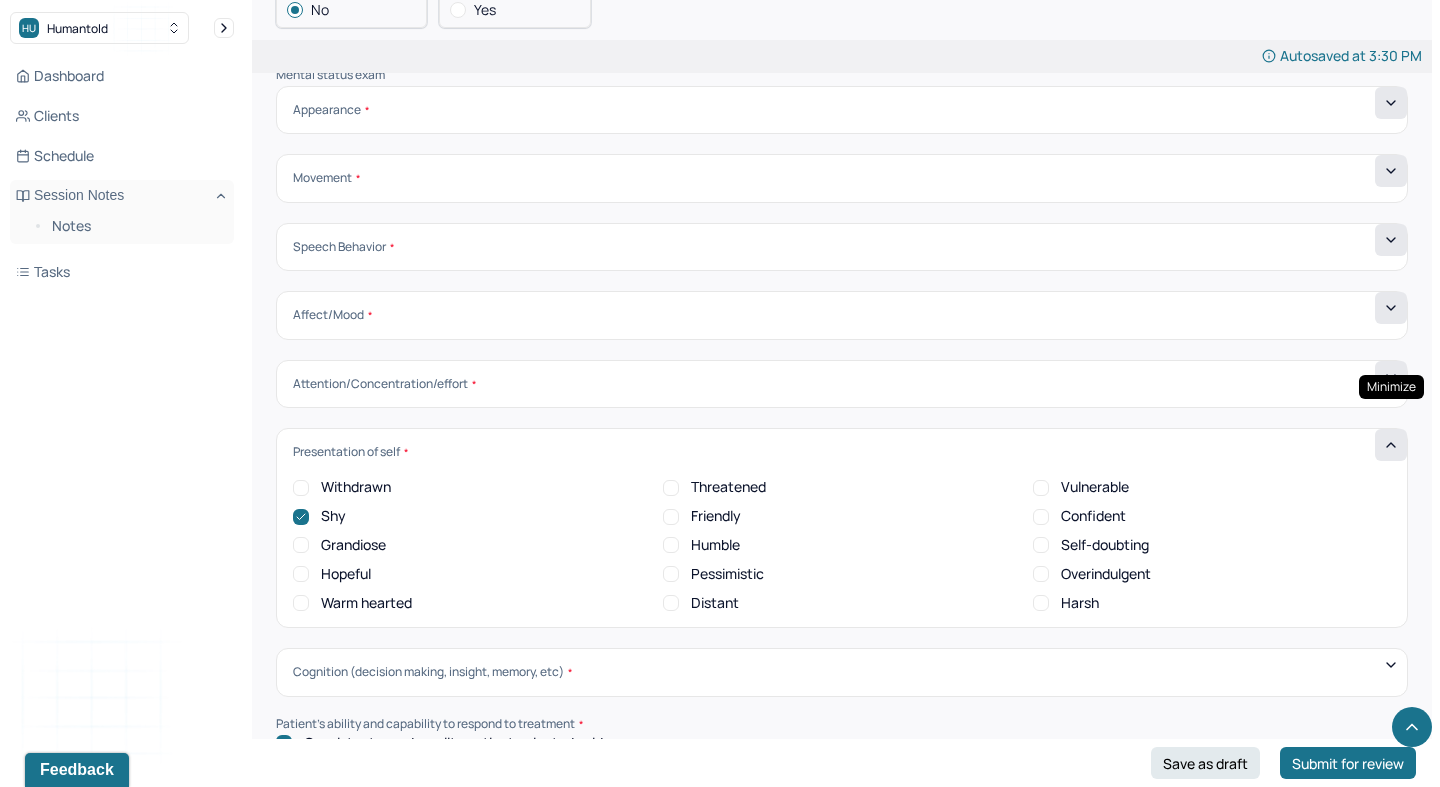 click 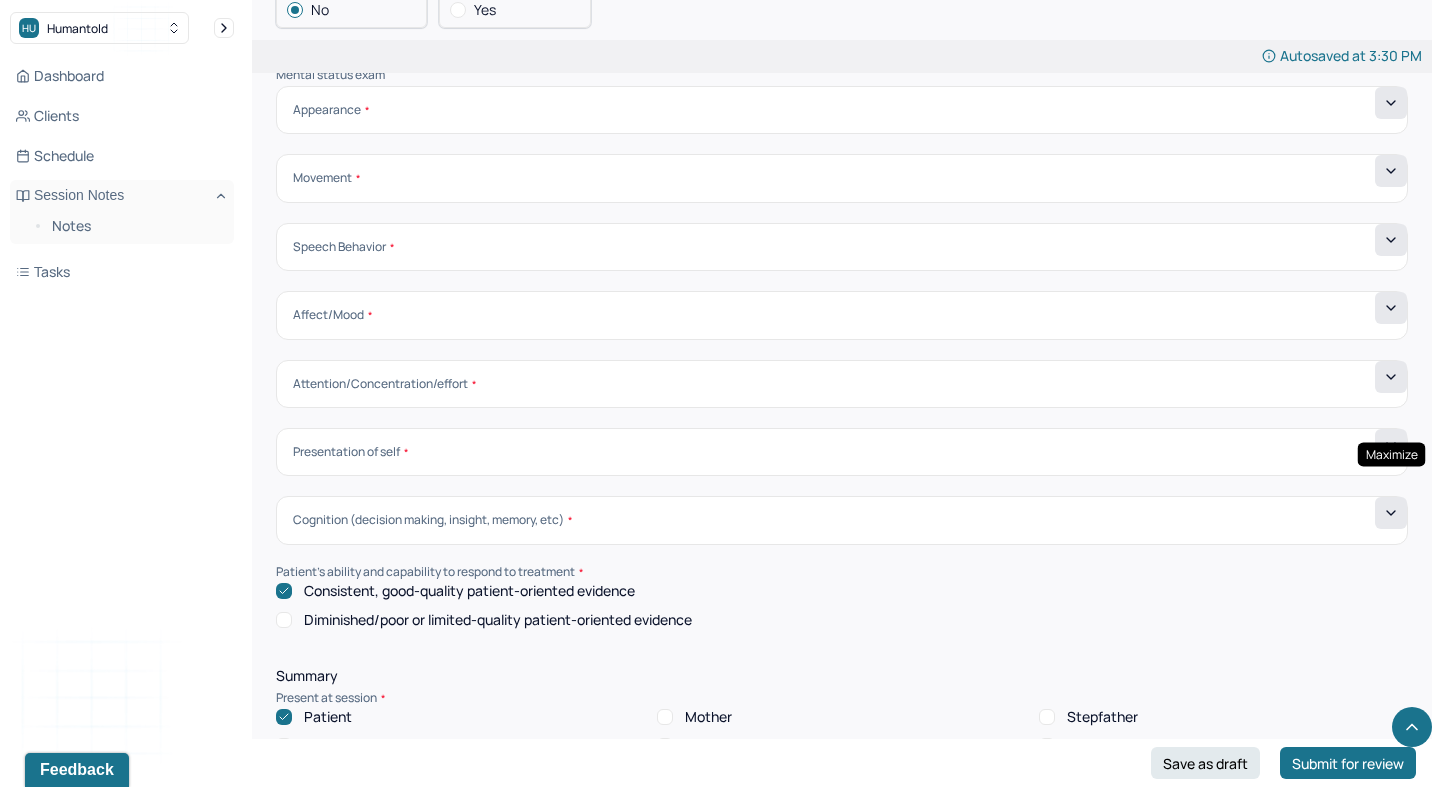 click 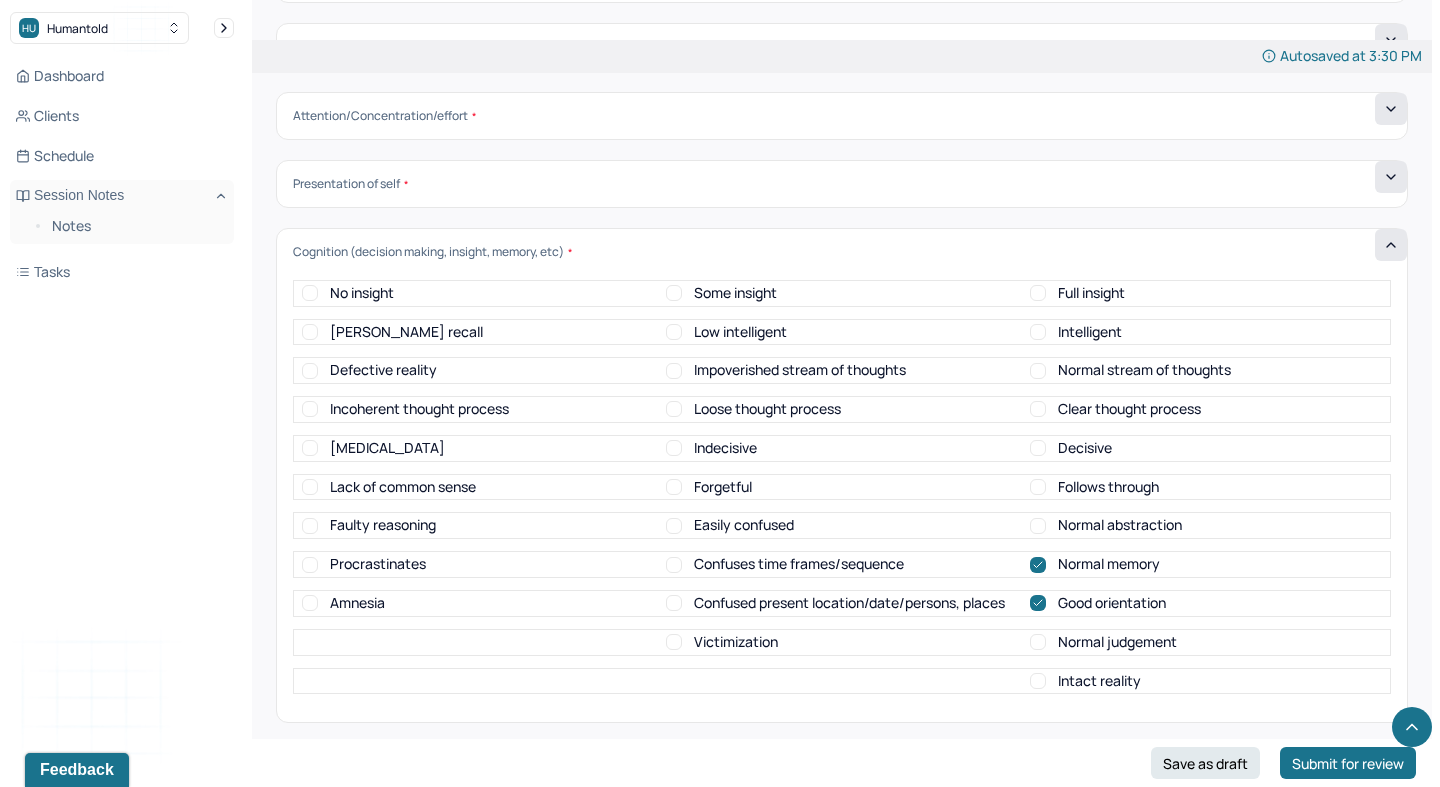 scroll, scrollTop: 6819, scrollLeft: 0, axis: vertical 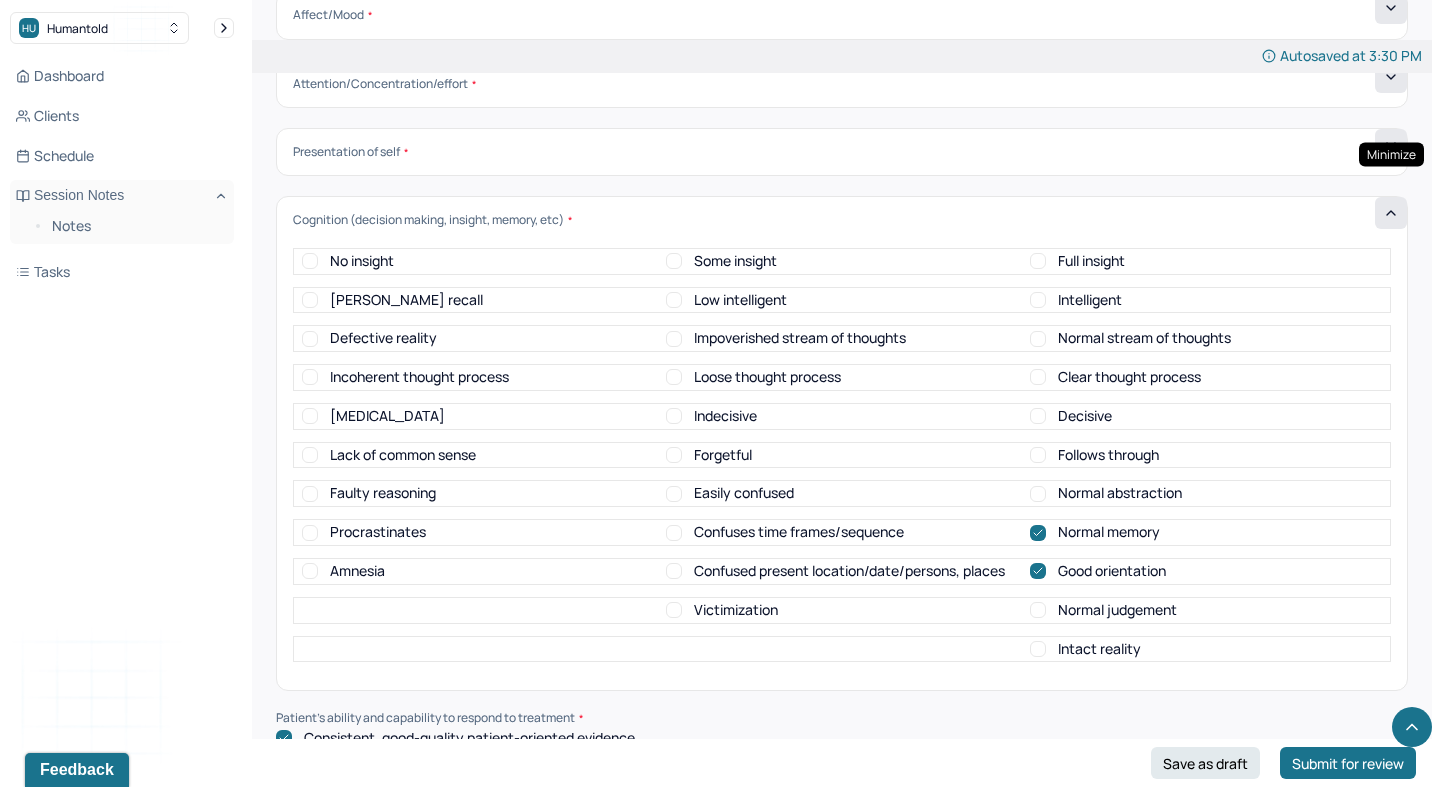 click 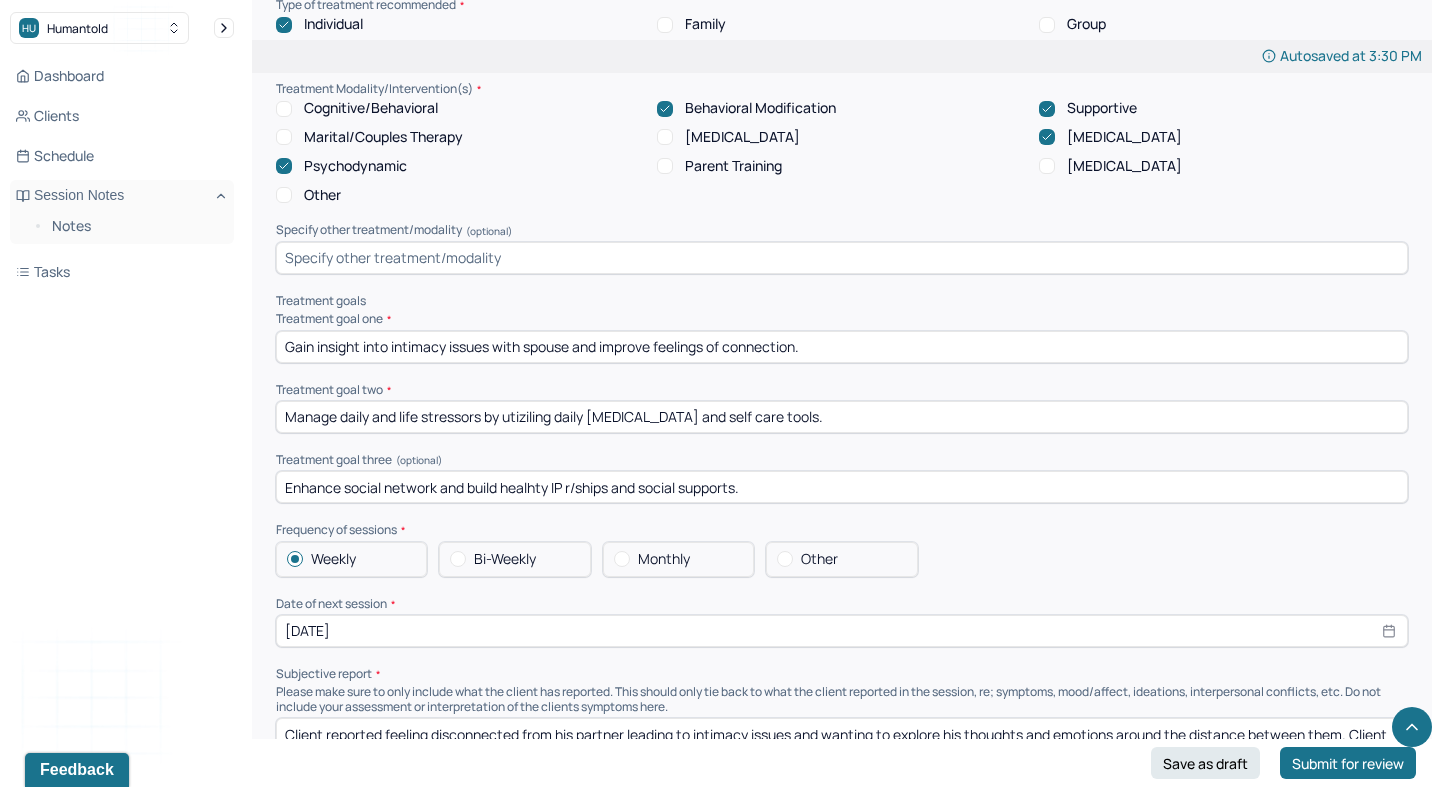 scroll, scrollTop: 7398, scrollLeft: 0, axis: vertical 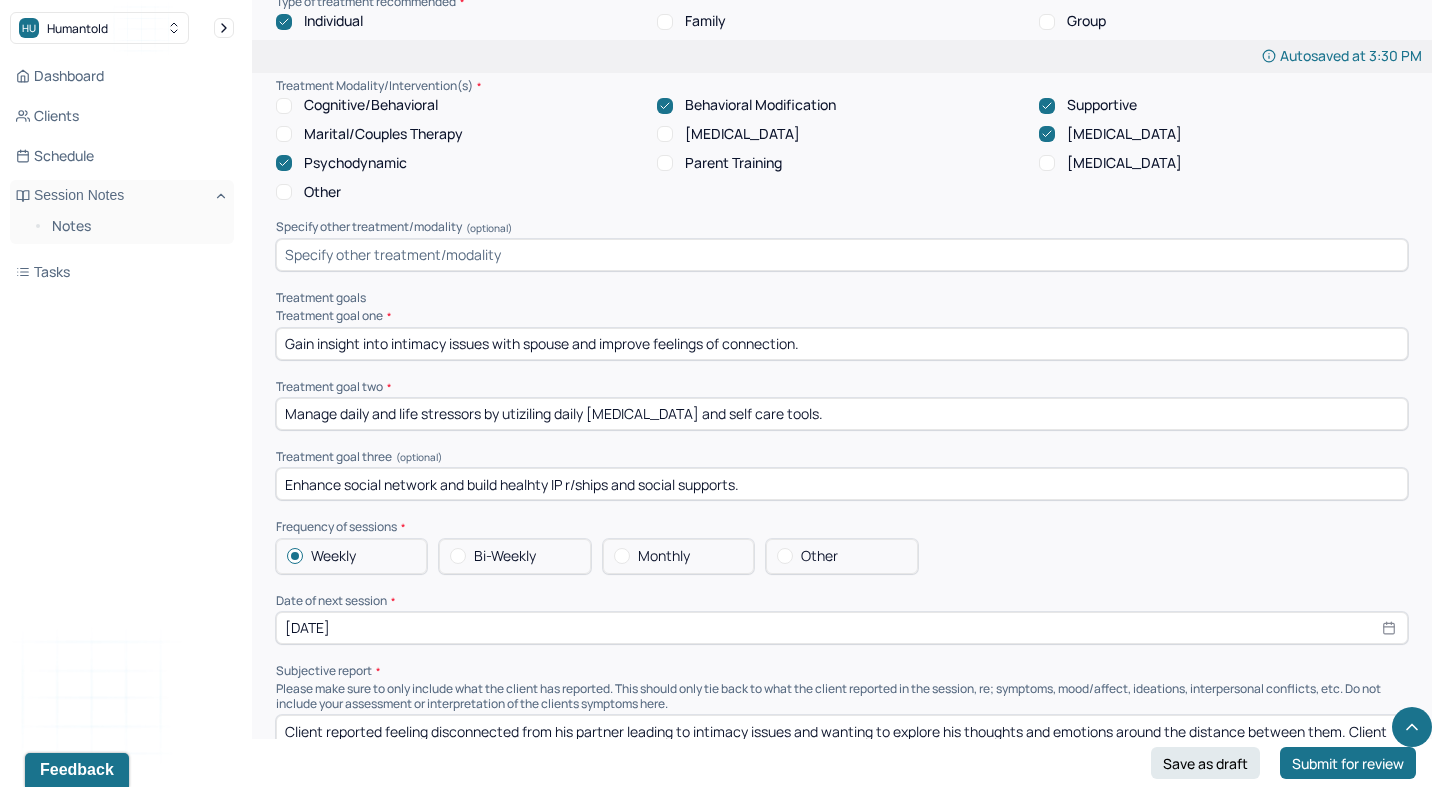 click on "[DATE]" at bounding box center (842, 628) 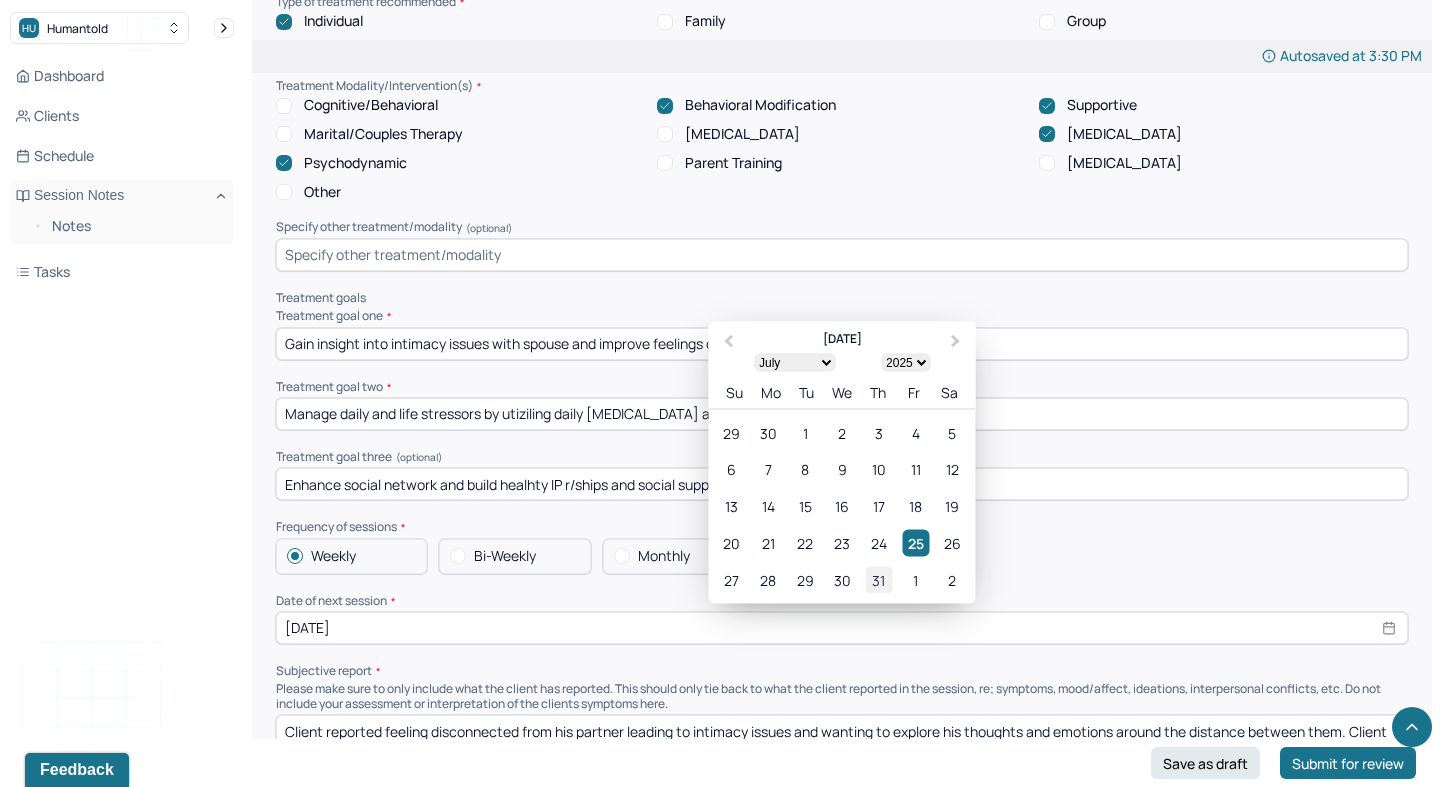 click on "31" at bounding box center [878, 579] 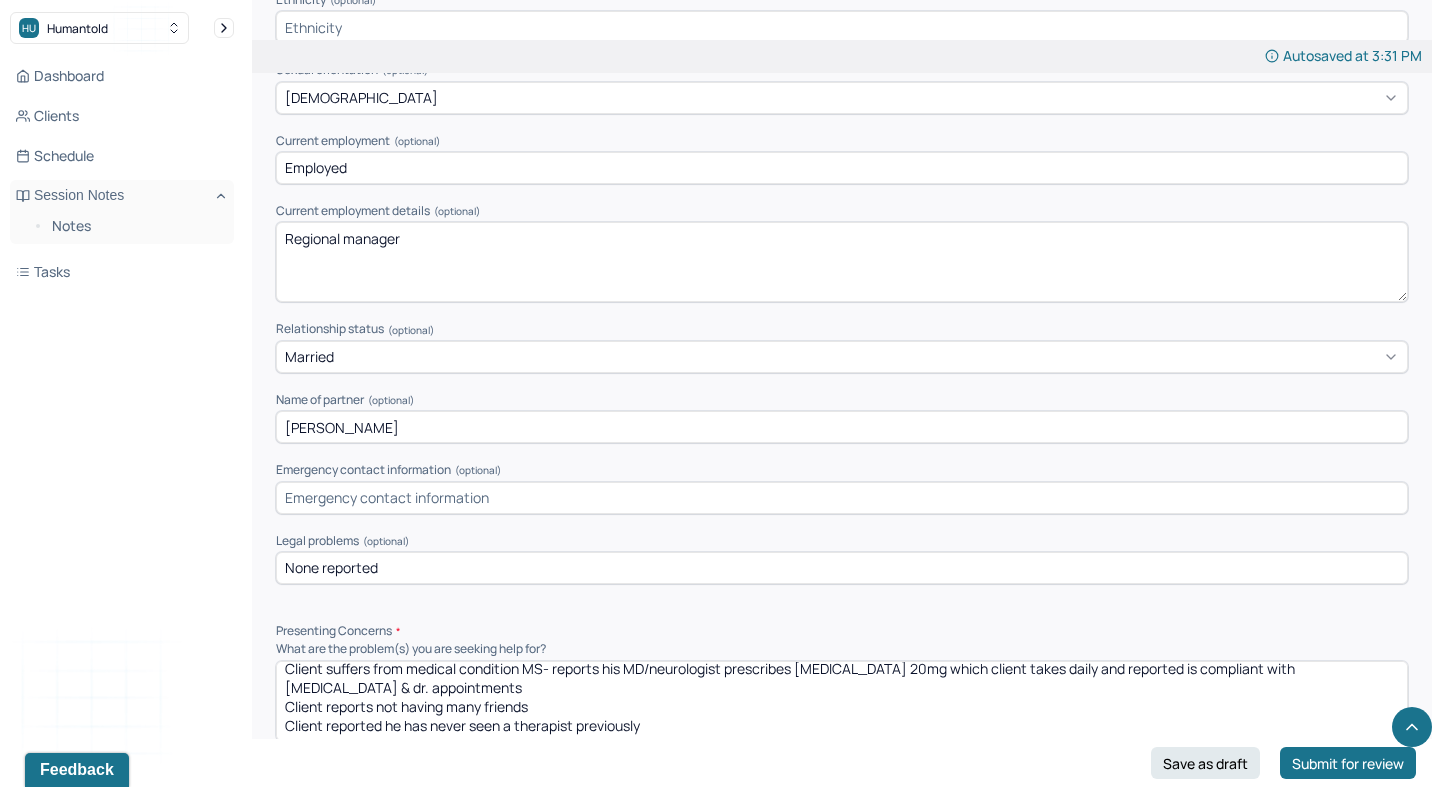 scroll, scrollTop: 1423, scrollLeft: 0, axis: vertical 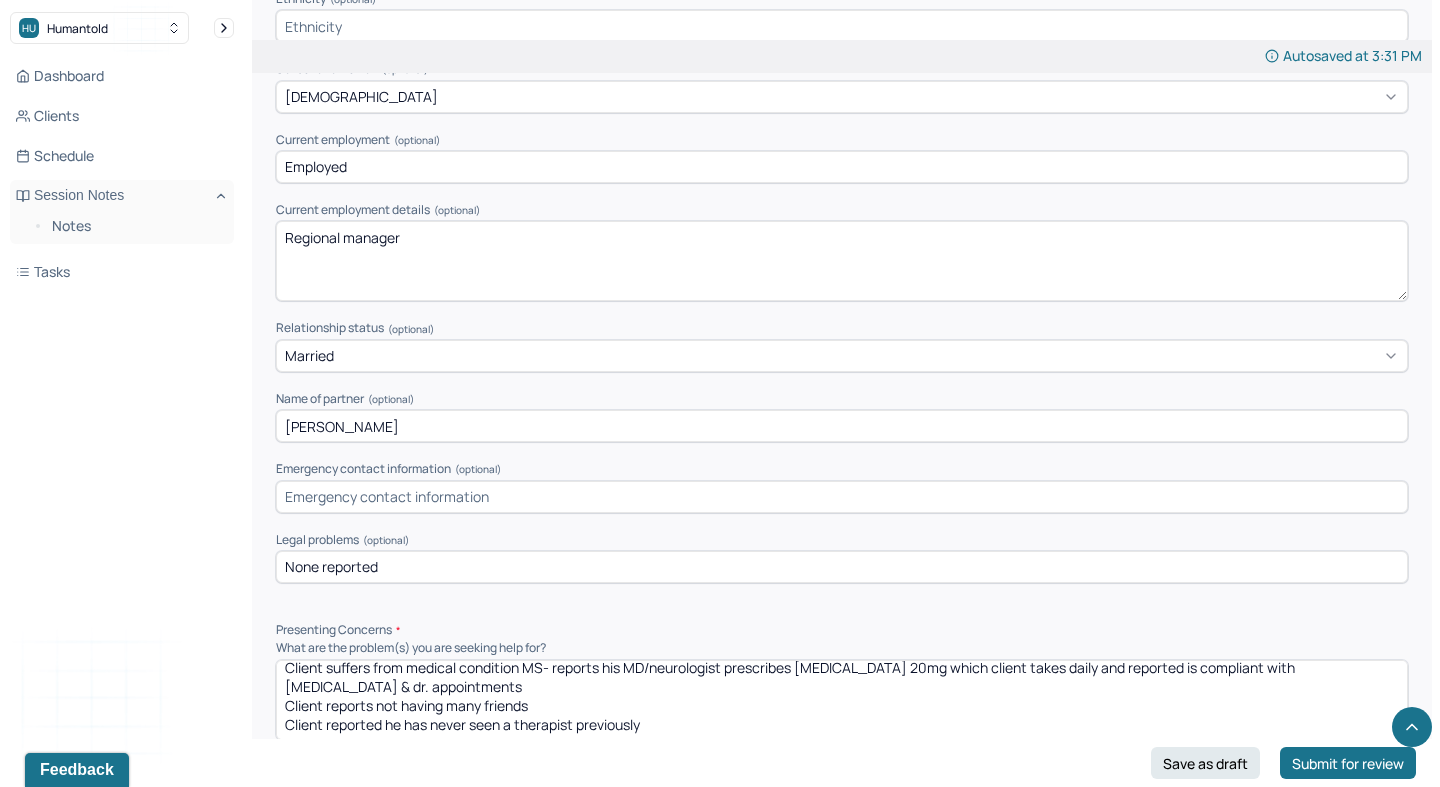 click on "[PERSON_NAME]" at bounding box center [842, 426] 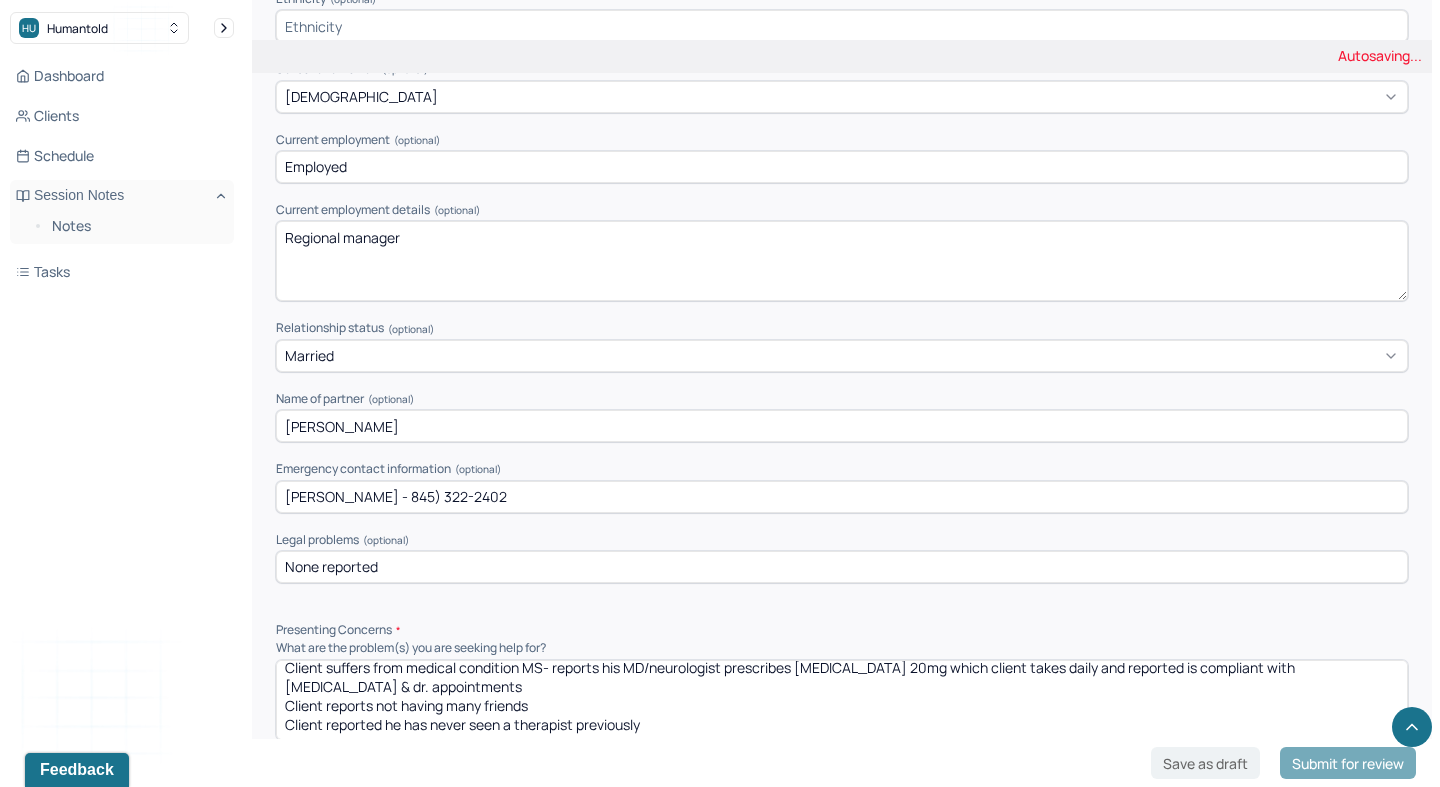 click on "[PERSON_NAME] - 845) 322-2402" at bounding box center [842, 497] 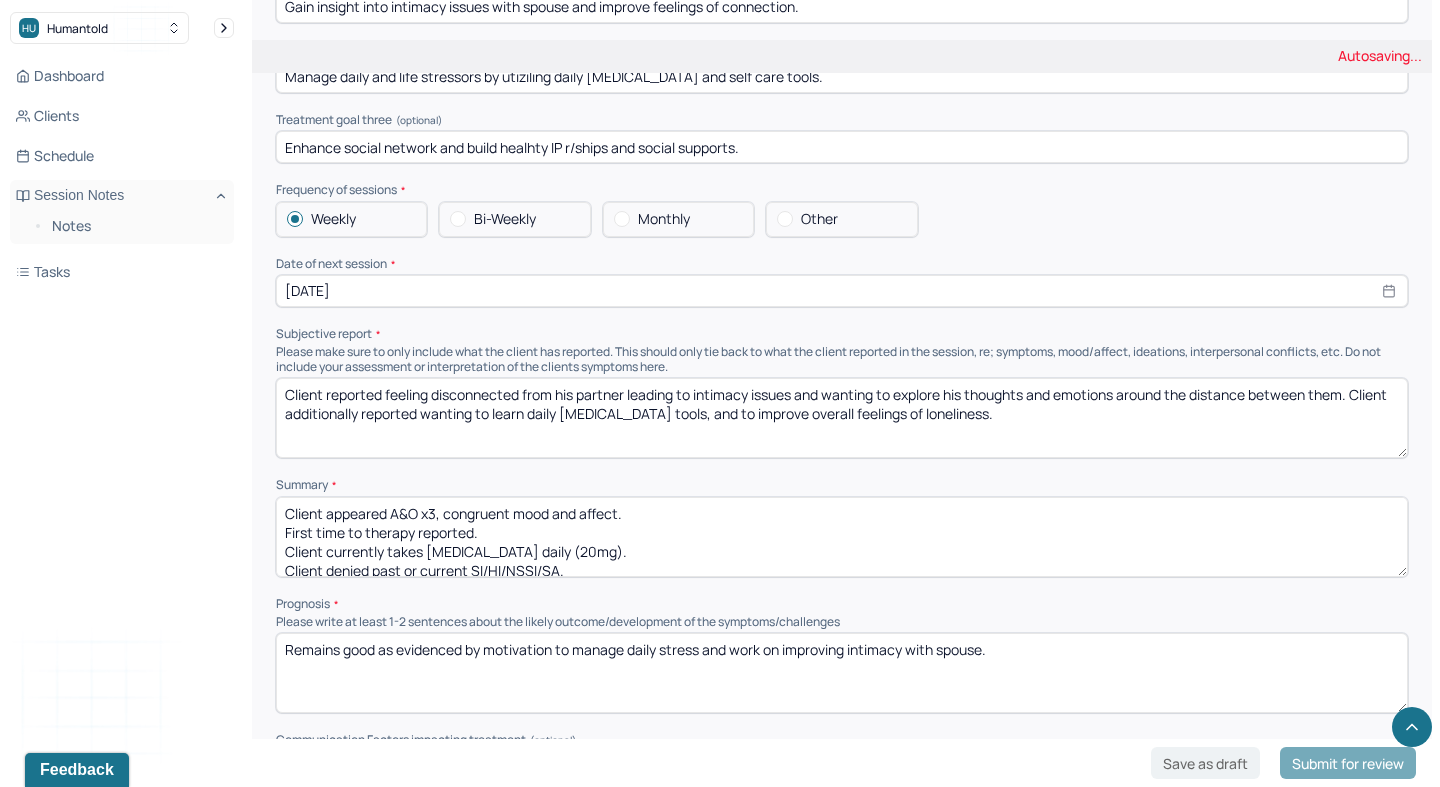 scroll, scrollTop: 7736, scrollLeft: 0, axis: vertical 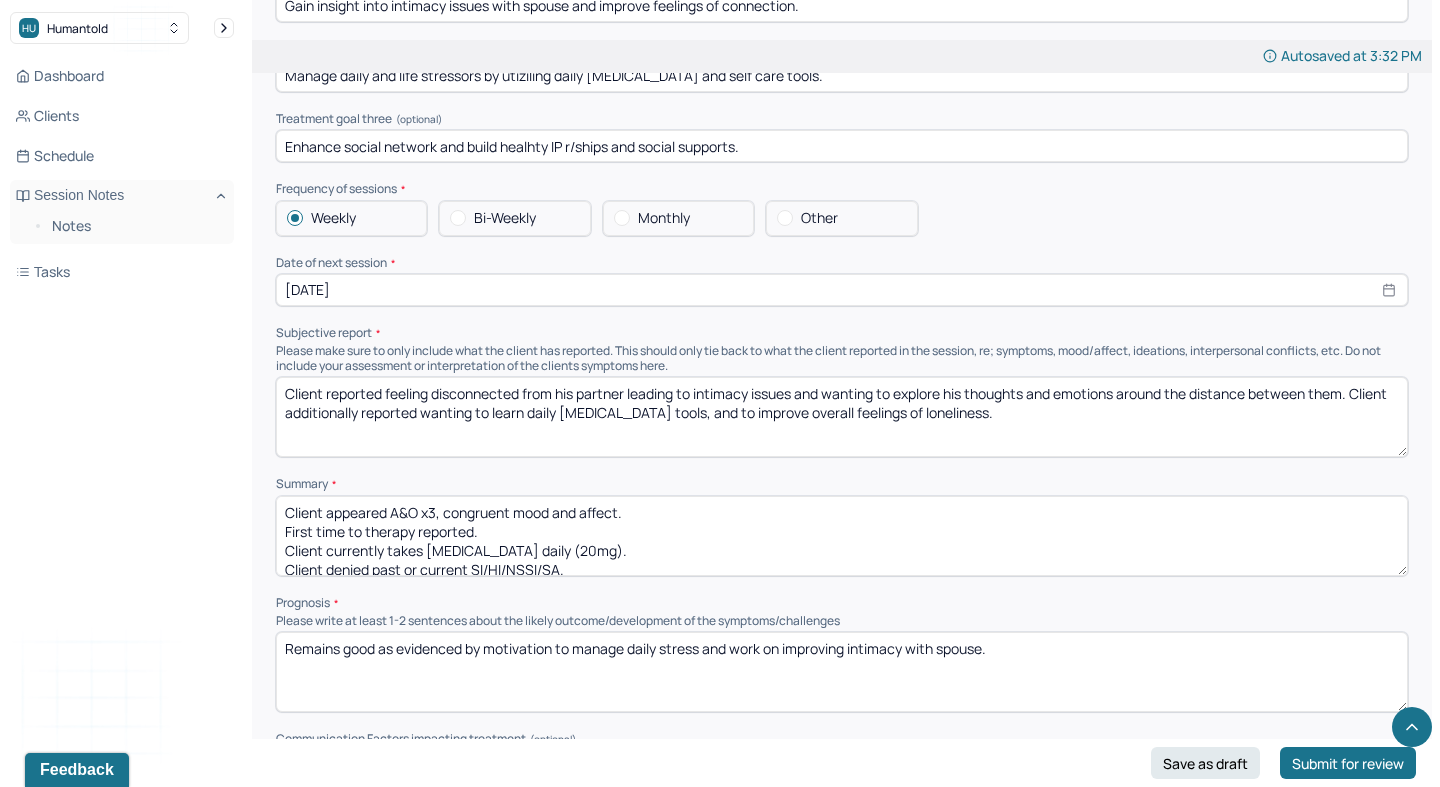 type on "[PERSON_NAME] - [PHONE_NUMBER]" 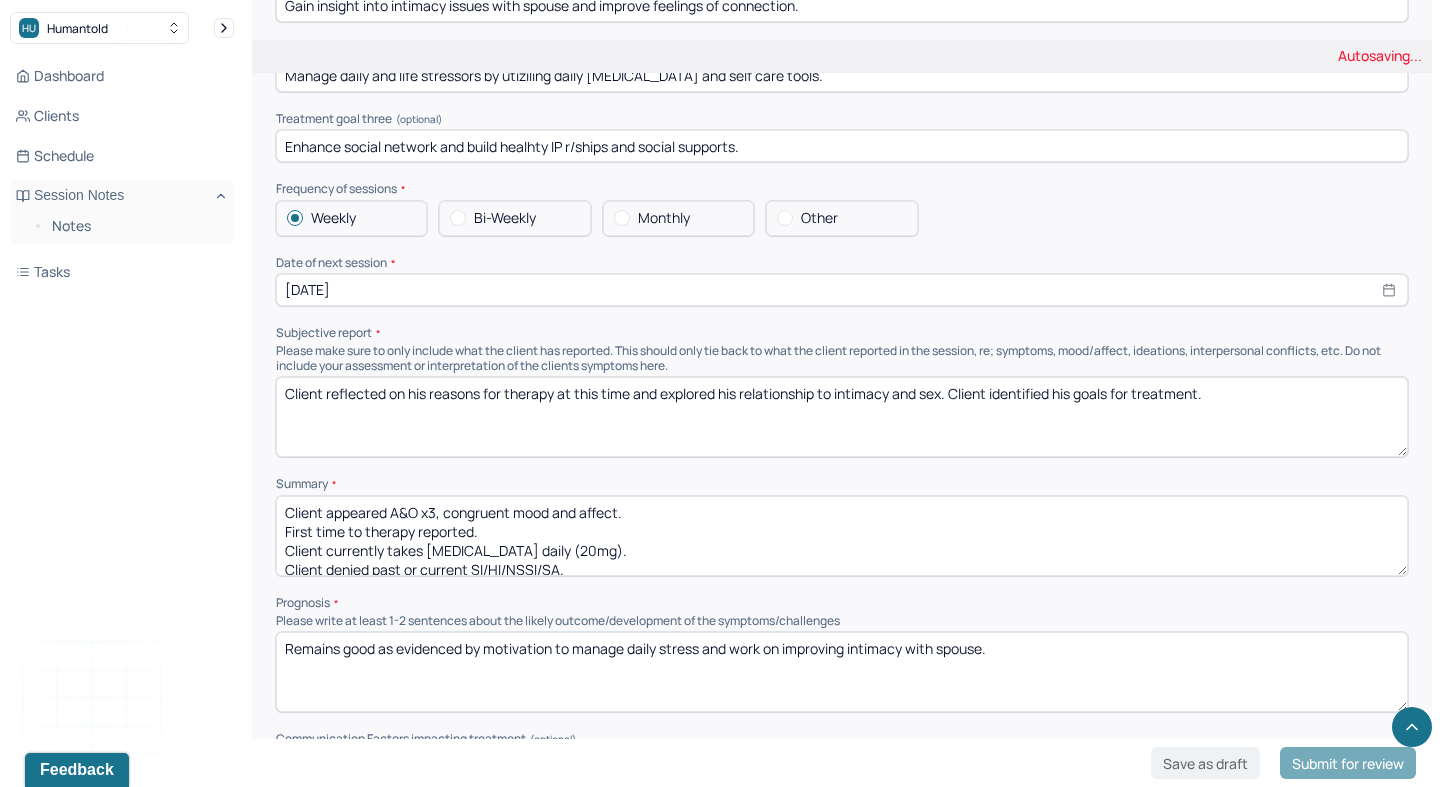 scroll, scrollTop: 9, scrollLeft: 0, axis: vertical 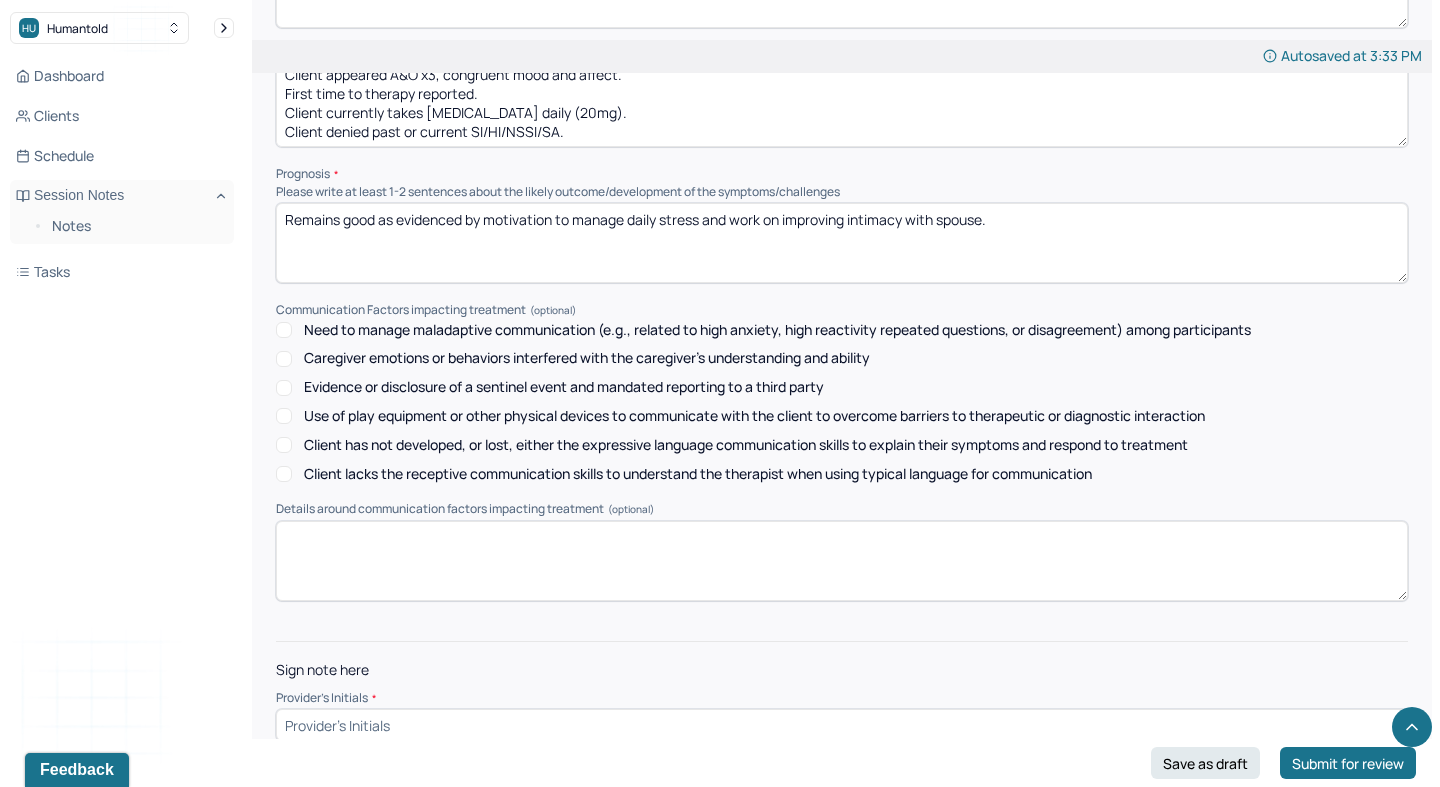 type on "Client reflected on his reasons for therapy at this time and explored his relationship to intimacy and sex. Client identified his goals for treatment." 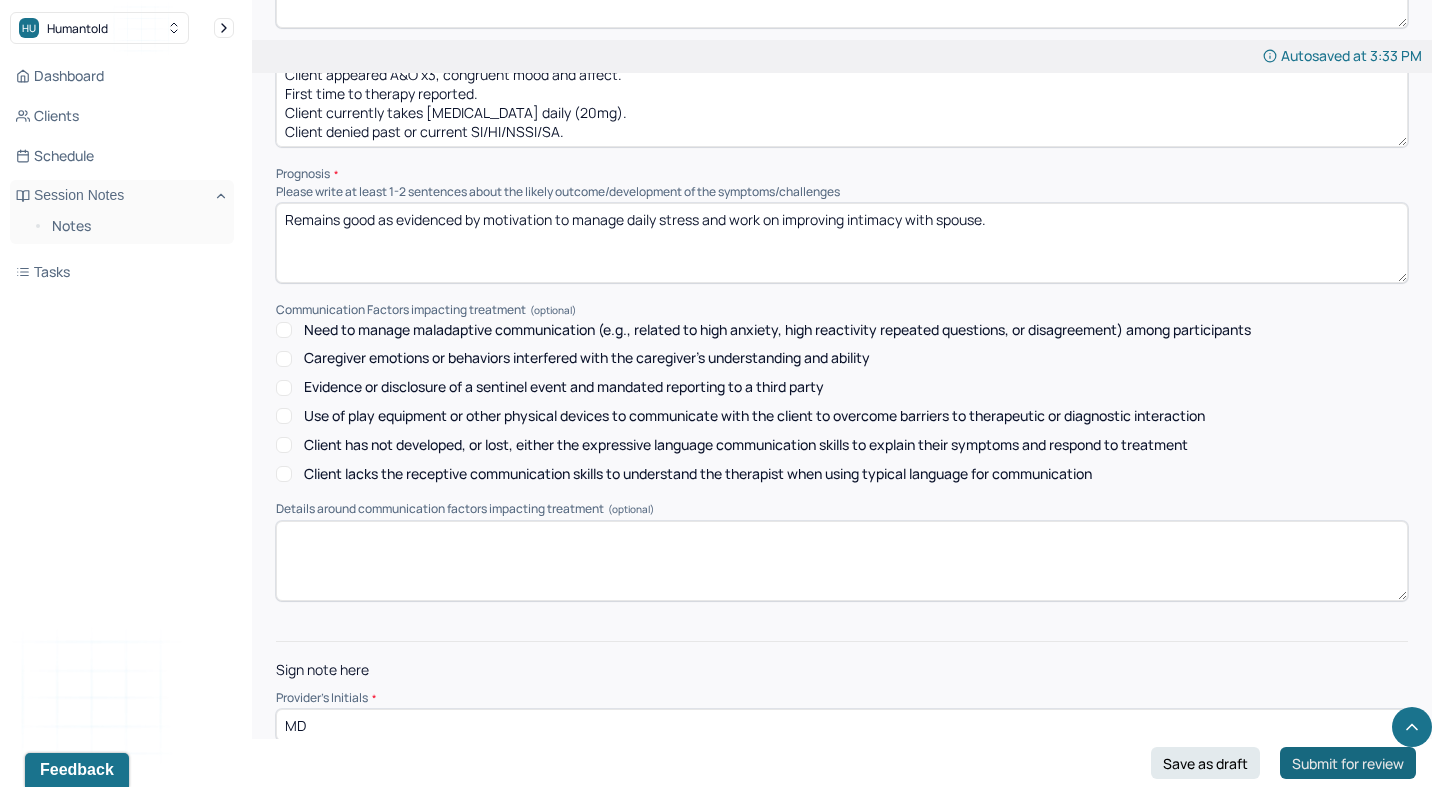 type on "MD" 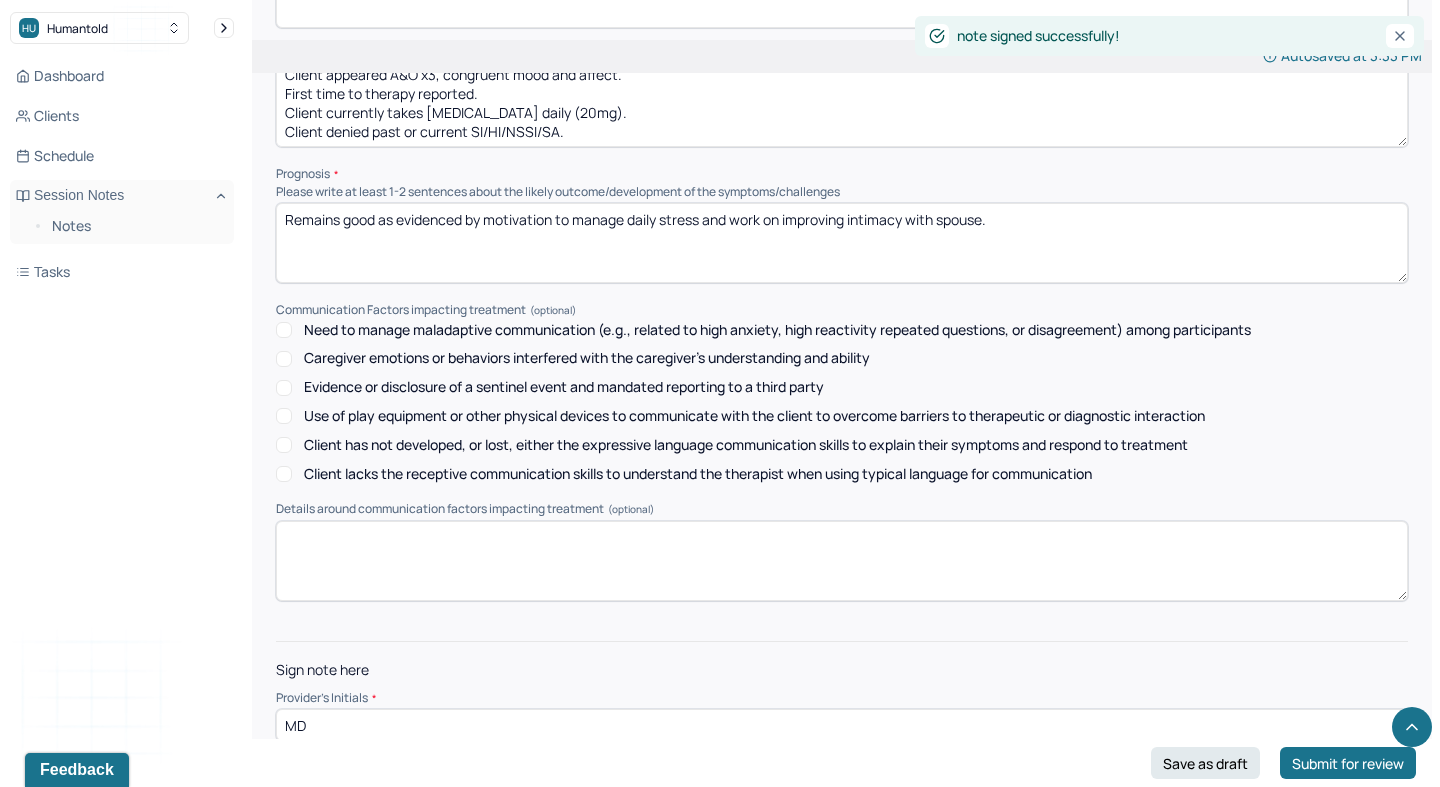scroll, scrollTop: 0, scrollLeft: 0, axis: both 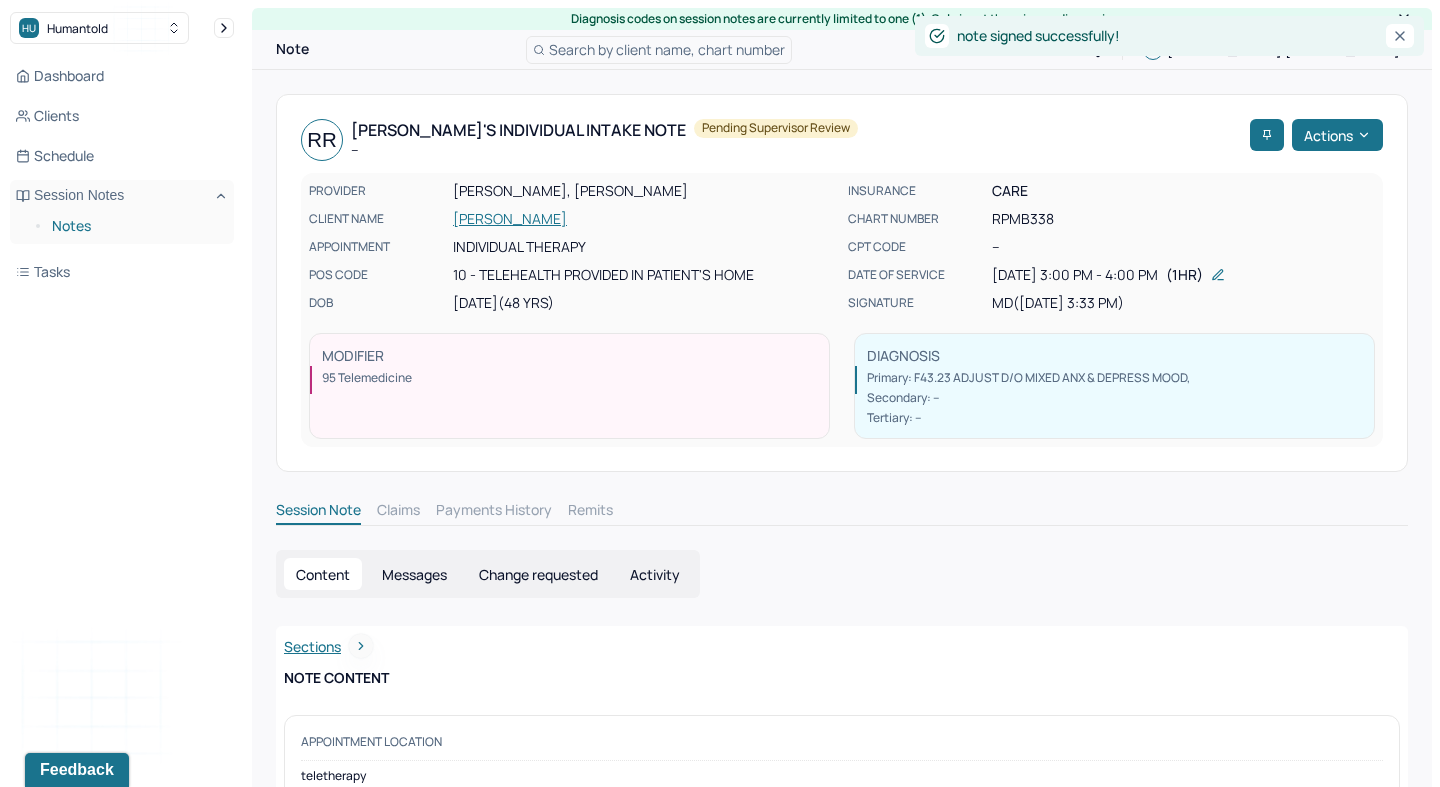 click on "Notes" at bounding box center [135, 226] 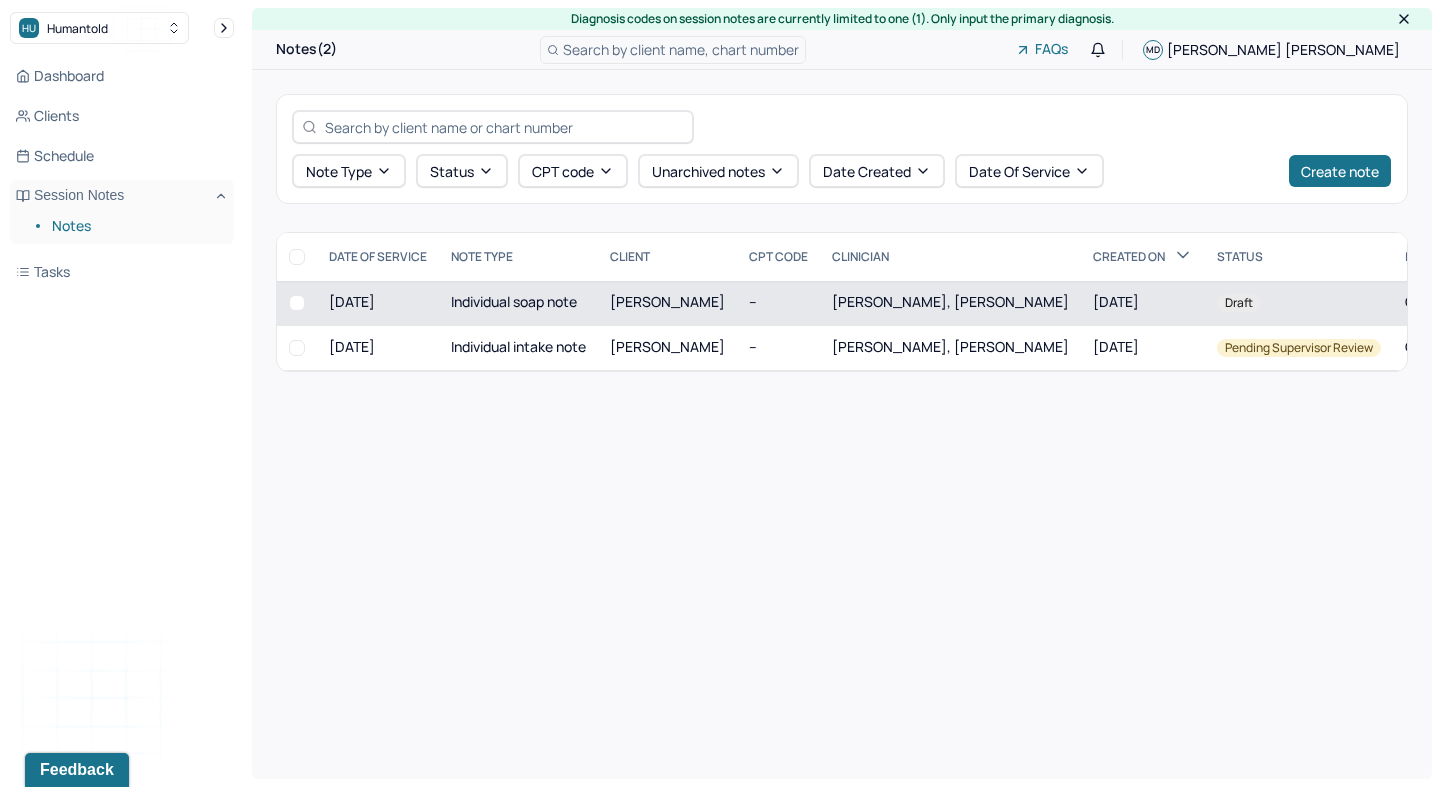 click on "--" at bounding box center (778, 303) 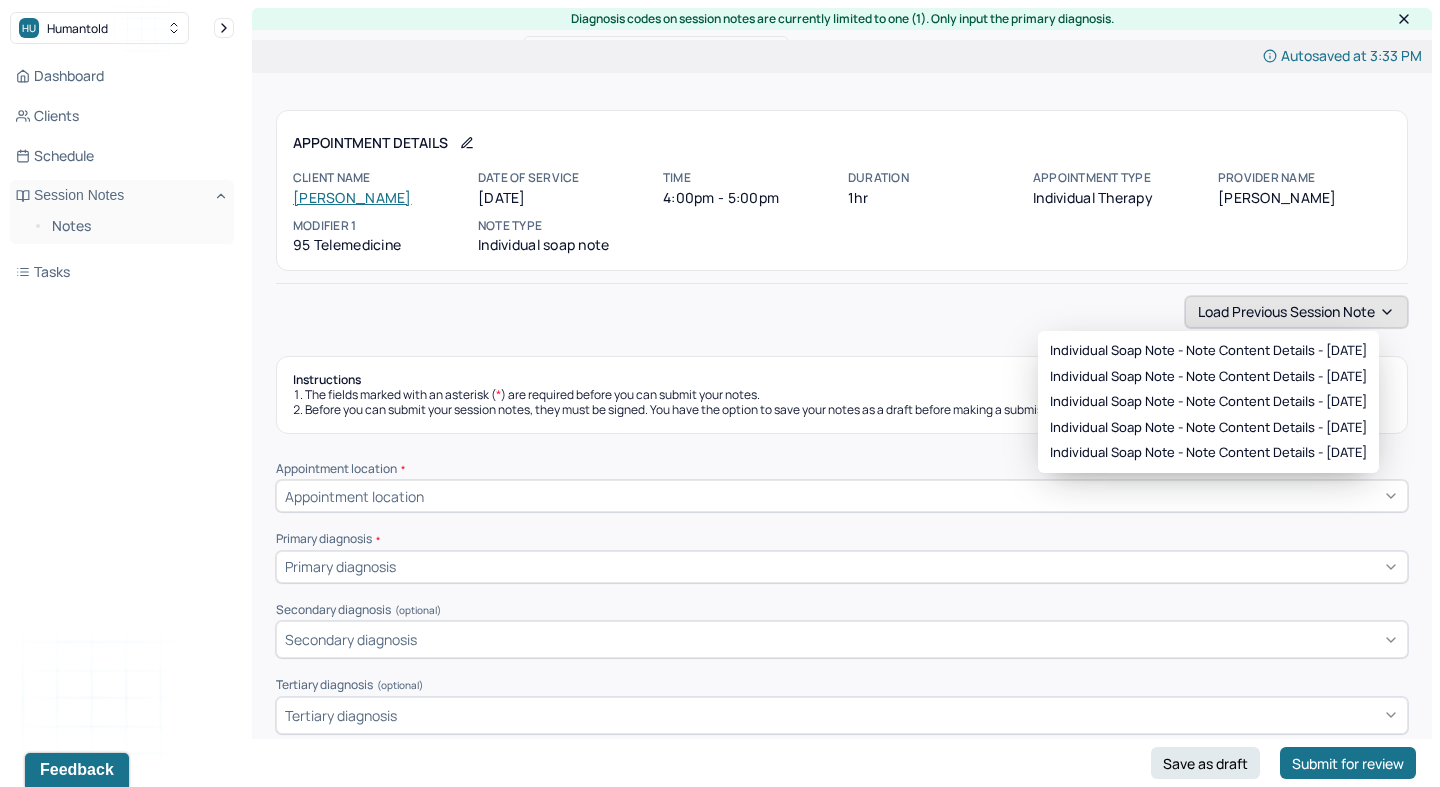 click on "Load previous session note" at bounding box center (1296, 312) 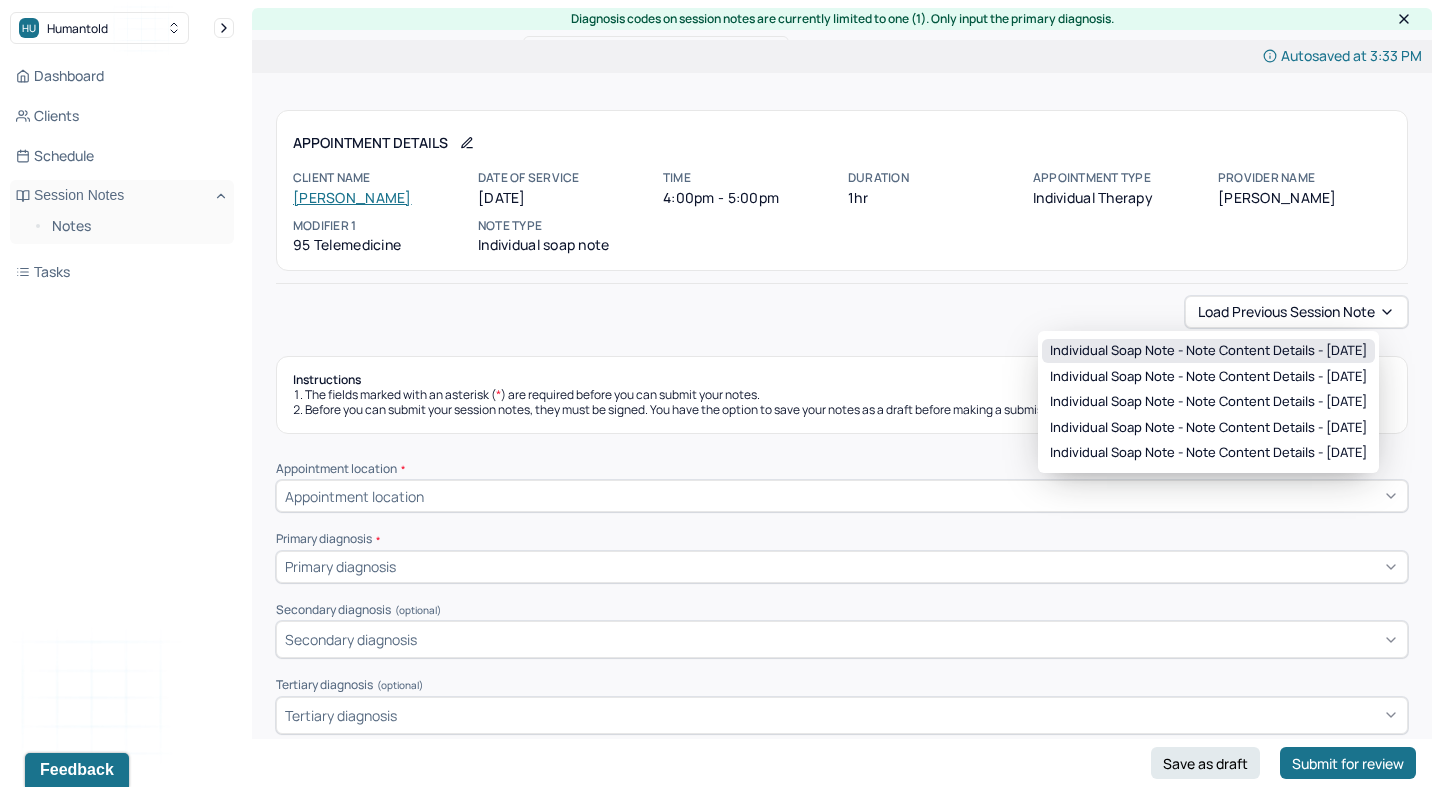 click on "Individual soap note   - Note content Details -   [DATE]" at bounding box center (1208, 351) 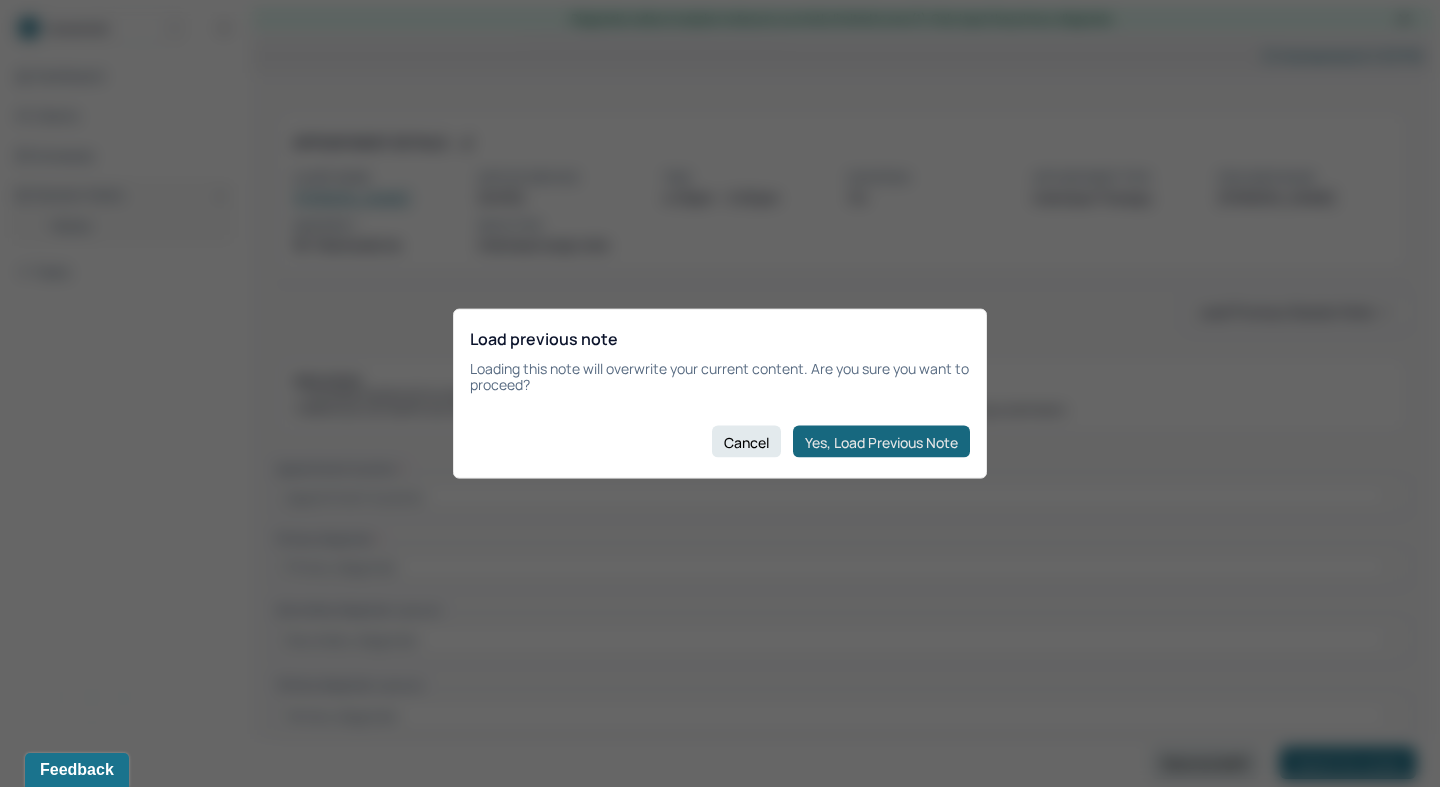 click on "Yes, Load Previous Note" at bounding box center [881, 442] 